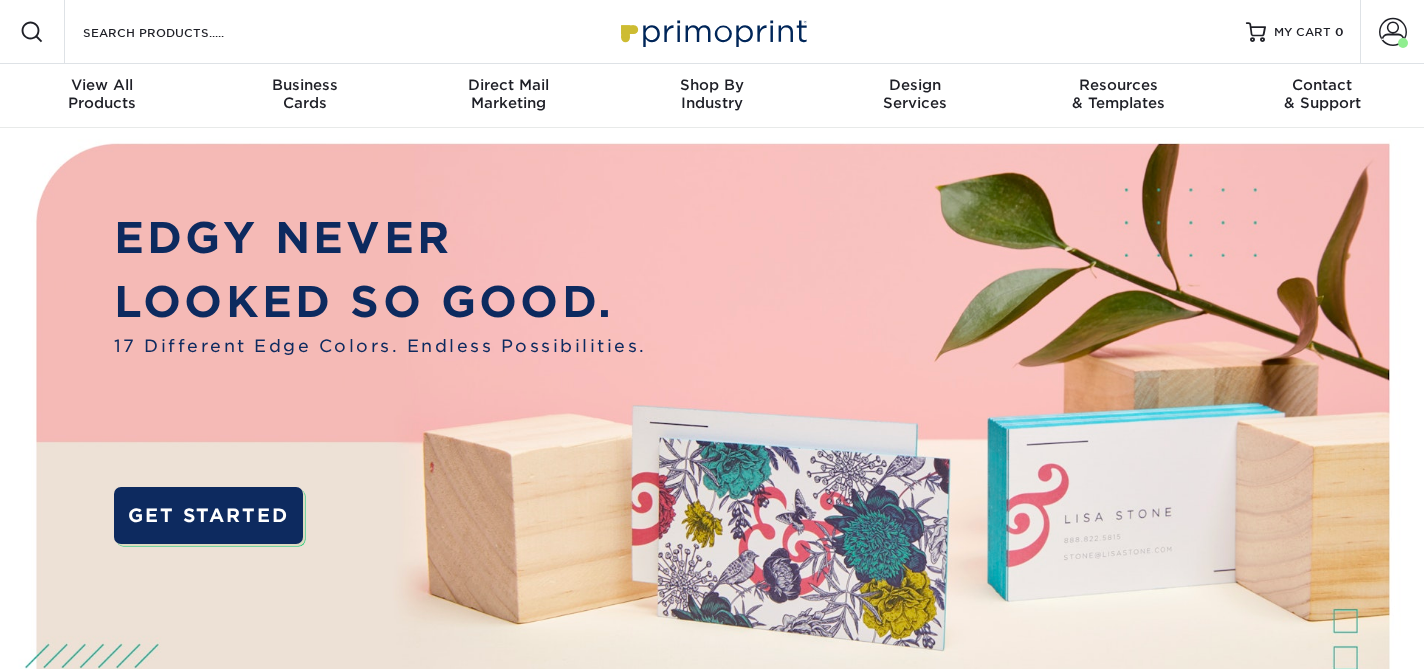 scroll, scrollTop: 0, scrollLeft: 0, axis: both 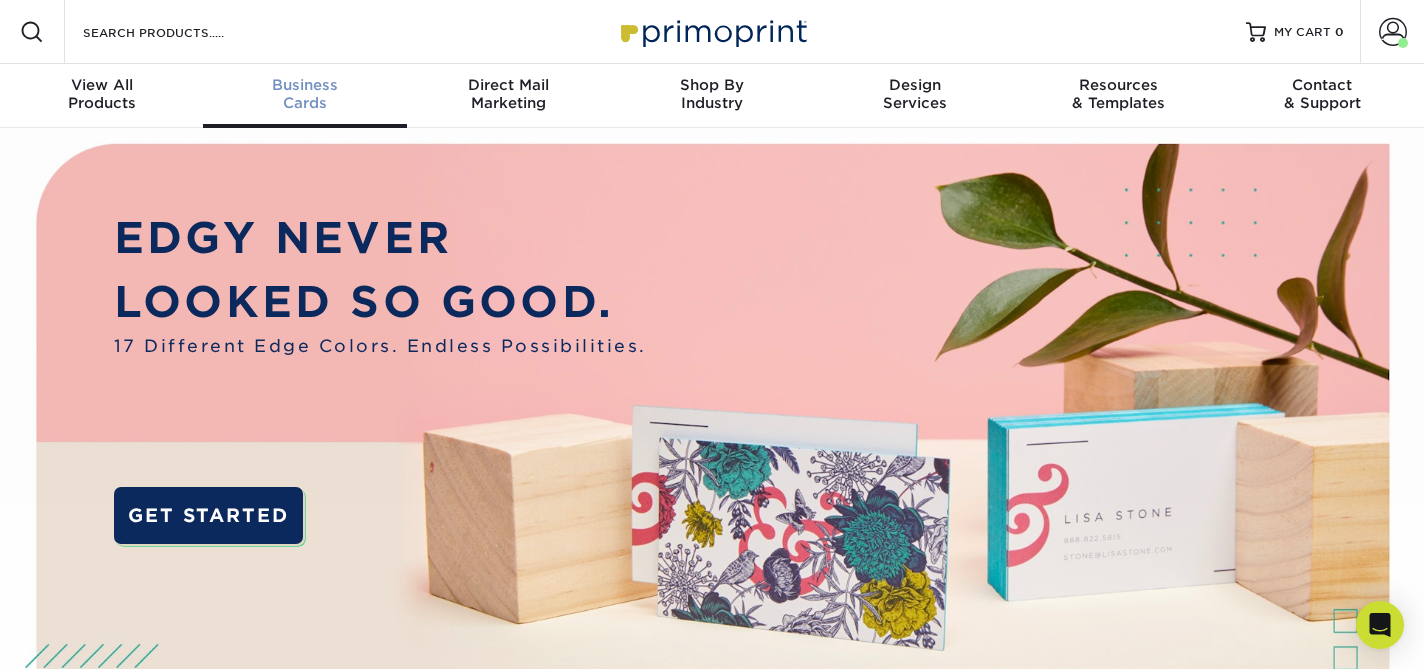 click on "Business  Cards" at bounding box center [304, 94] 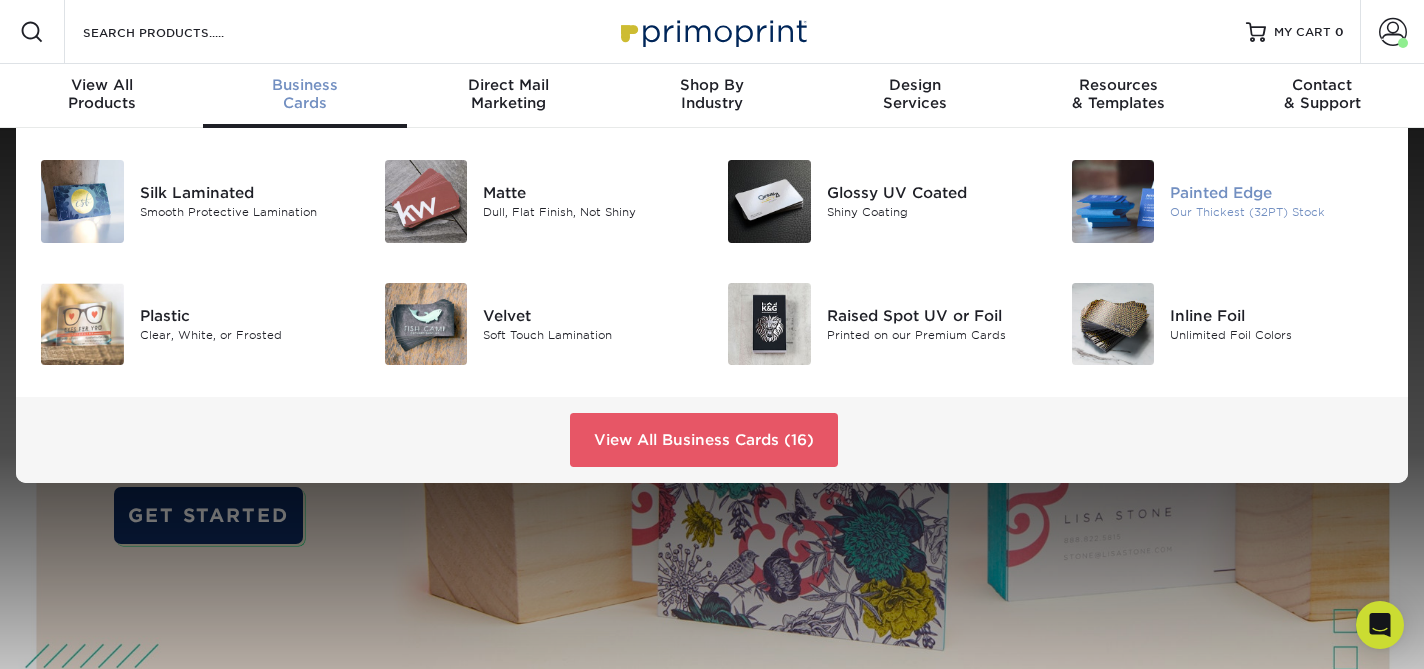 click on "Our Thickest (32PT) Stock" at bounding box center (1277, 212) 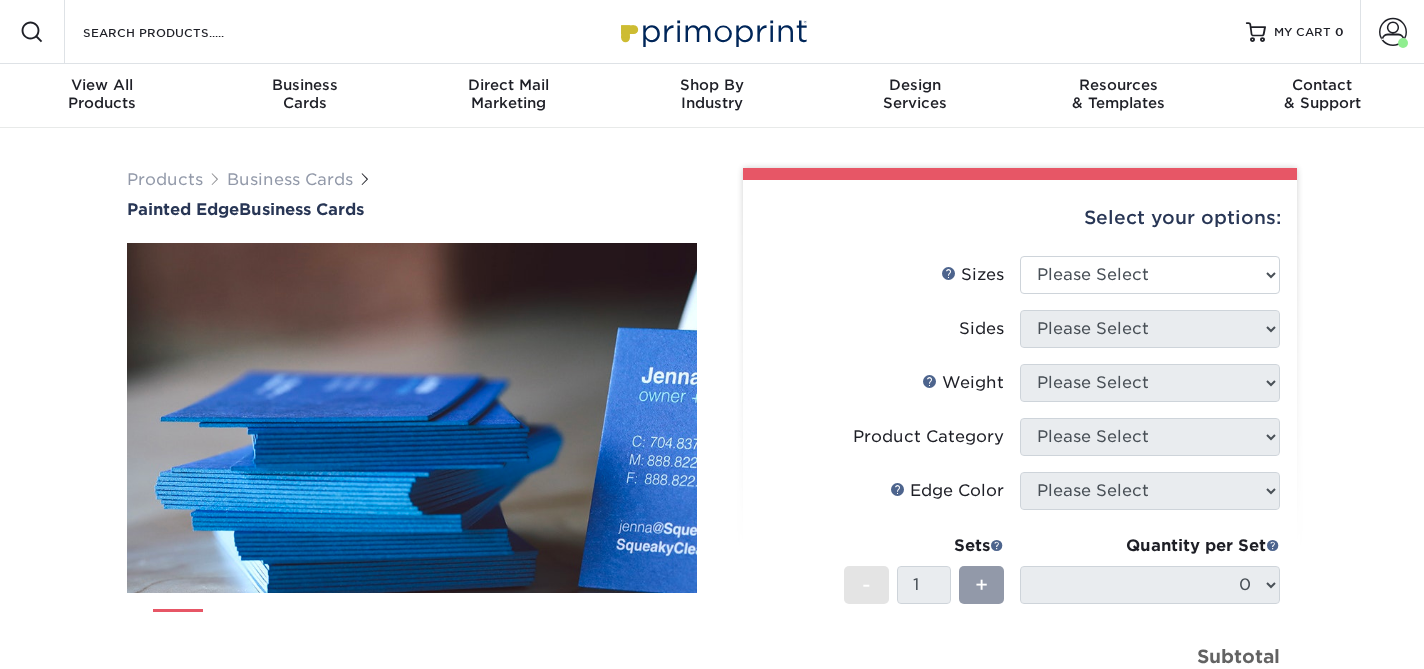 scroll, scrollTop: 0, scrollLeft: 0, axis: both 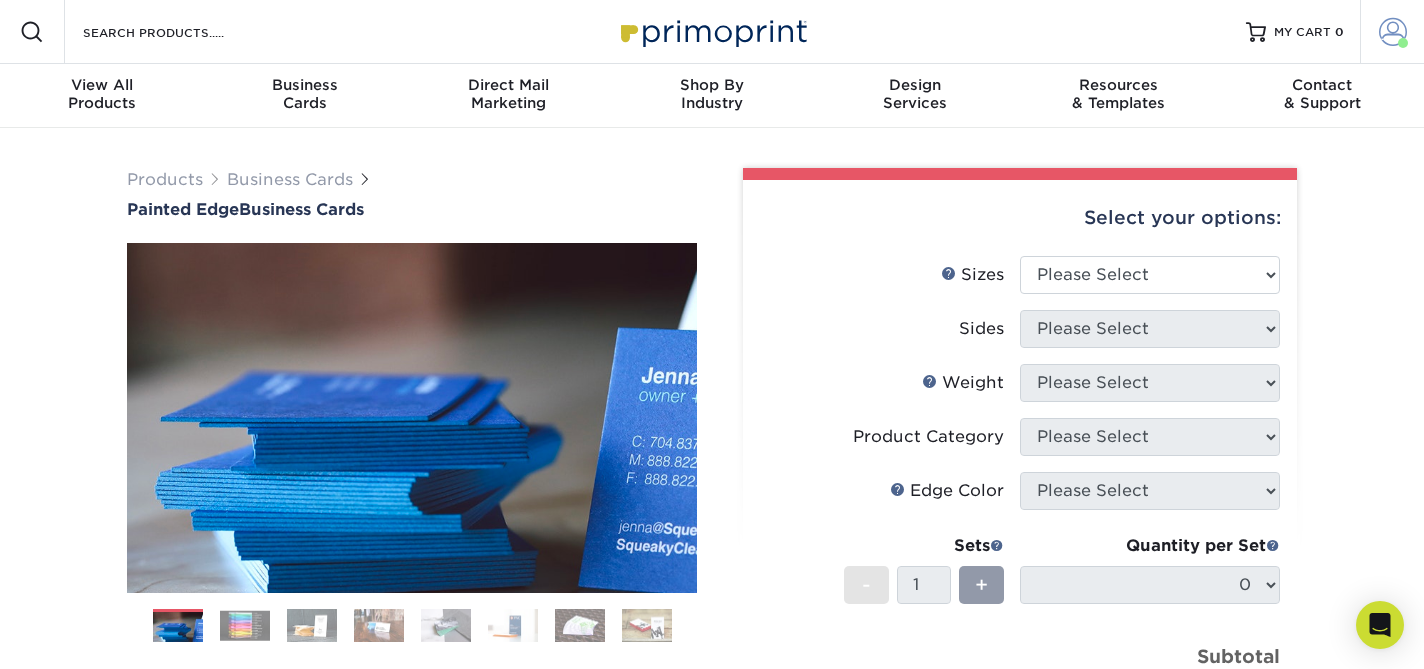 click at bounding box center [1393, 32] 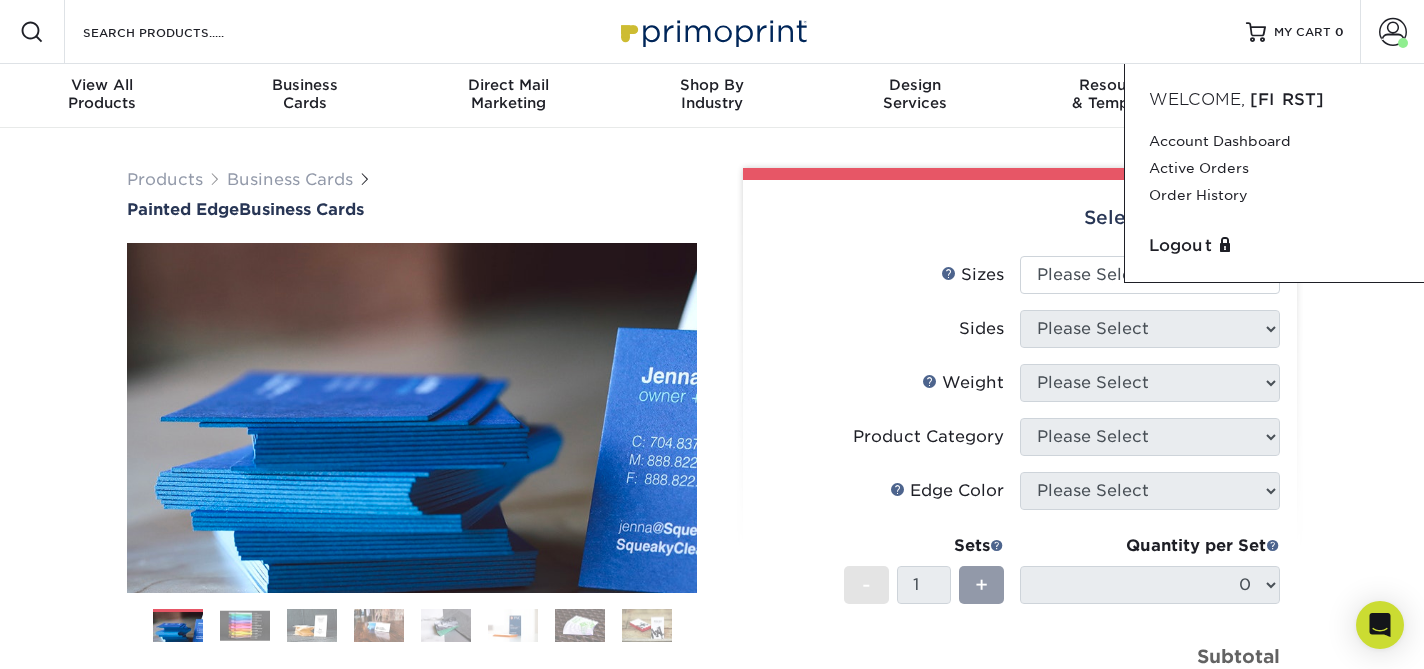 click on "Sides" at bounding box center (890, 329) 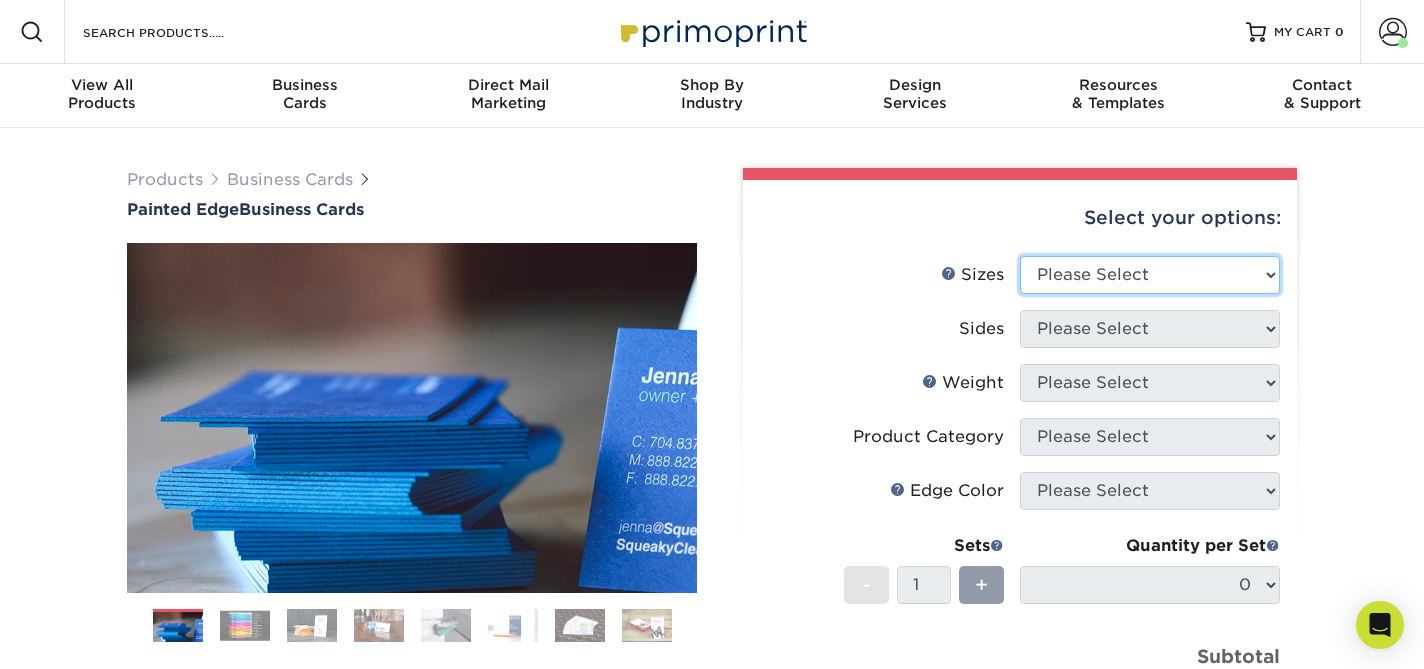 click on "Please Select
2" x 3.5" - Standard
2.125" x 3.375" - European
2.5" x 2.5" - Square" at bounding box center (1150, 275) 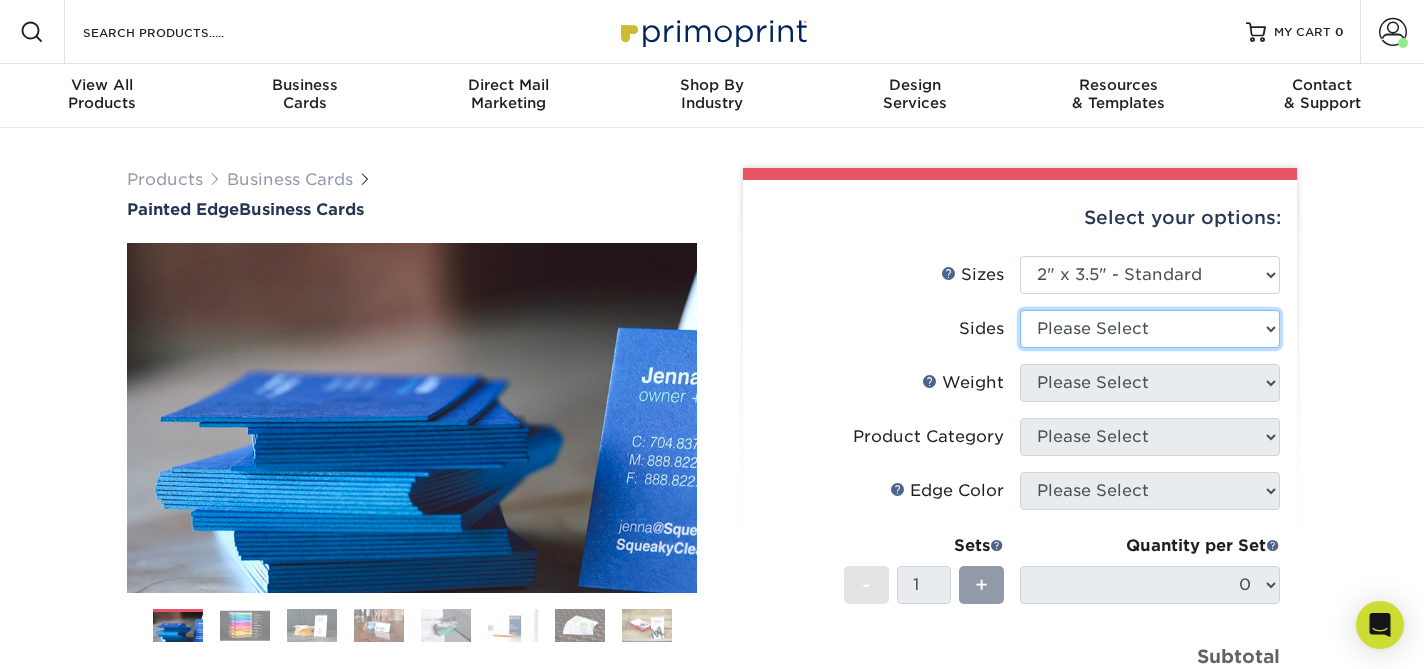 click on "Please Select Print Both Sides Print Front Only" at bounding box center (1150, 329) 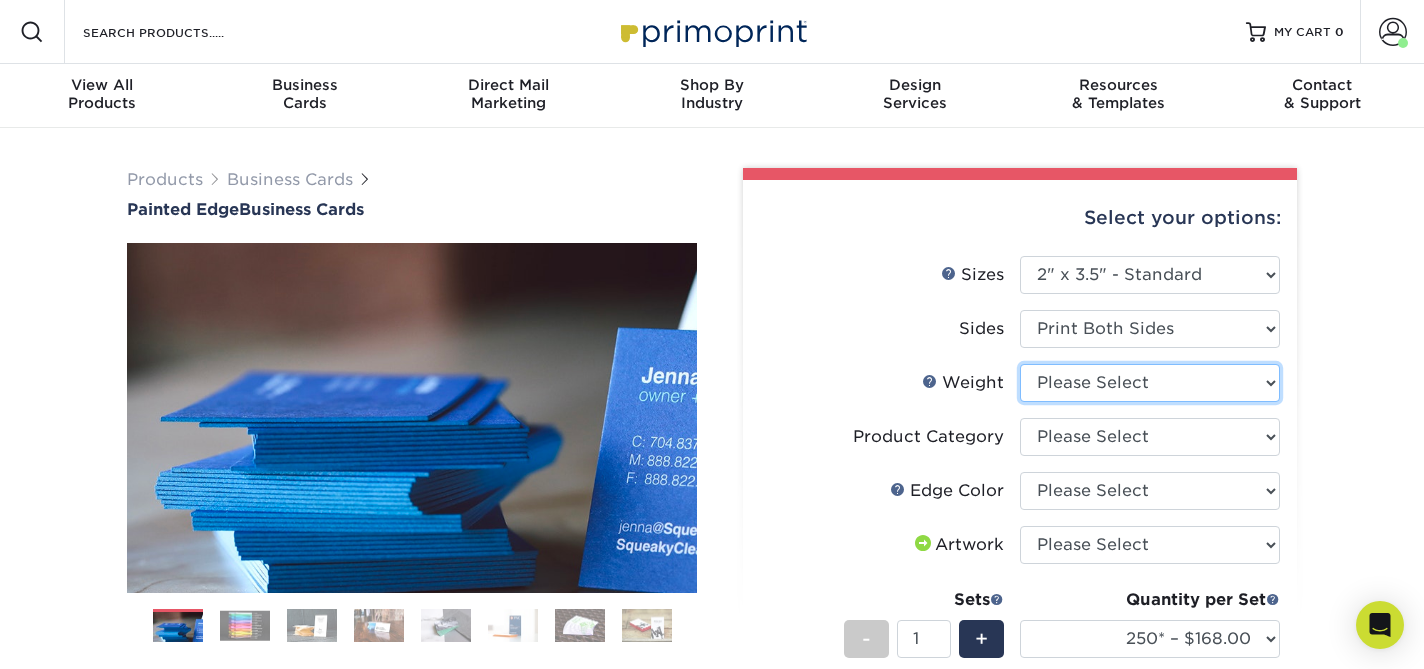 click on "Please Select 32PTUC" at bounding box center [1150, 383] 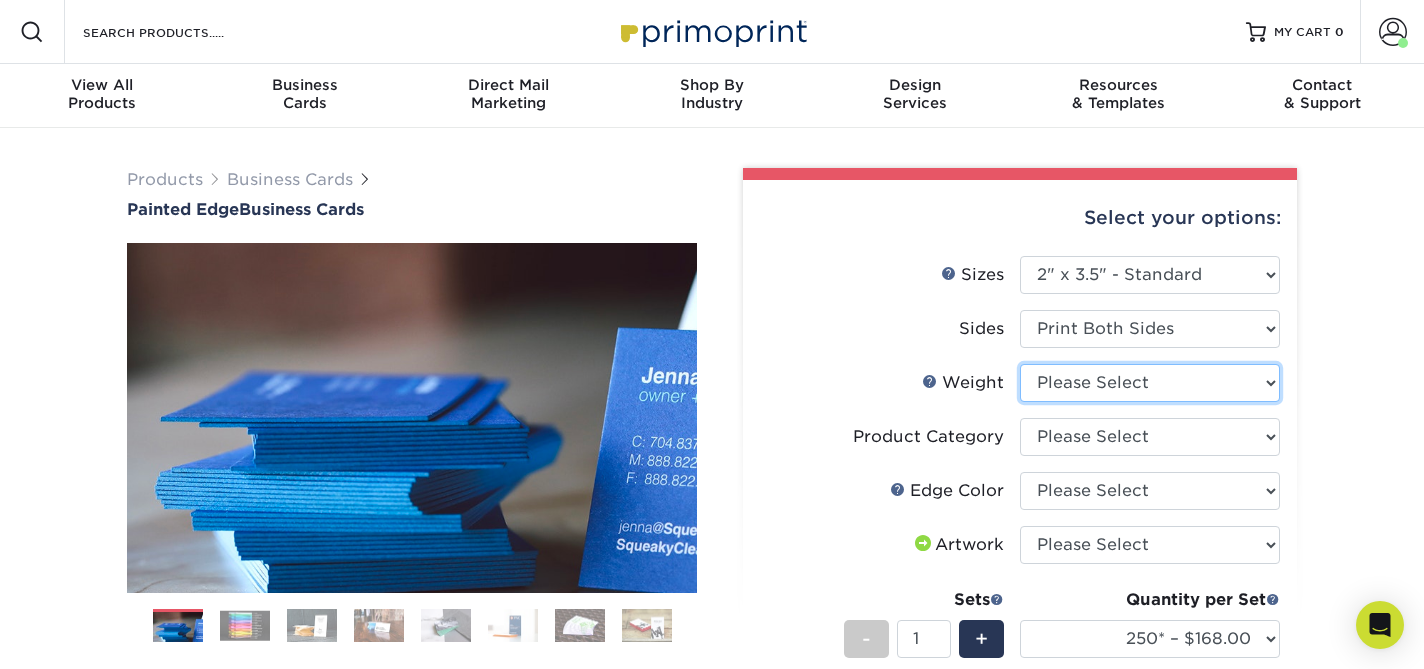 select on "32PTUC" 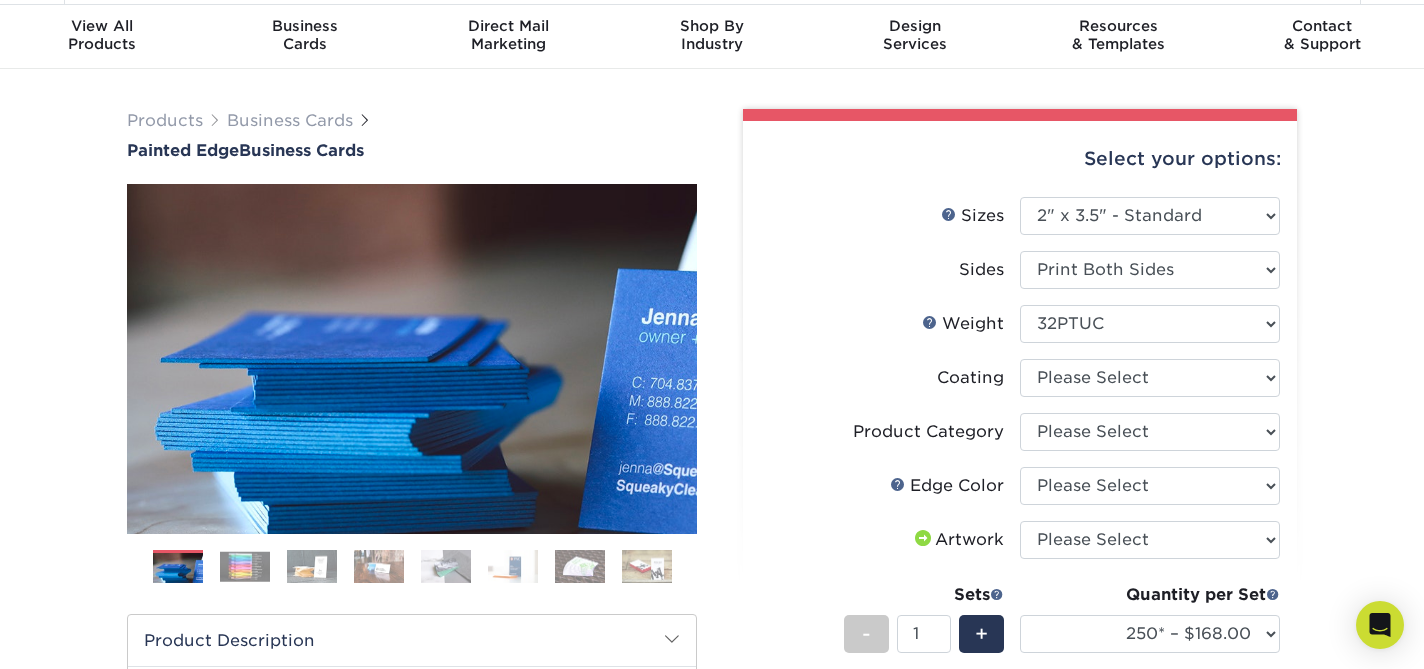 scroll, scrollTop: 80, scrollLeft: 0, axis: vertical 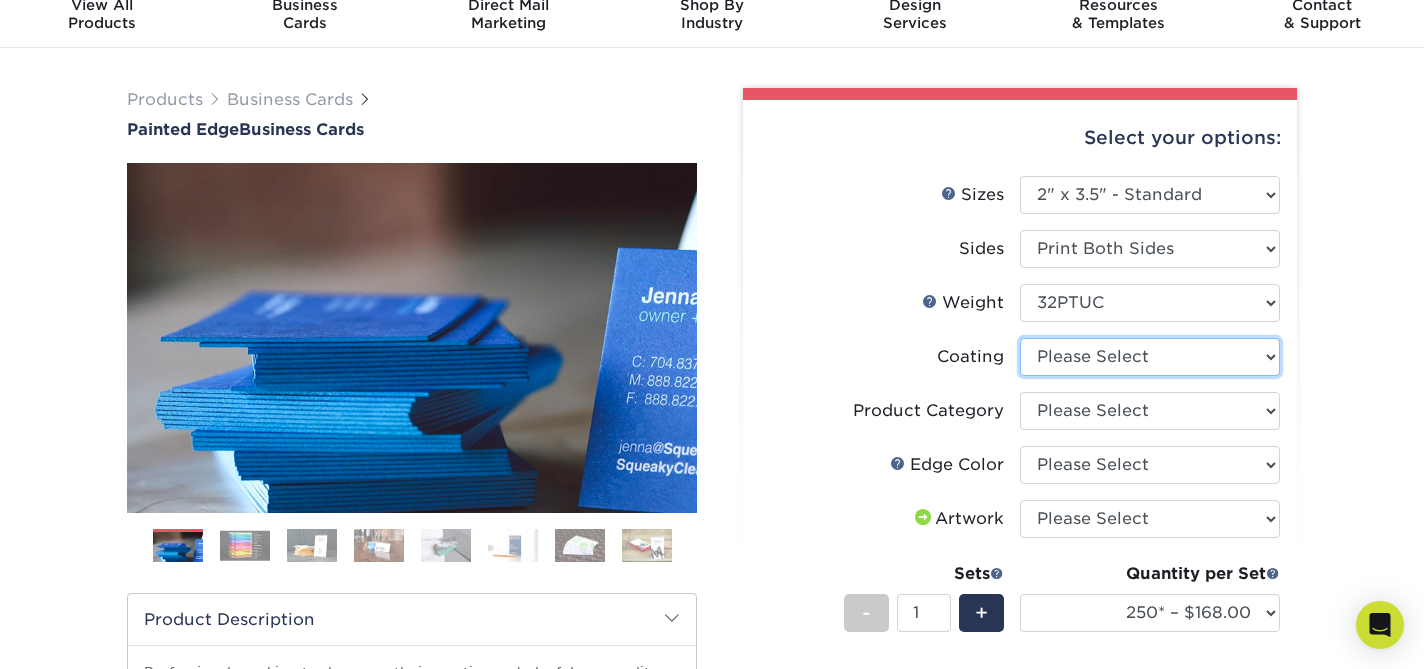 click at bounding box center [1150, 357] 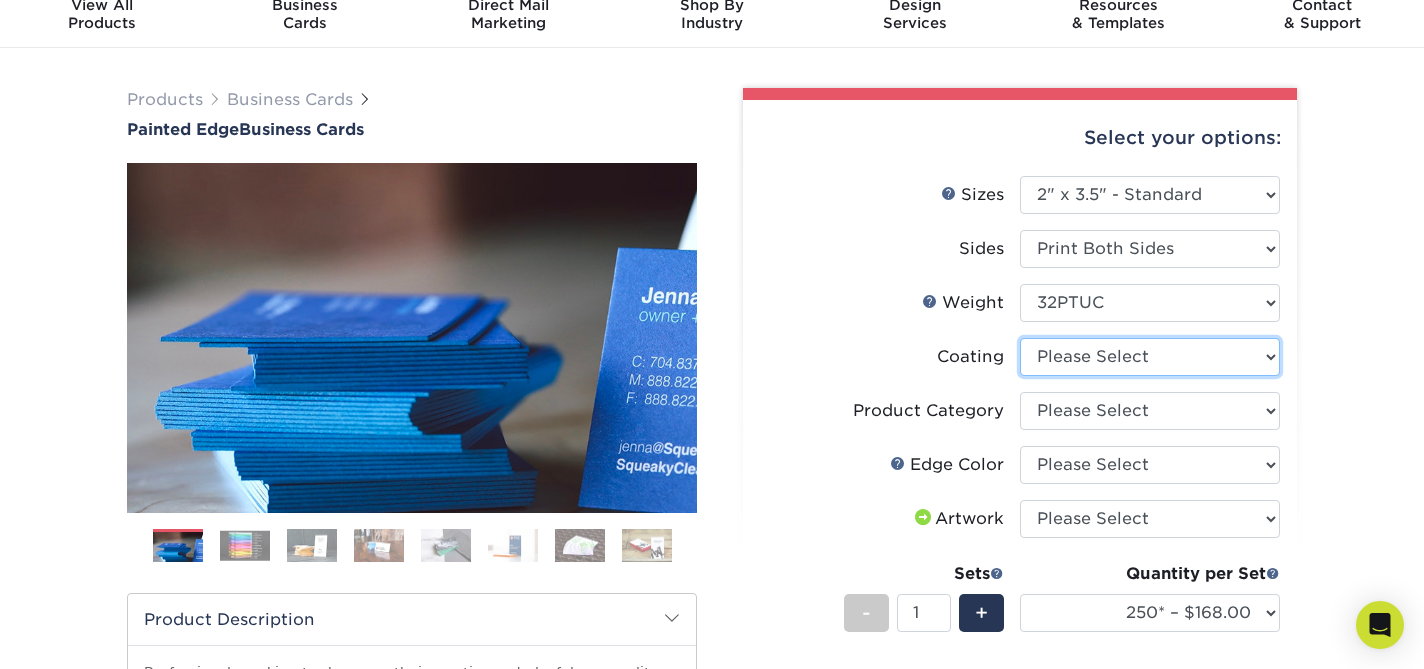 select on "3e7618de-abca-4bda-9f97-8b9129e913d8" 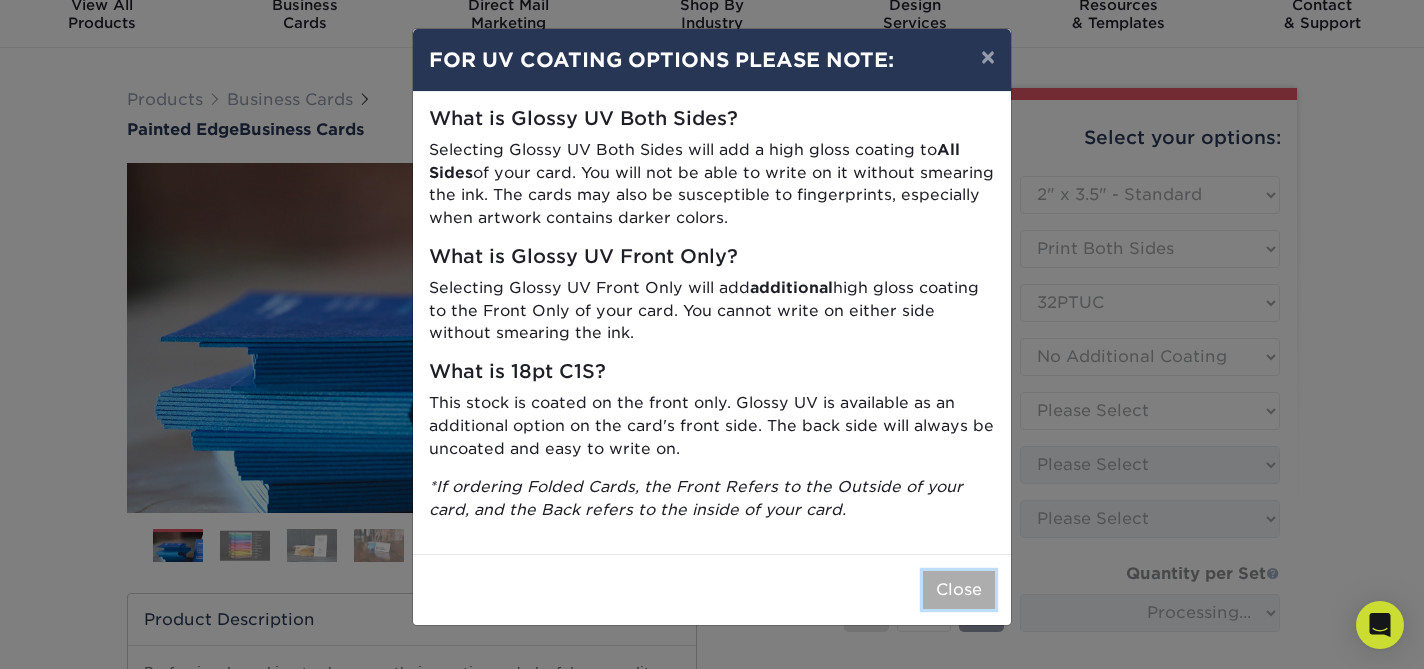 click on "Close" at bounding box center [959, 590] 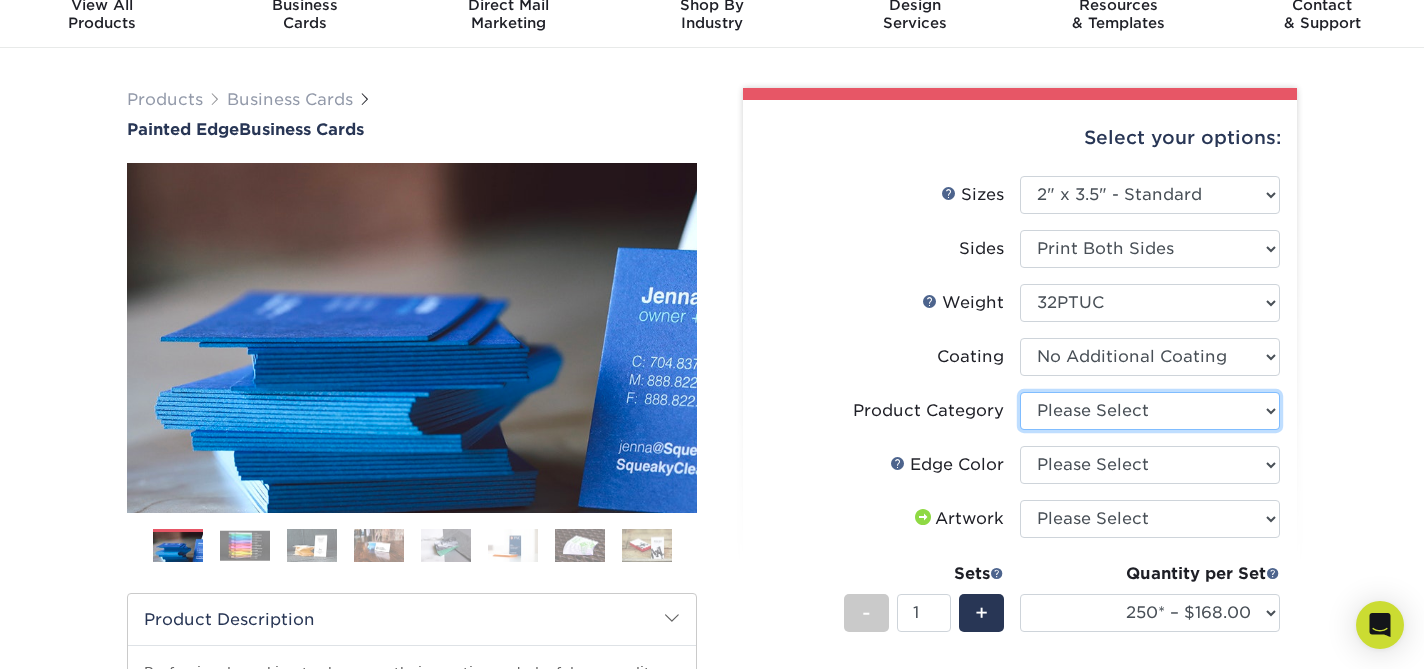 click on "Please Select Business Cards" at bounding box center [1150, 411] 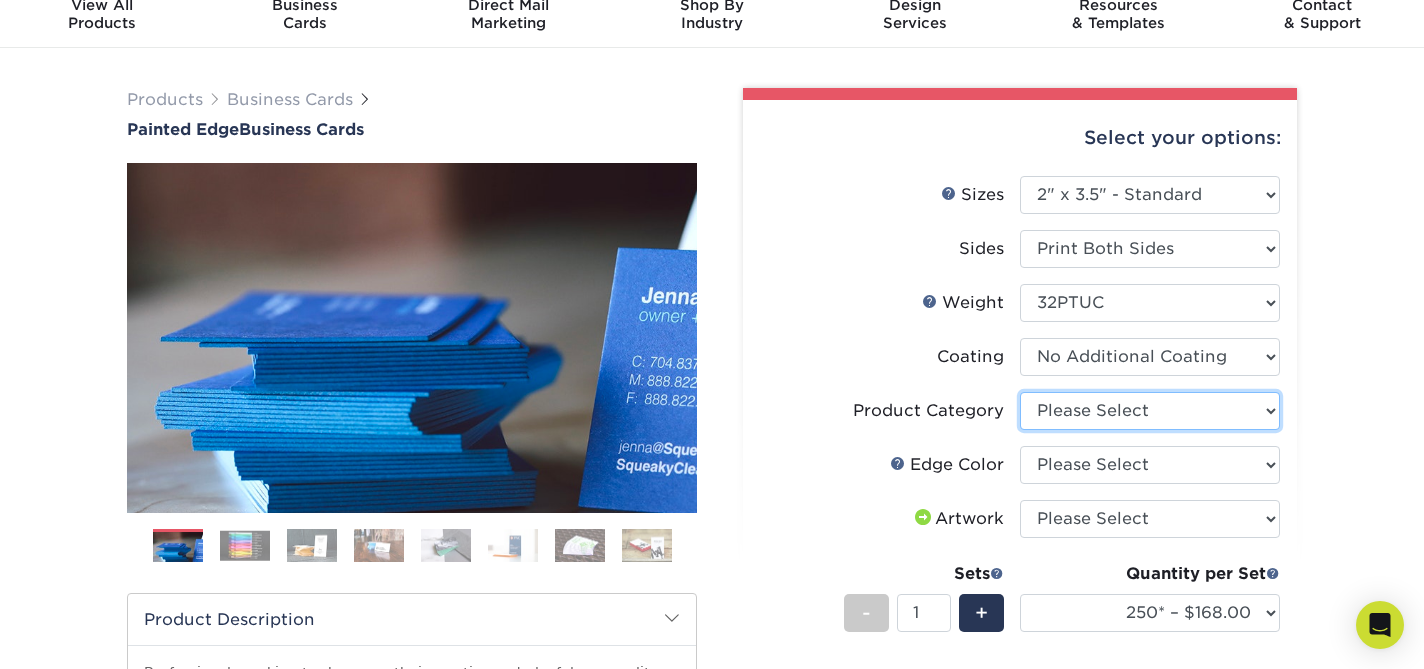 select on "3b5148f1-0588-4f88-a218-97bcfdce65c1" 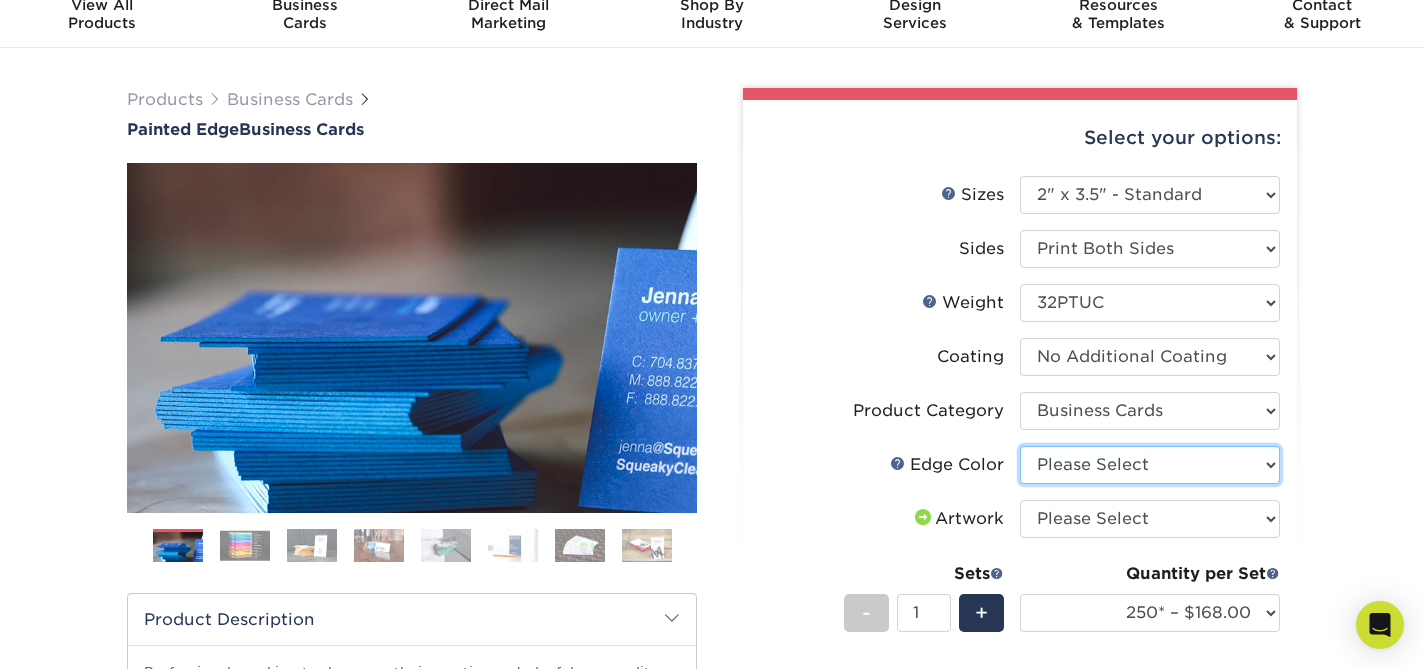 click on "Please Select Charcoal Black Brown Blue Pearlescent Blue Pearlescent Gold Pearlescent Green Pearlescent Pink Pearlescent Orange Pearlescent Purple Pearlescent Yellow Orange Pink Purple Red Turquoise White (Not Painted) Yellow" at bounding box center [1150, 465] 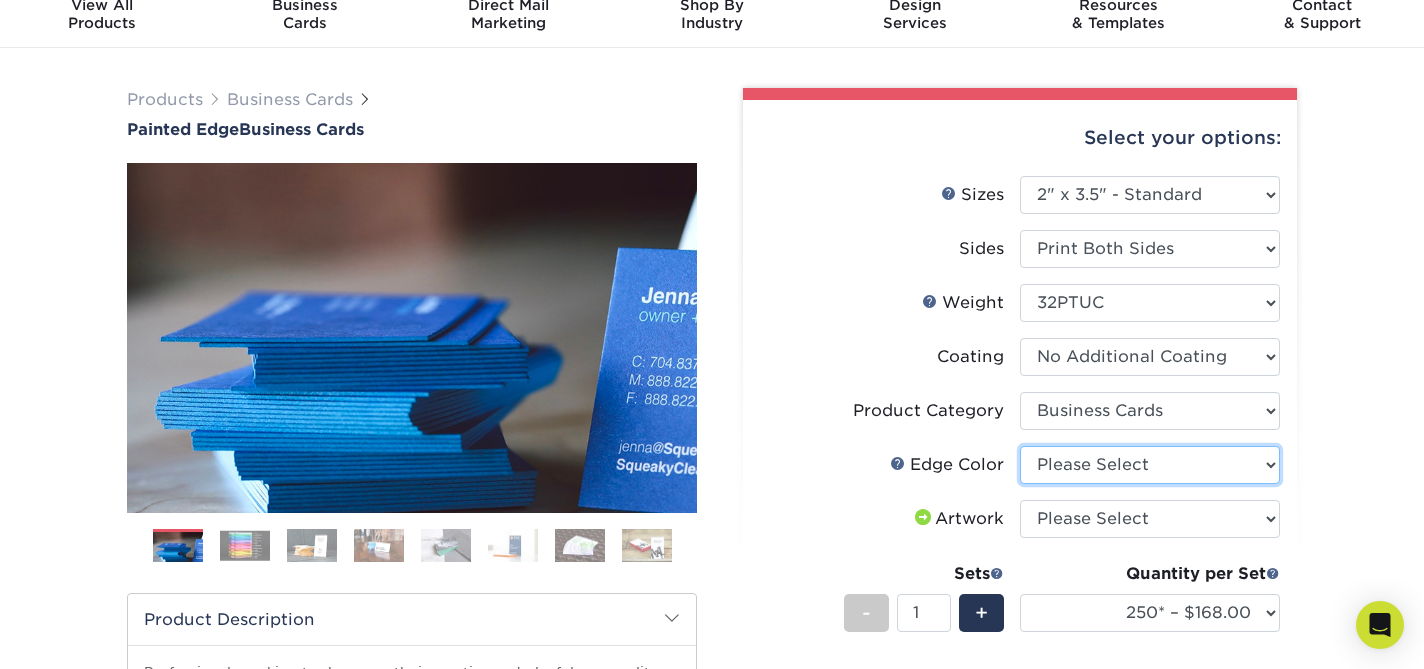 select on "1d2dc4a6-caa7-4e97-9ffb-823980241cde" 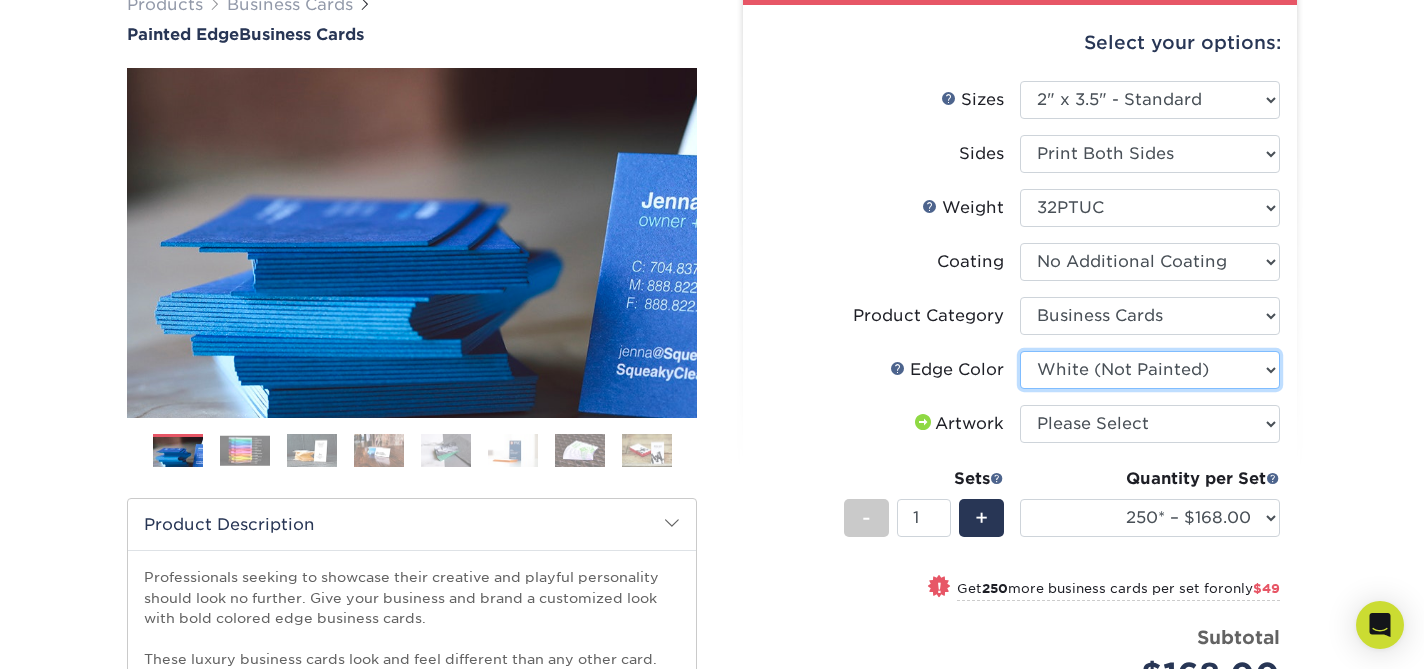 scroll, scrollTop: 323, scrollLeft: 0, axis: vertical 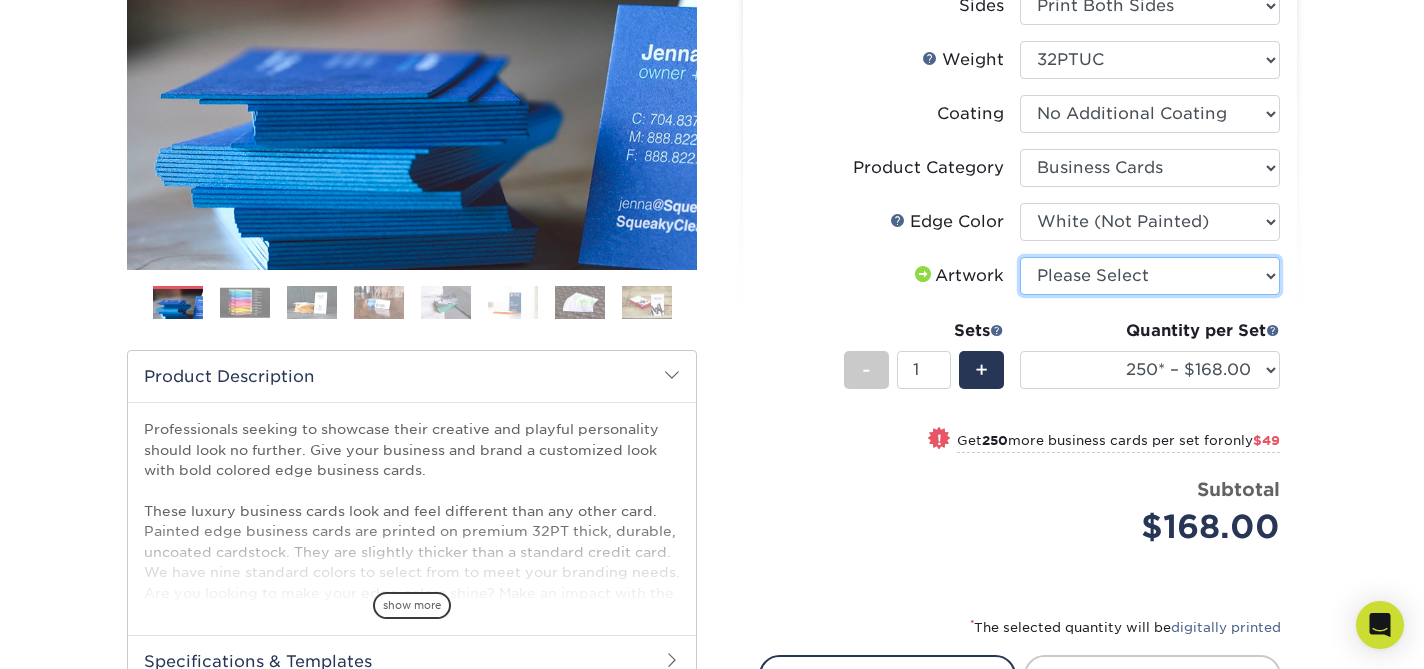 click on "Please Select I will upload files I need a design - $100" at bounding box center (1150, 276) 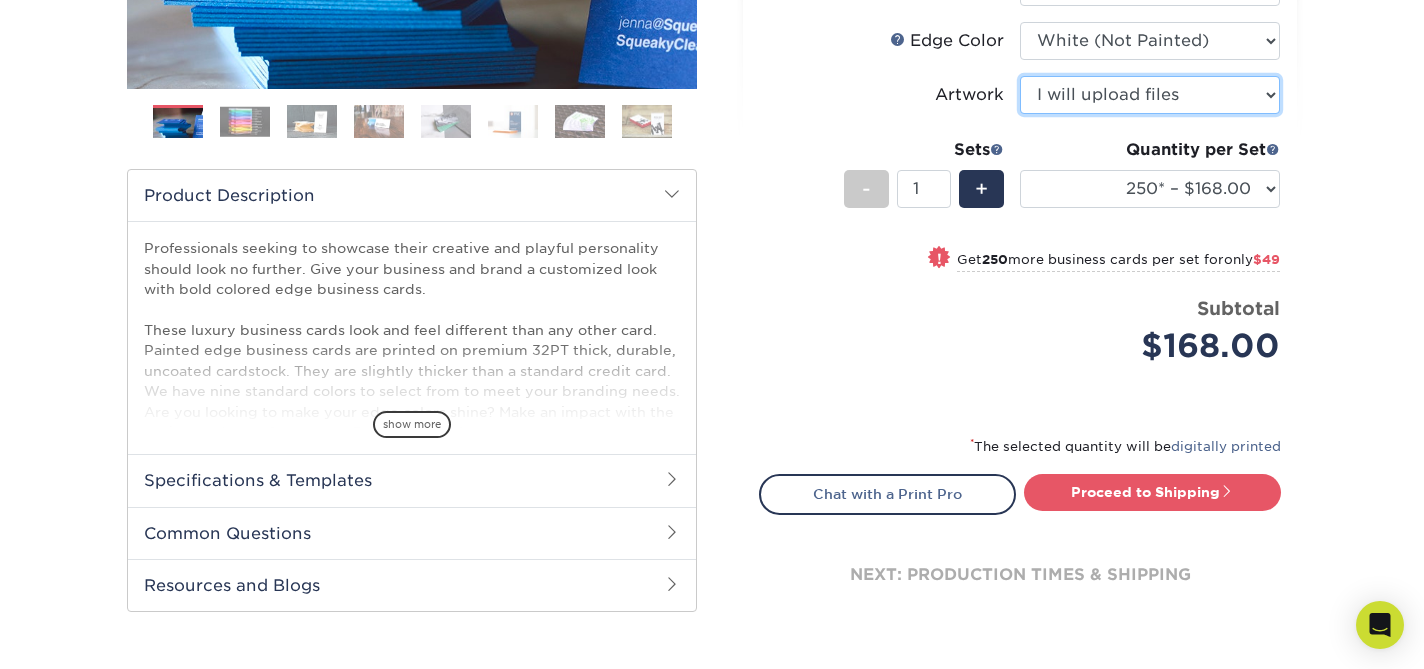 scroll, scrollTop: 547, scrollLeft: 0, axis: vertical 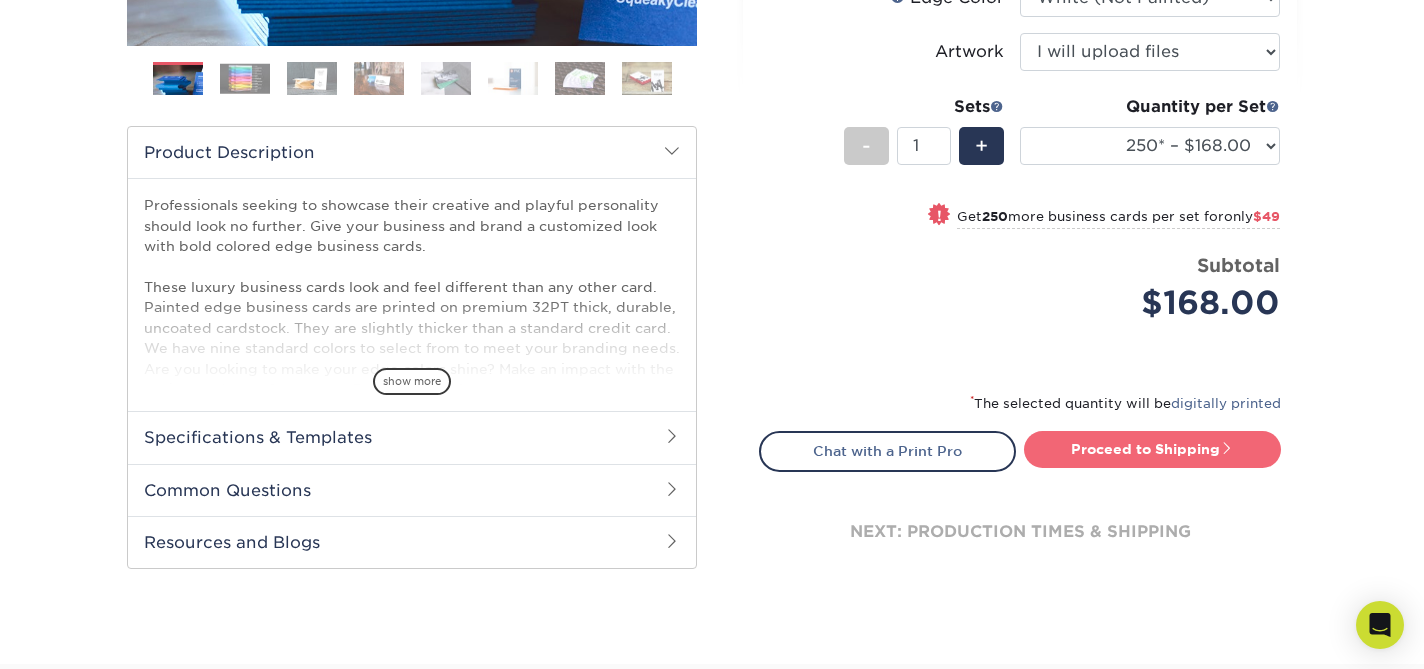 click on "Proceed to Shipping" at bounding box center (1152, 449) 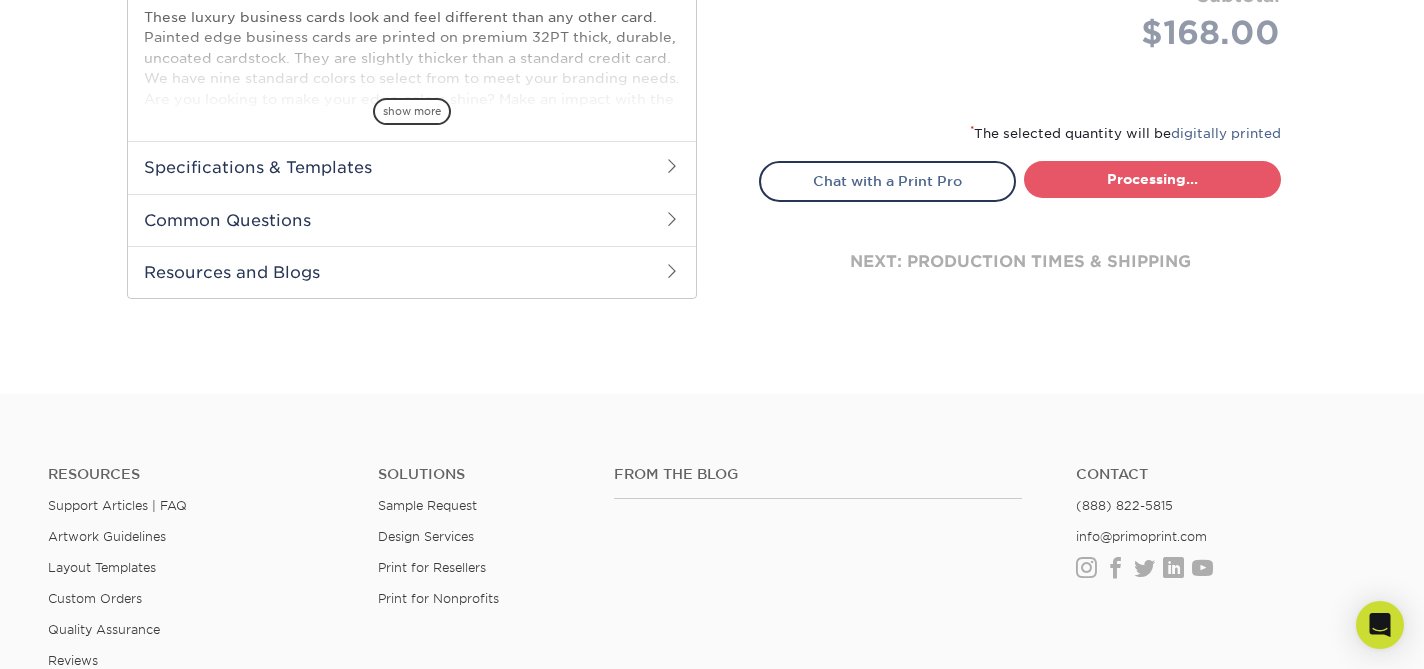 select on "b1d50ed3-fc81-464d-a1d8-d1915fbce704" 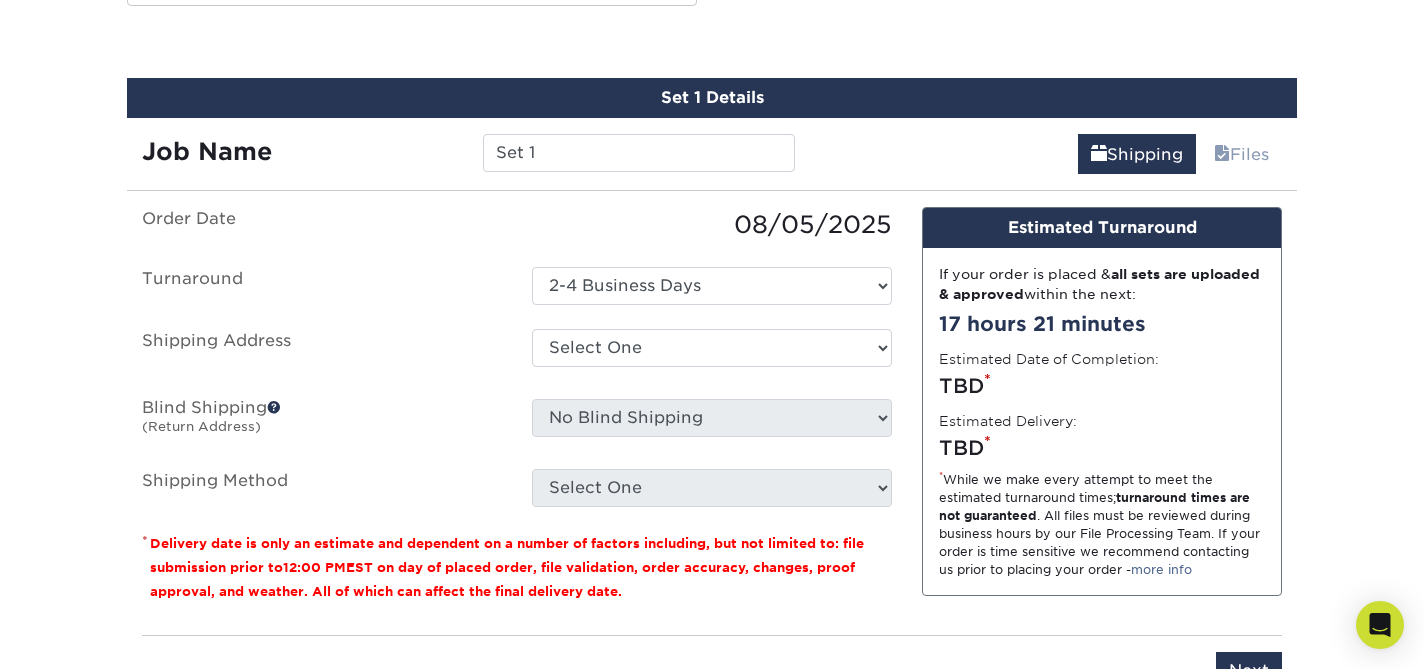 scroll, scrollTop: 1109, scrollLeft: 0, axis: vertical 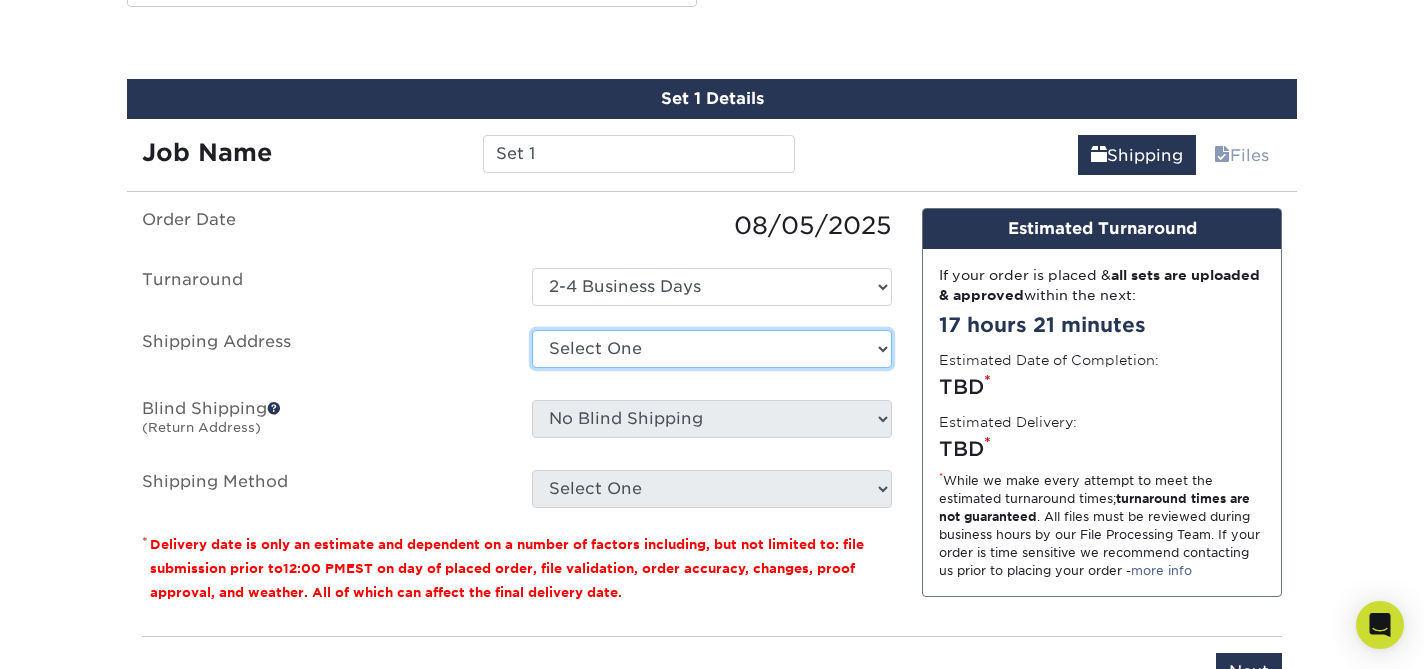 click on "Select One
ASPEN FRAME STORE
ASPEN STORE
AUSTIN STORE
BOSTON STORE
FRAME CULVER OFFICE
FRAME LA OFFICE
MALIBU STORE
PALO ALTO STORE
SCOTTSDALE FRAME STORE
+ Add New Address" at bounding box center (712, 349) 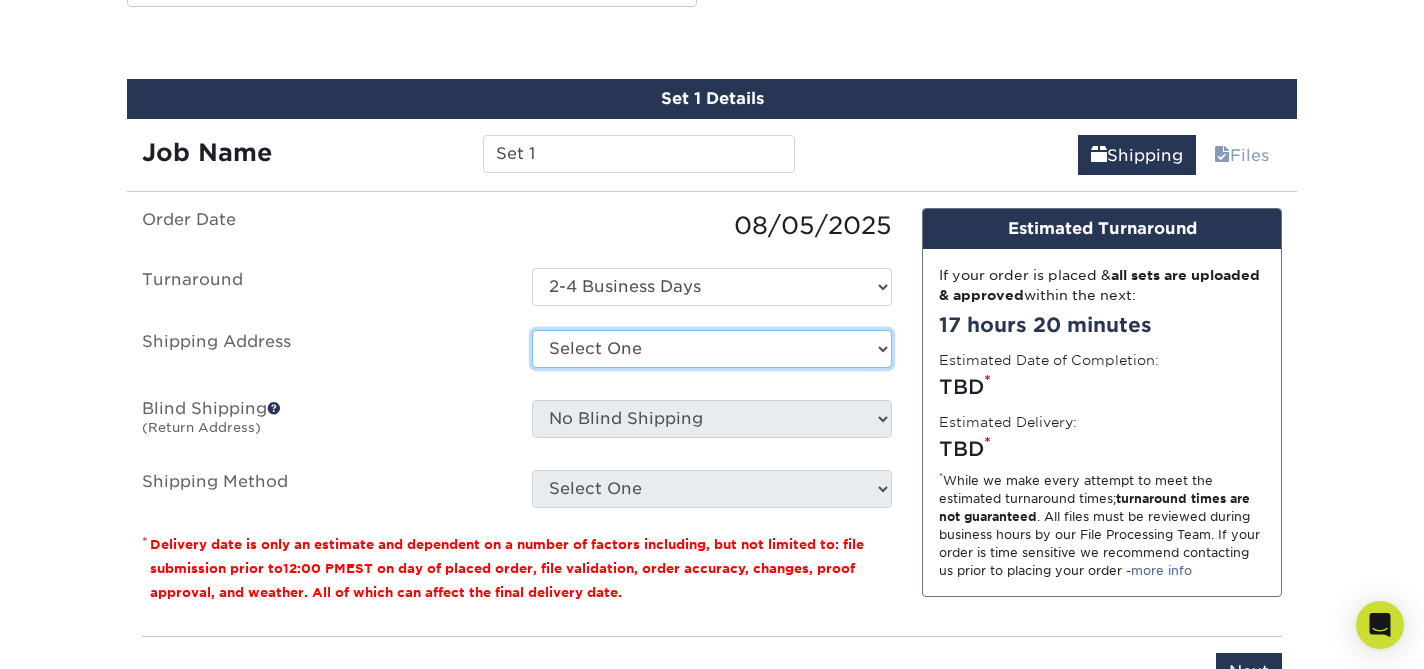 click on "Select One
ASPEN FRAME STORE
ASPEN STORE
AUSTIN STORE
BOSTON STORE
FRAME CULVER OFFICE
FRAME LA OFFICE
MALIBU STORE
PALO ALTO STORE
SCOTTSDALE FRAME STORE
+ Add New Address" at bounding box center [712, 349] 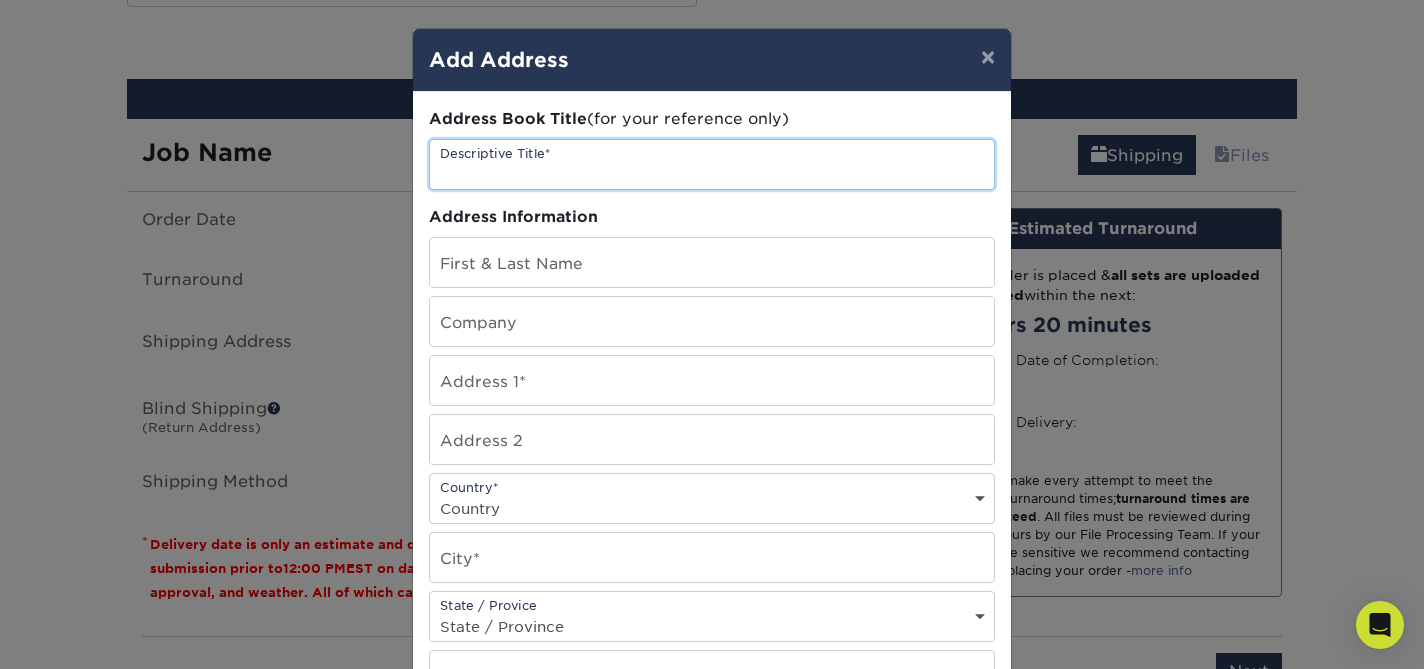 click at bounding box center (712, 164) 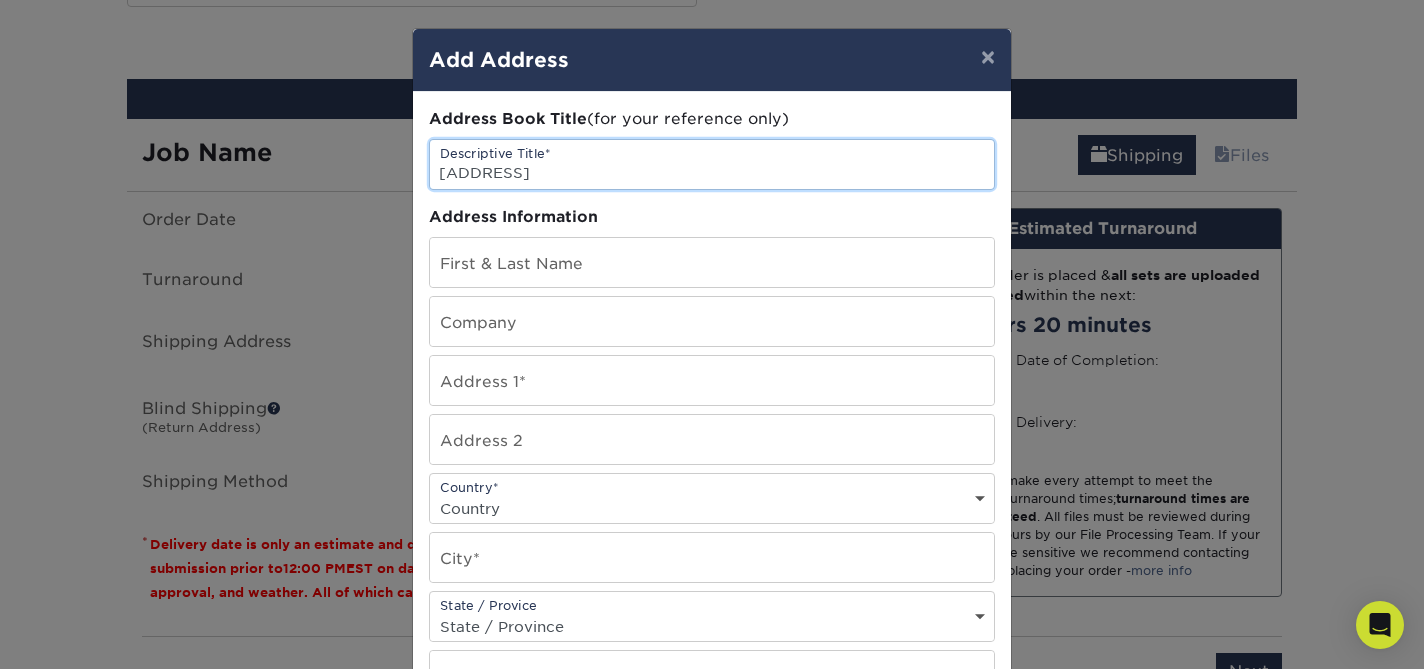 type on "FILLMORE STORE" 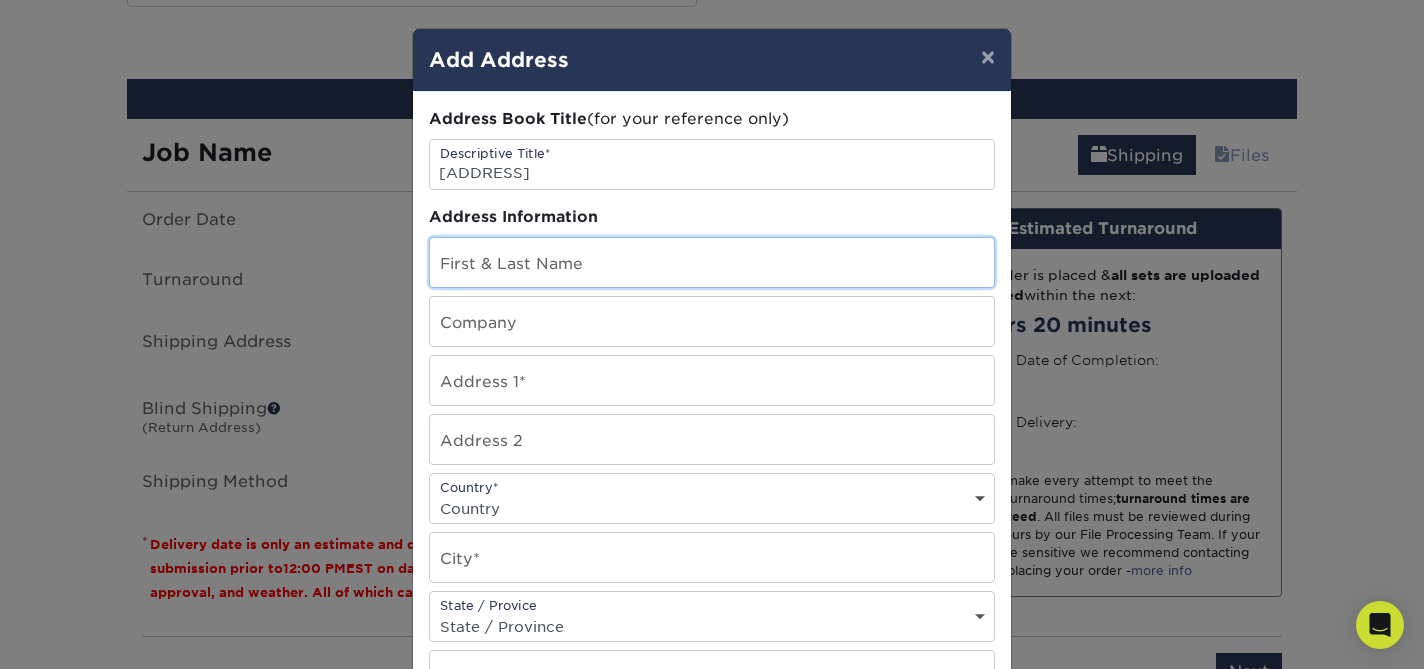 click at bounding box center (712, 262) 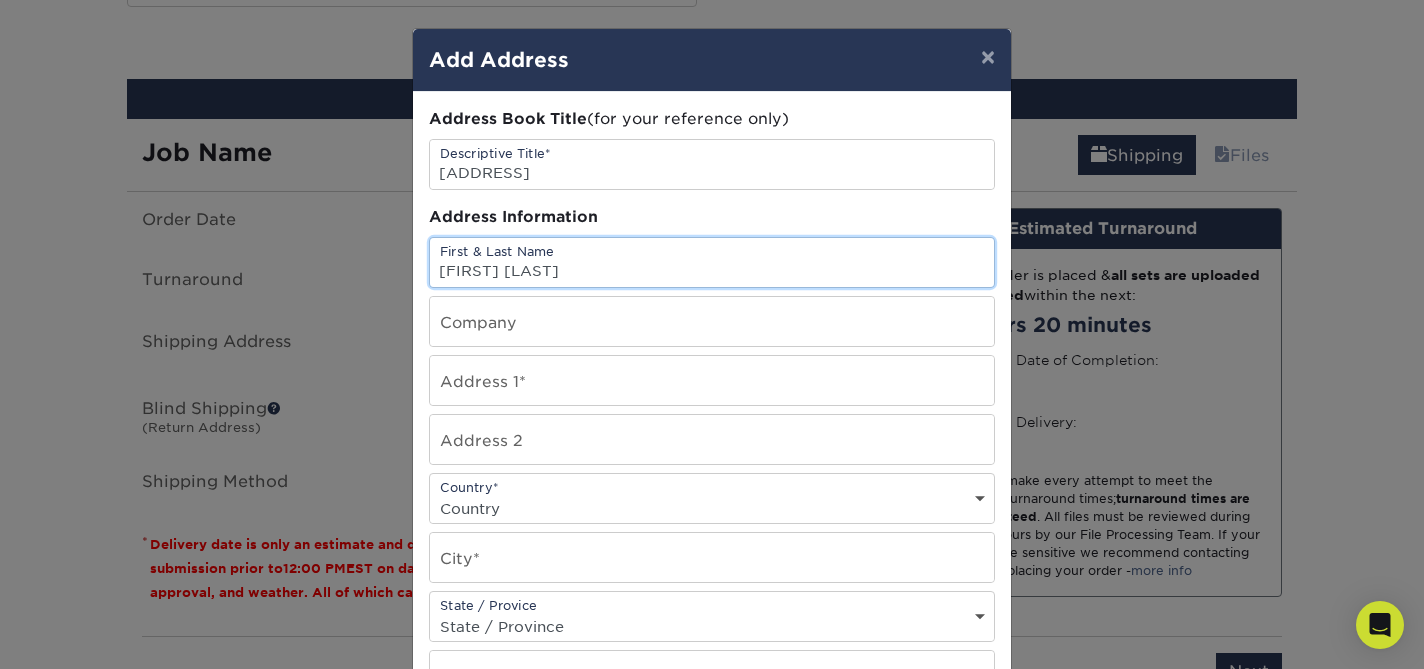 type on "[FIRST] [LAST]" 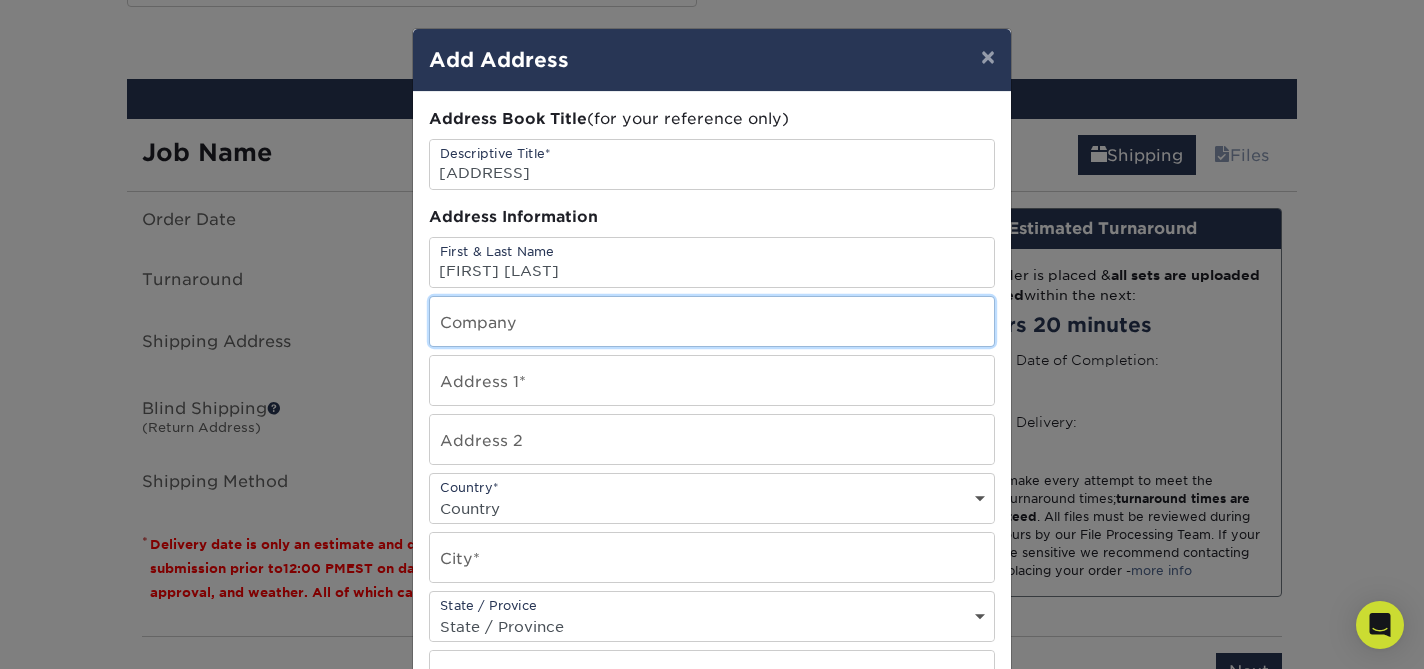 click at bounding box center (712, 321) 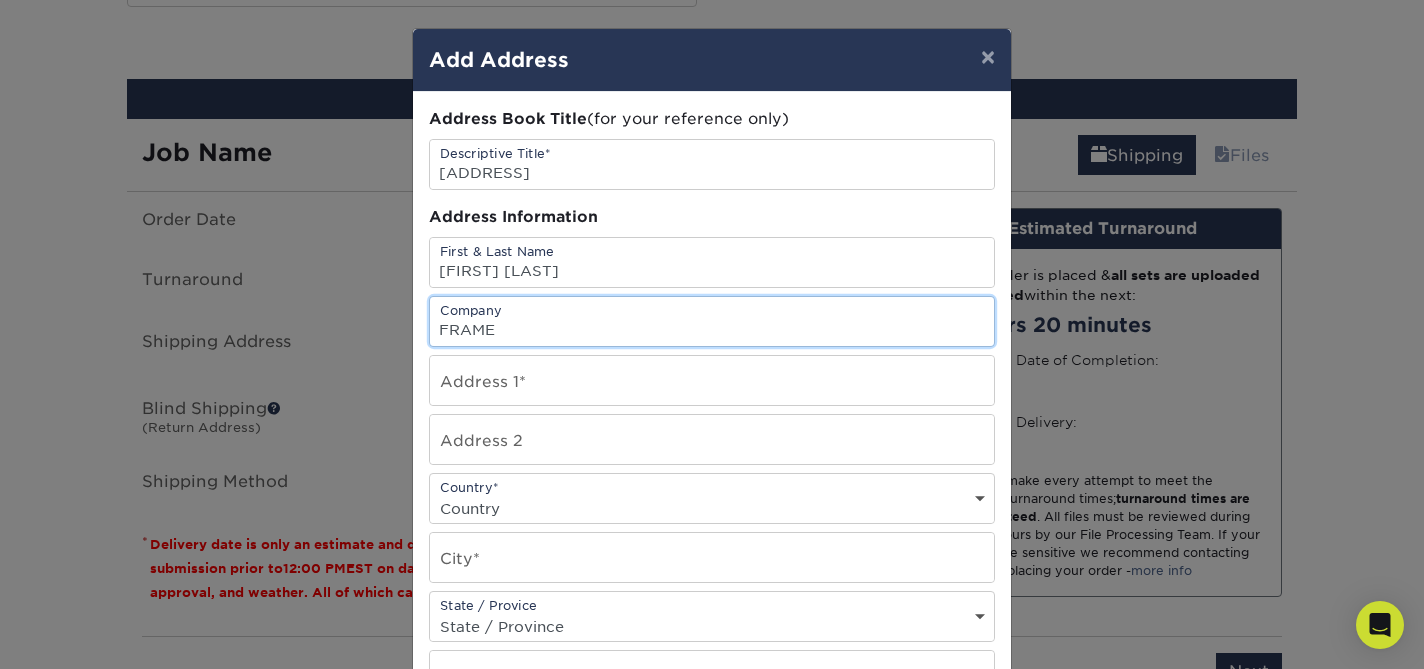 type on "FRAME" 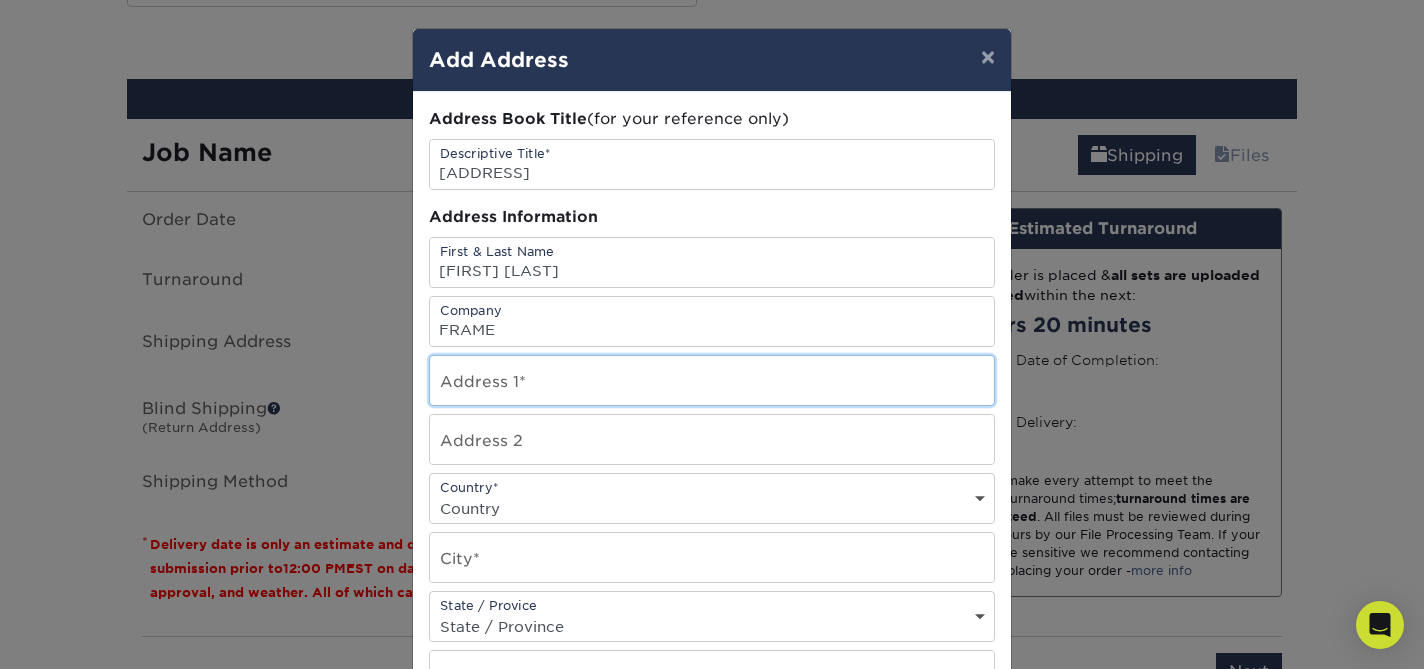 click at bounding box center (712, 380) 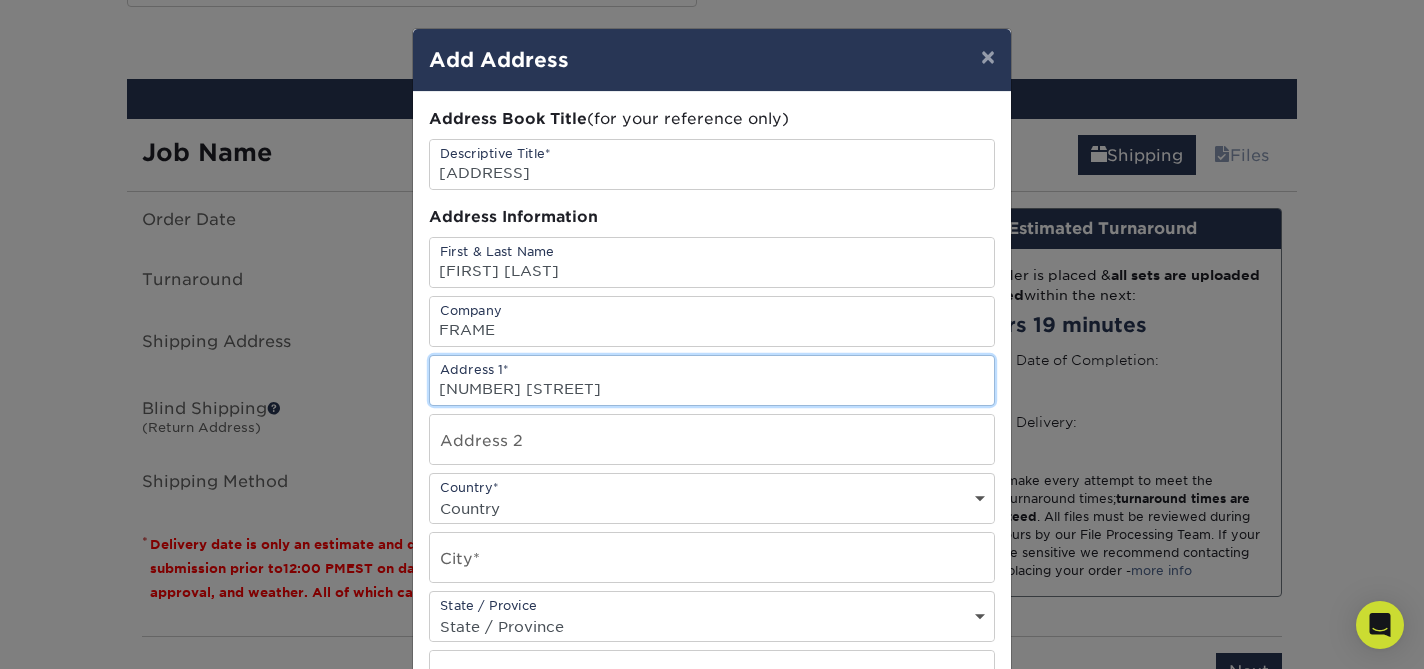 scroll, scrollTop: 86, scrollLeft: 0, axis: vertical 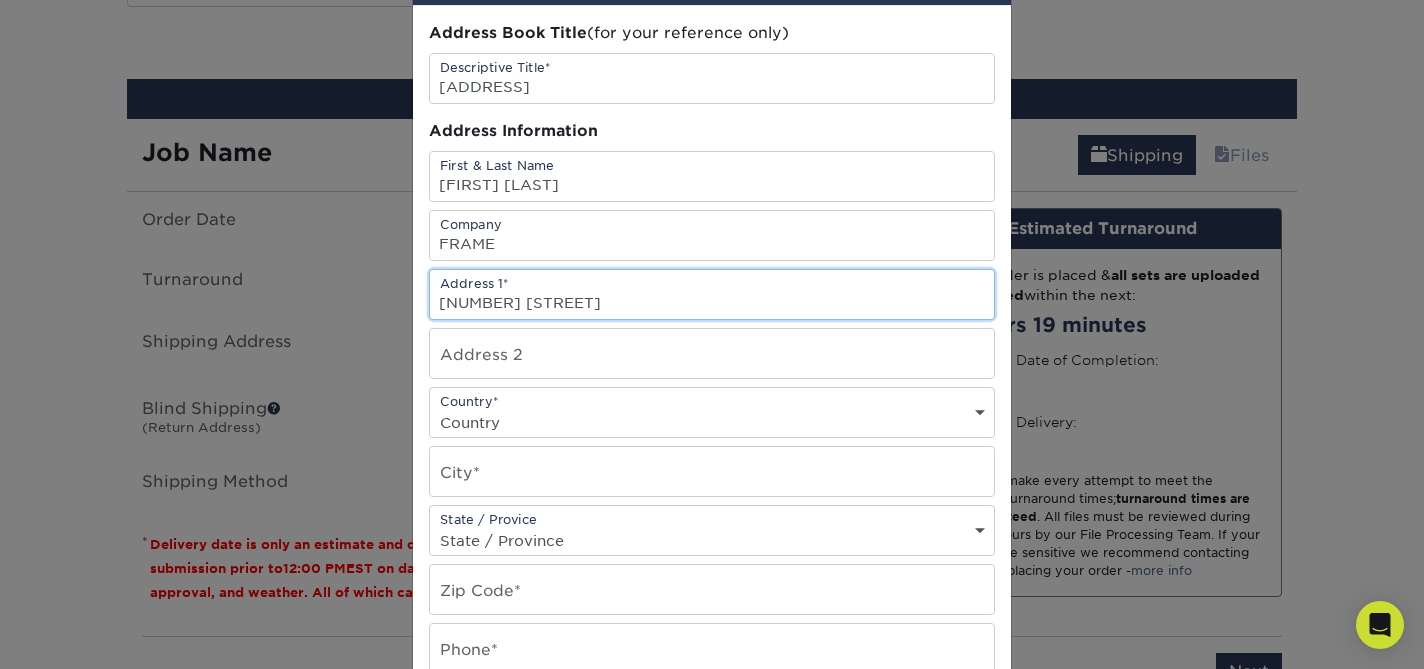 type on "2142 Fillmore St" 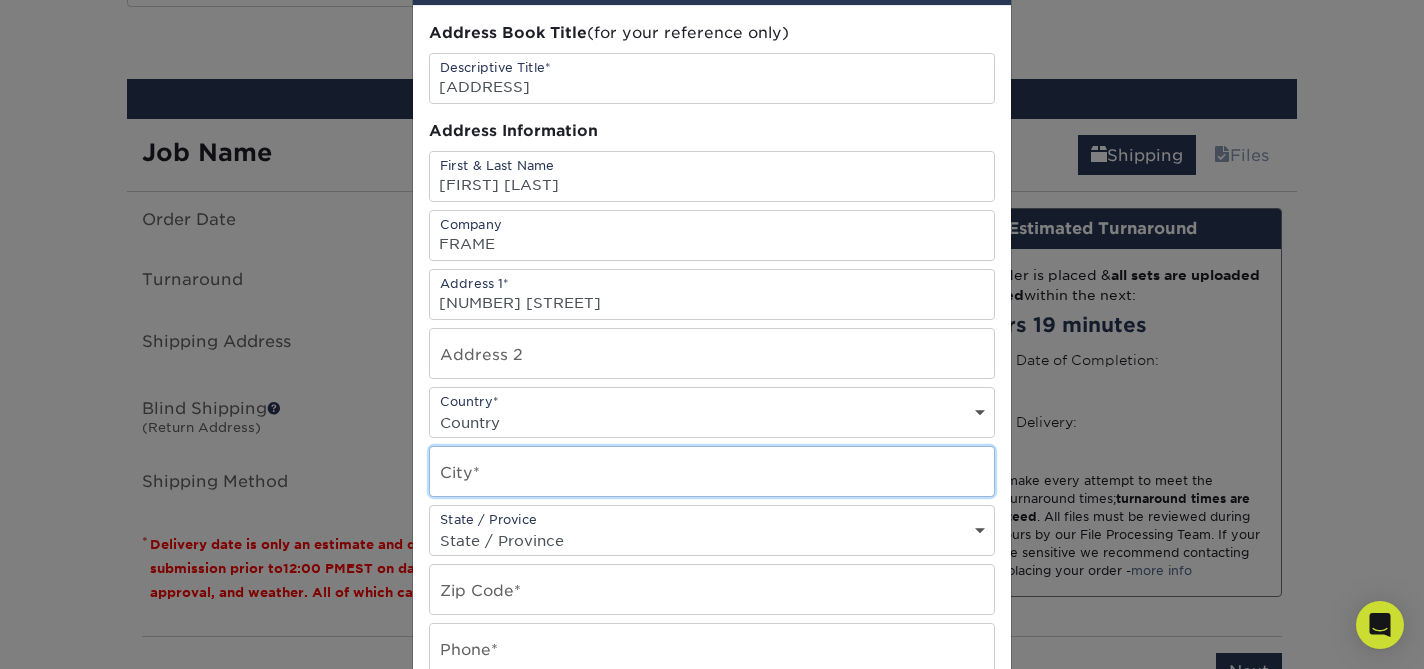 click at bounding box center [712, 471] 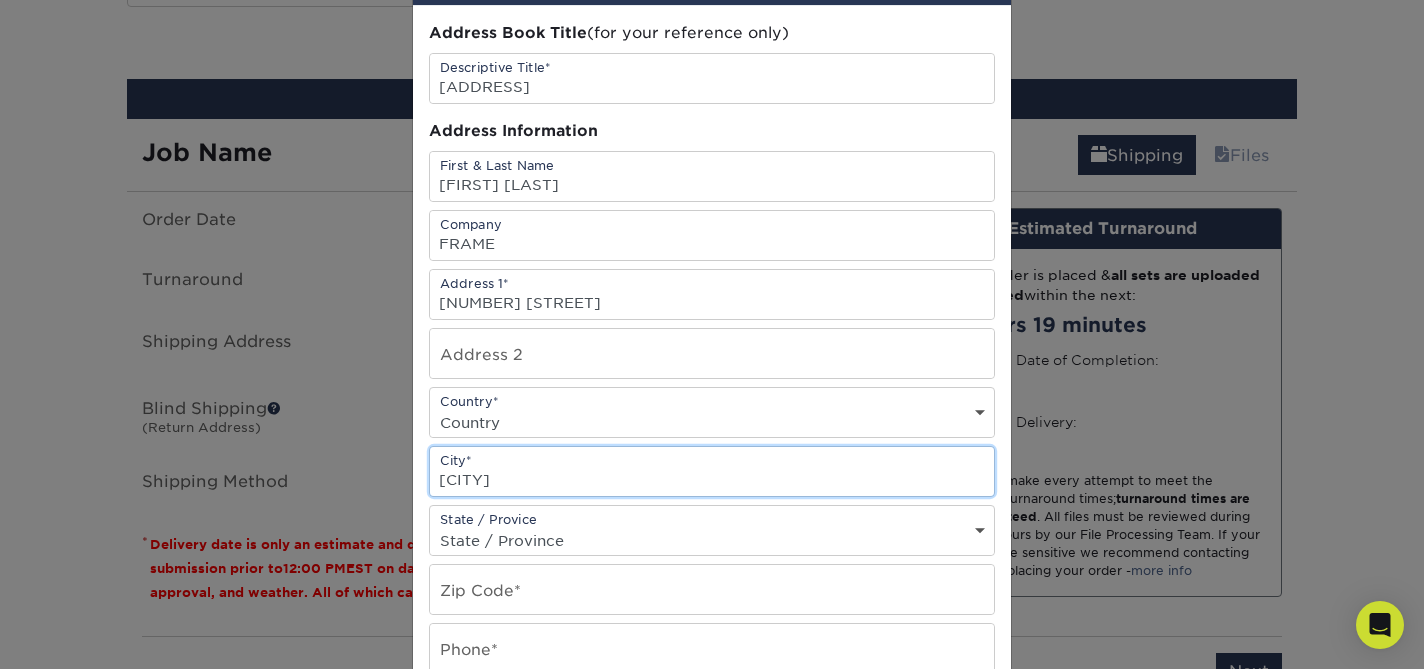 scroll, scrollTop: 161, scrollLeft: 0, axis: vertical 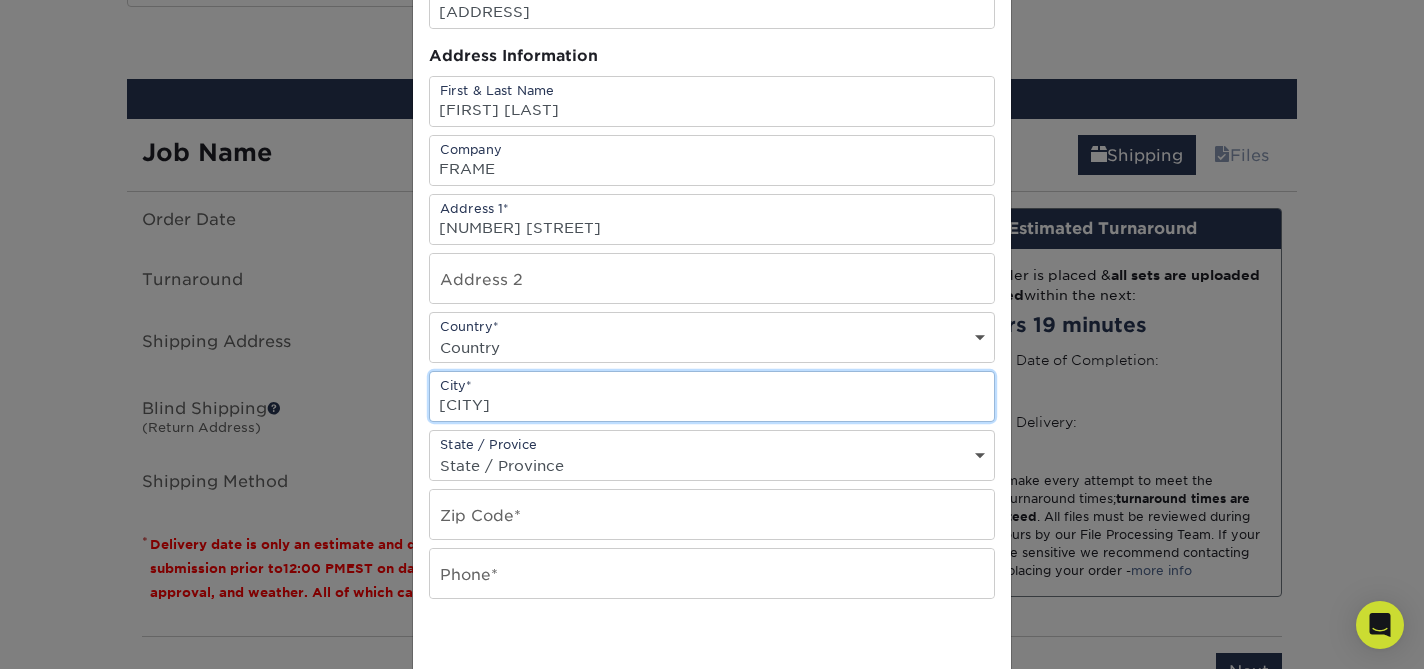 type on "San Francisco" 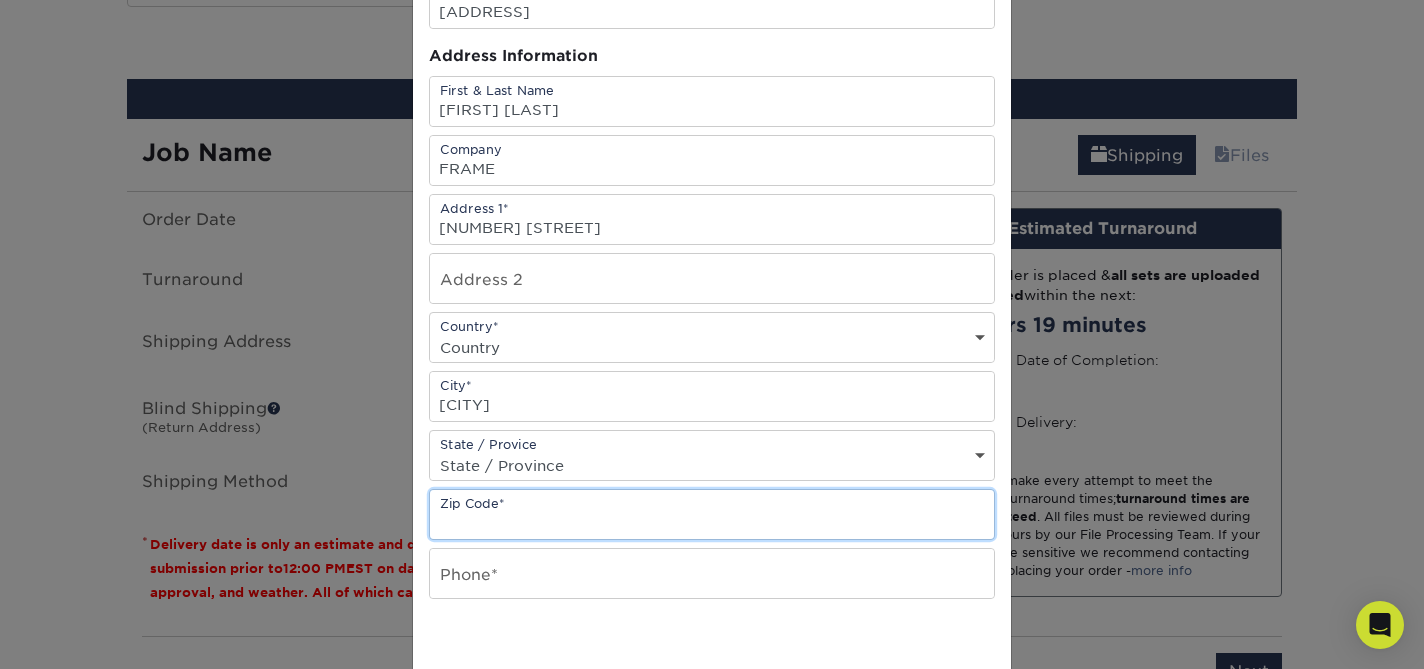 click at bounding box center [712, 514] 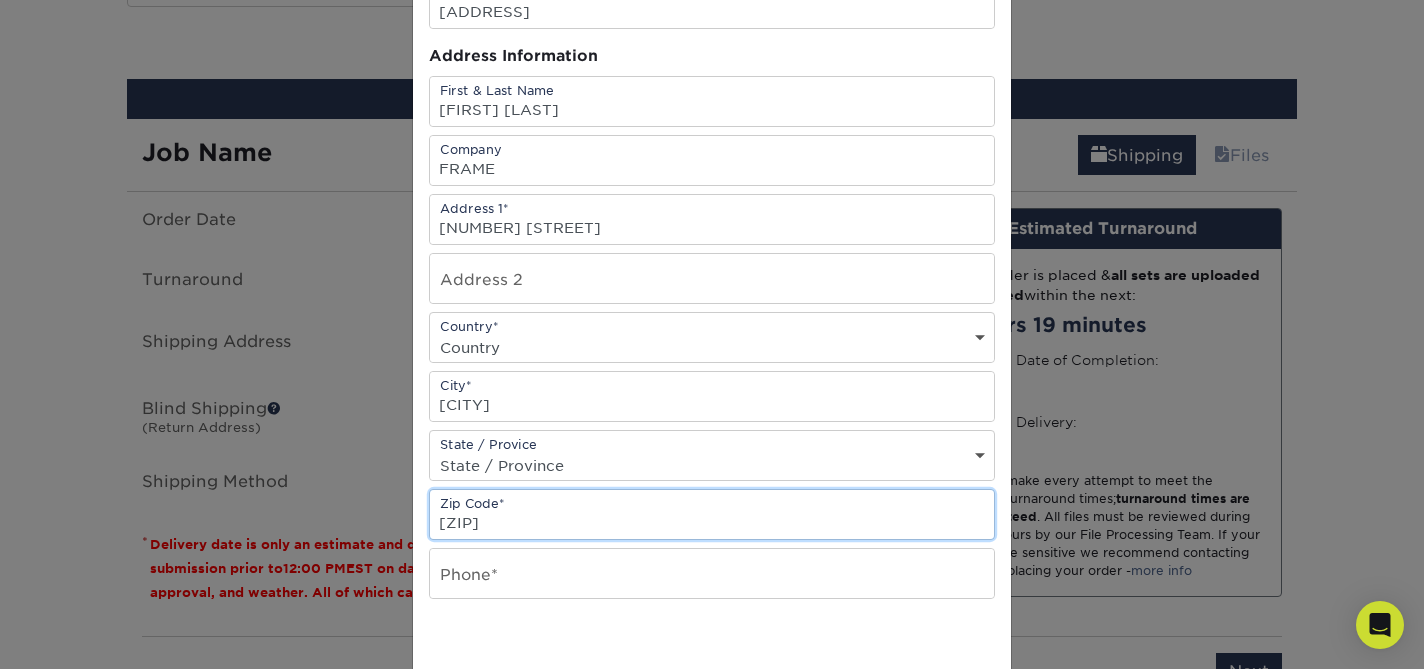 type on "94115" 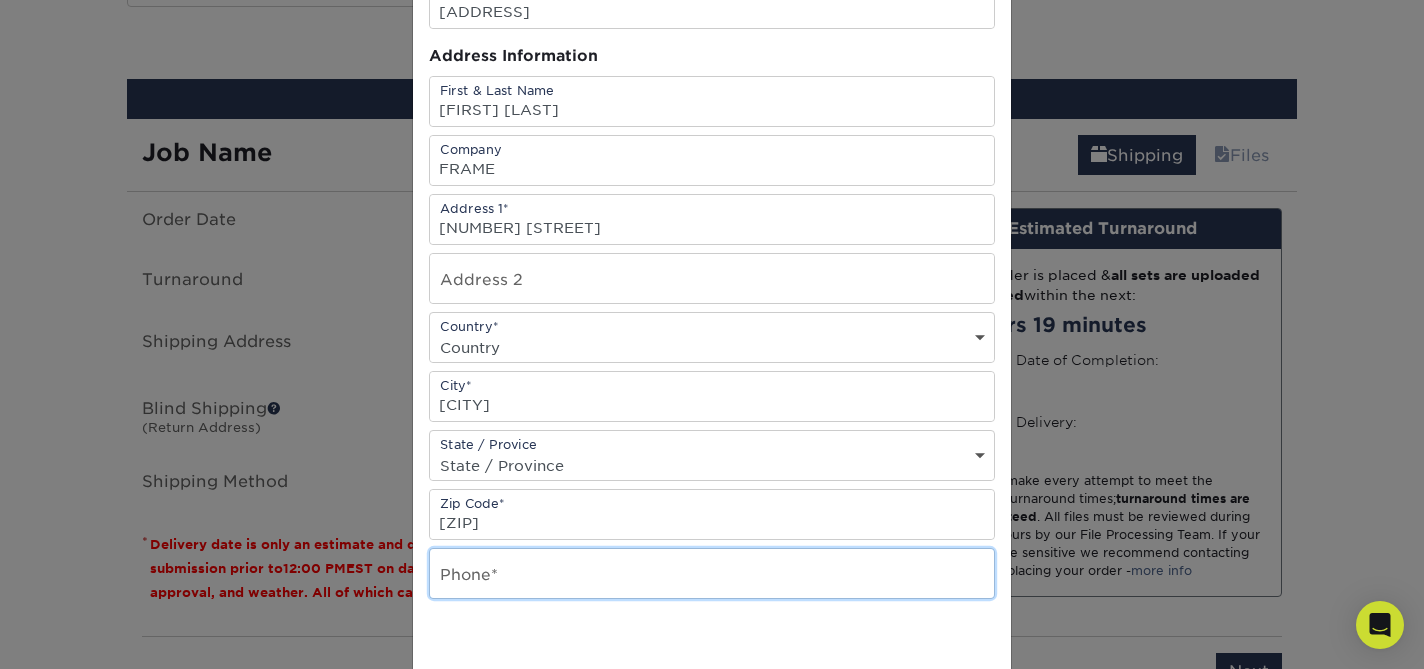 click at bounding box center (712, 573) 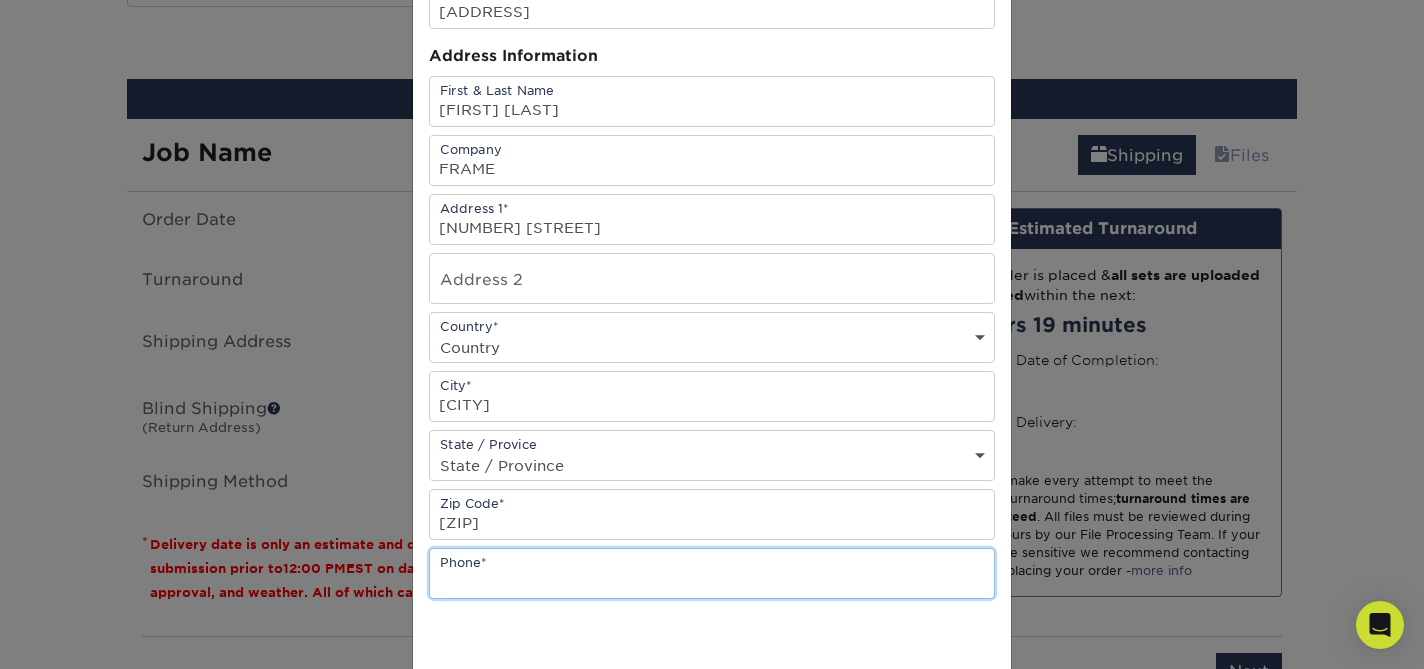 paste on "(415) 799-1337" 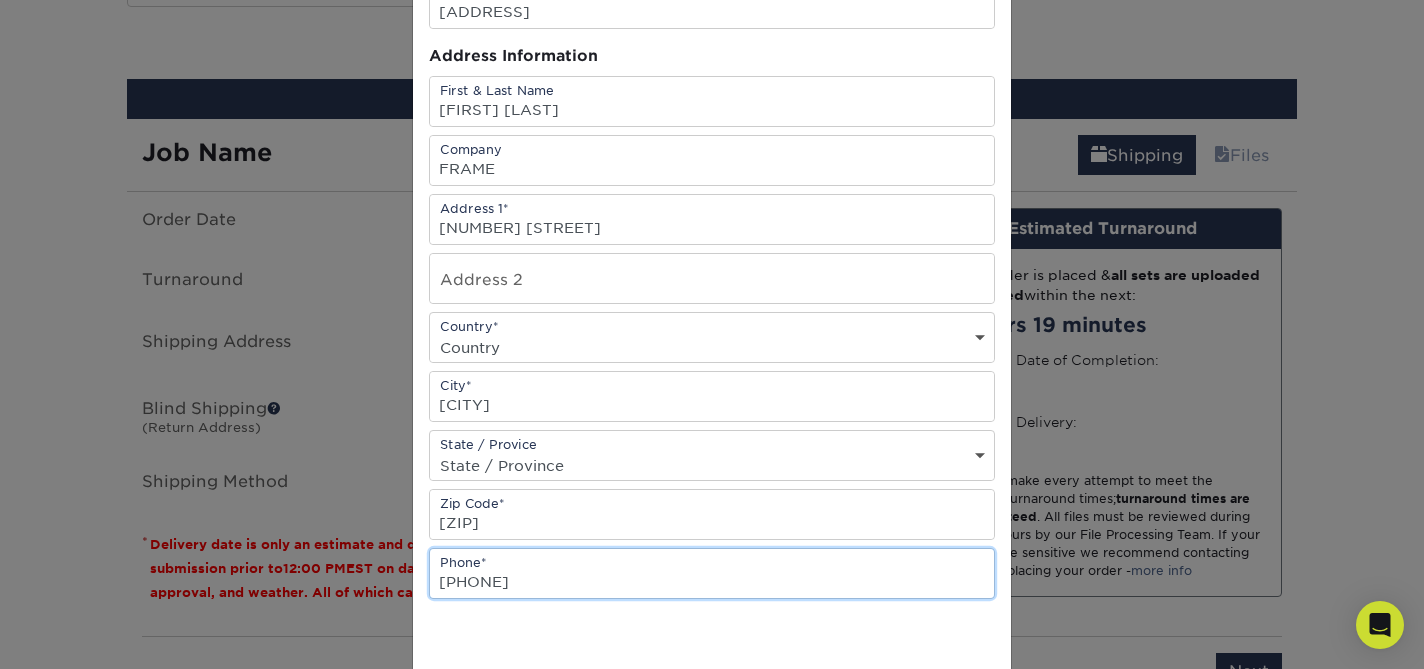 scroll, scrollTop: 0, scrollLeft: 0, axis: both 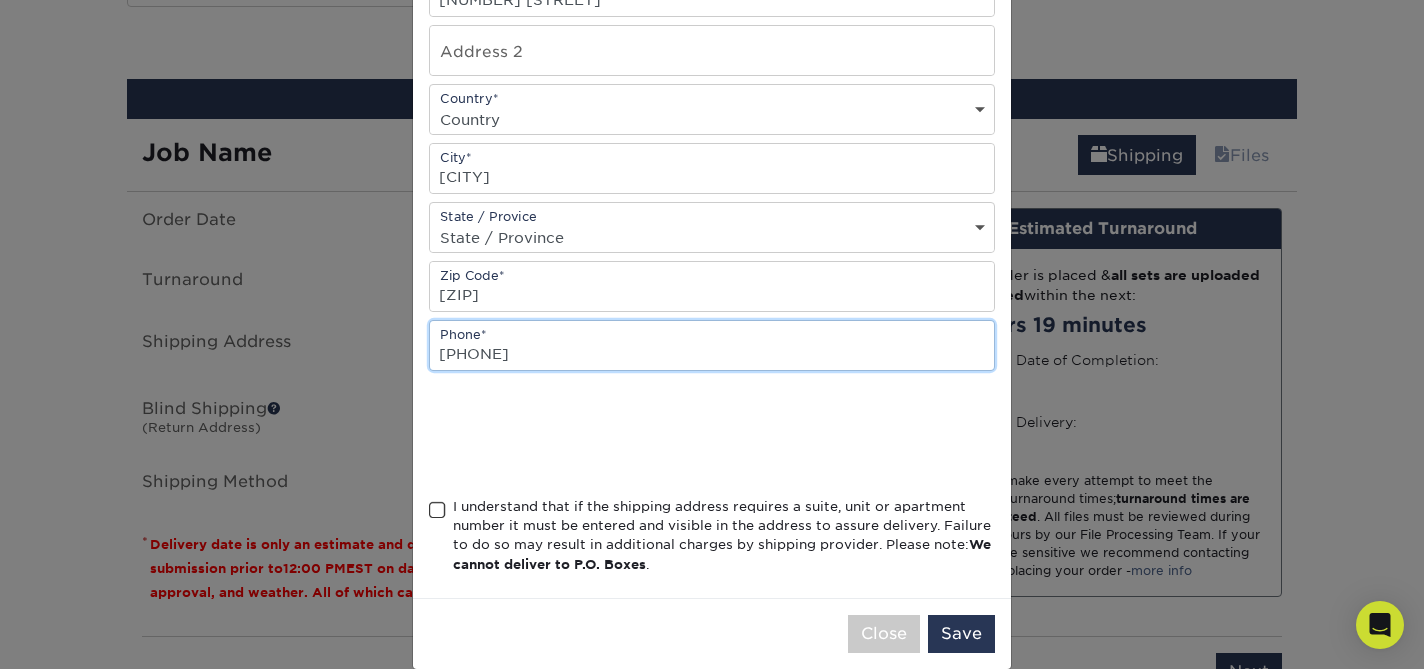 type on "(415) 799-1337" 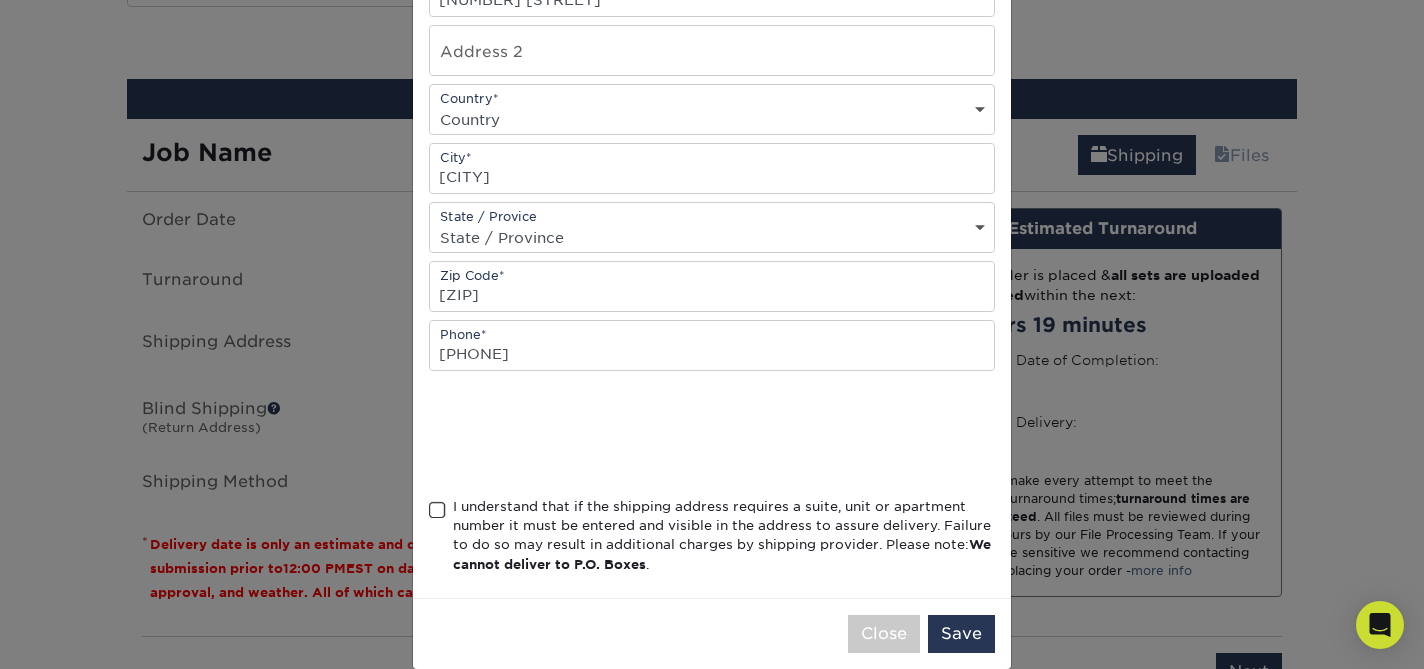 drag, startPoint x: 444, startPoint y: 508, endPoint x: 501, endPoint y: 503, distance: 57.21888 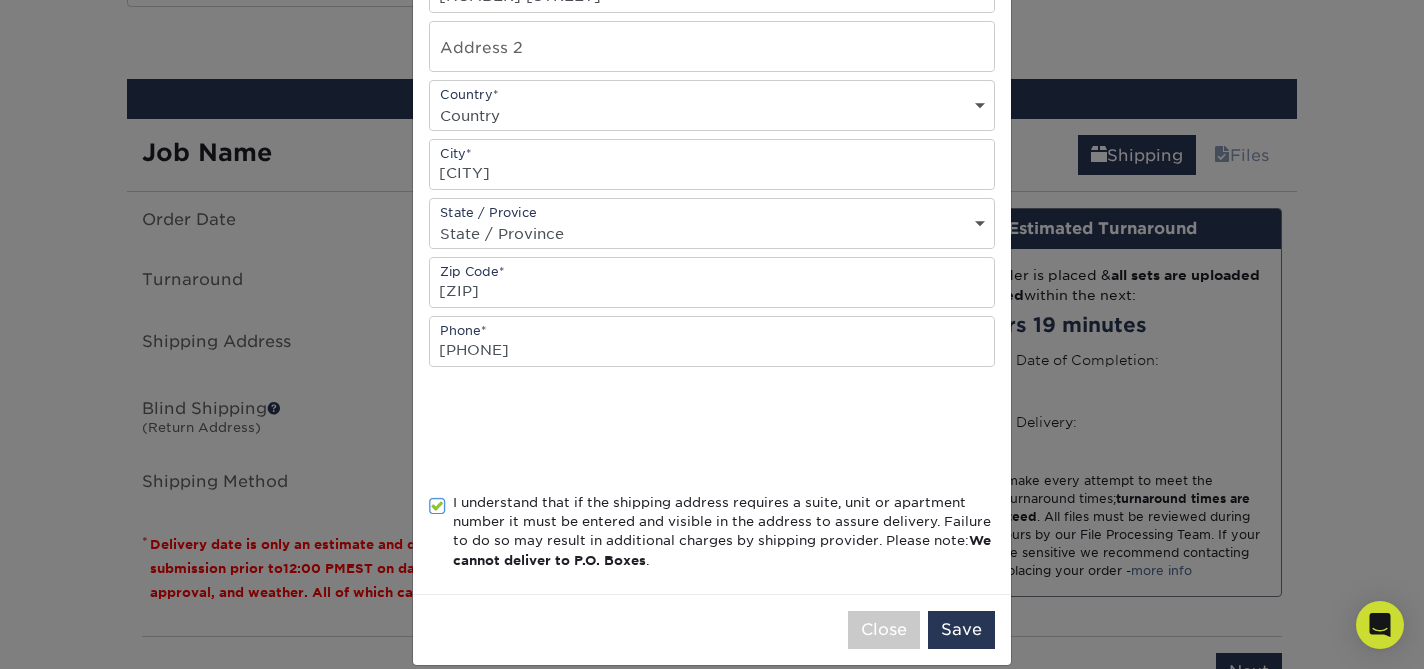 scroll, scrollTop: 418, scrollLeft: 0, axis: vertical 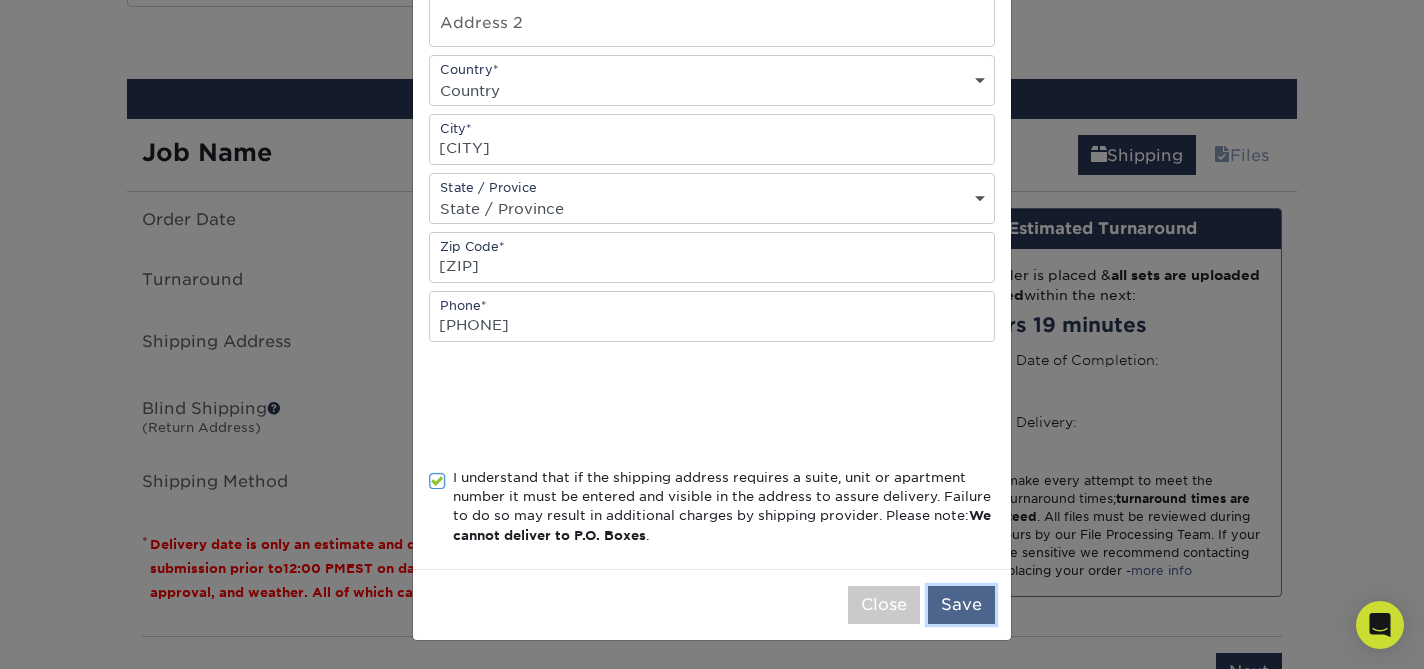 click on "Save" at bounding box center [961, 605] 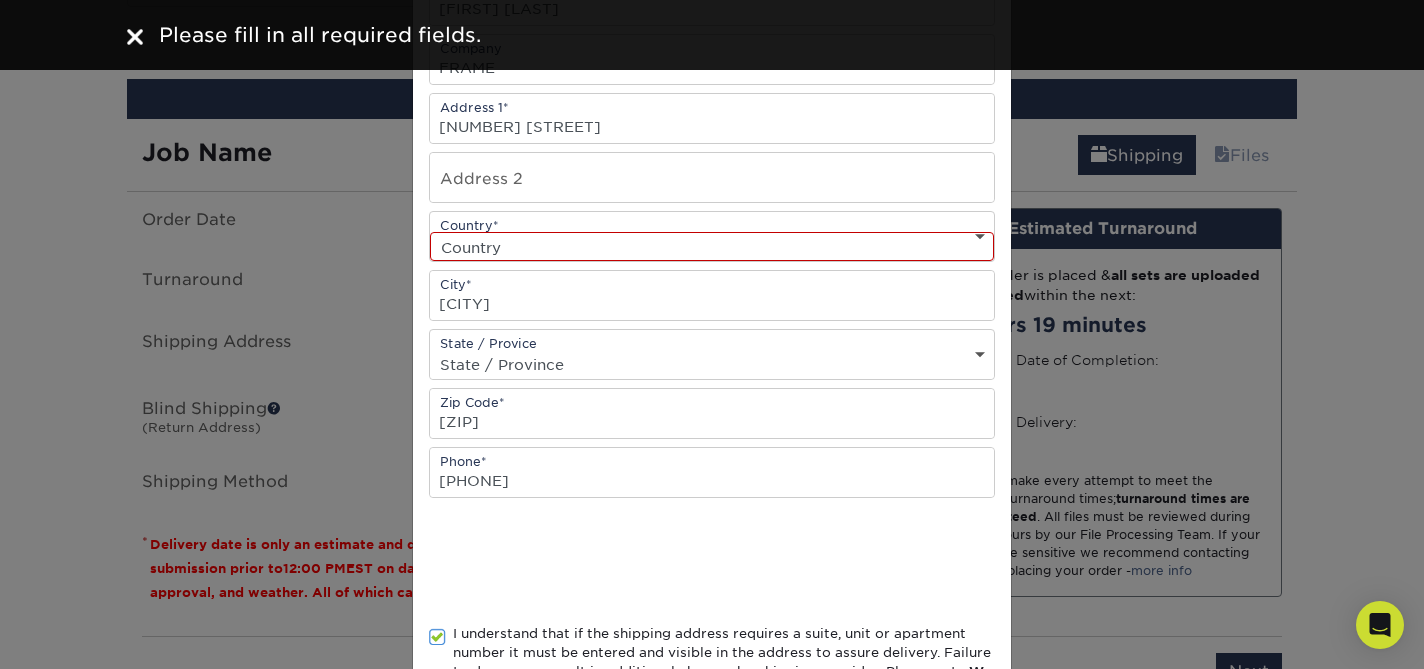 scroll, scrollTop: 254, scrollLeft: 0, axis: vertical 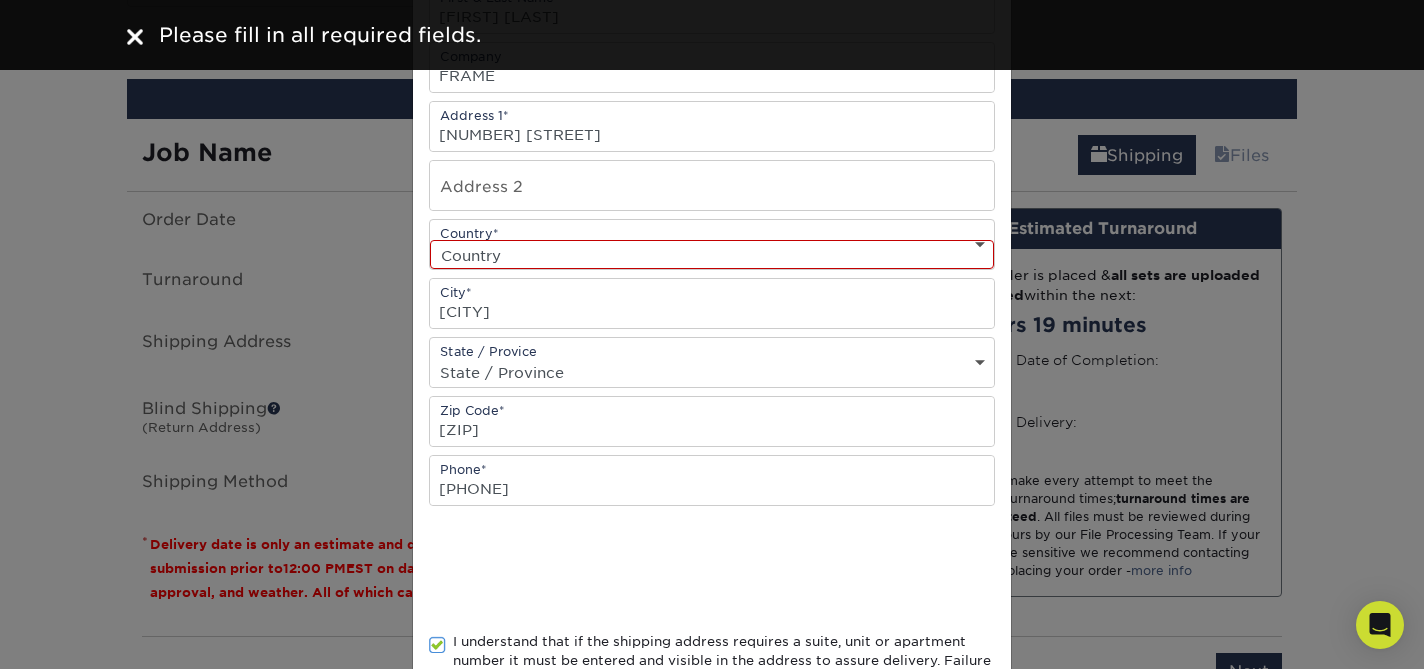 click on "Country United States Canada ----------------------------- Afghanistan Albania Algeria American Samoa Andorra Angola Anguilla Antarctica Antigua and Barbuda Argentina Armenia Aruba Australia Austria Azerbaijan Bahamas Bahrain Bangladesh Barbados Belarus Belgium Belize Benin Bermuda Bhutan Bolivia Bosnia and Herzegovina Botswana Bouvet Island Brazil British Indian Ocean Territory British Virgin Islands Brunei Darussalam Bulgaria Burkina Faso Burundi Cambodia Cameroon Cape Verde Cayman Islands Central African Republic Chad Chile China Christmas Island Cocos Colombia Comoros Congo Cook Islands Costa Rica Croatia Cuba Cyprus Czech Republic Denmark Djibouti Dominica Dominican Republic East Timor Ecuador Egypt El Salvador Equatorial Guinea Eritrea Estonia Ethiopia Falkland Islands Faroe Islands Fiji Finland France French Guiana French Polynesia French Southern Territories Gabon Gambia Georgia Germany Ghana Gibraltar Greece Greenland Grenada Guadeloupe Guam Guatemala Guinea Guinea-Bissau Guyana Haiti Honduras India" at bounding box center (712, 254) 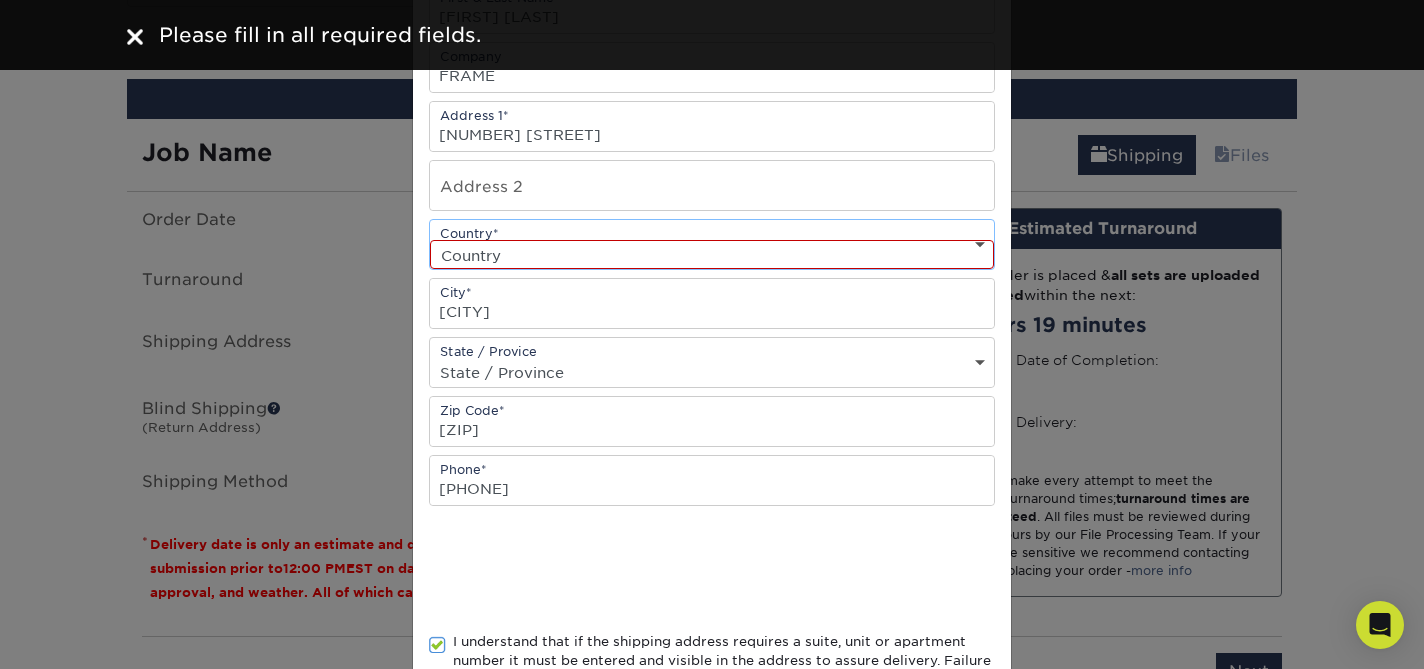 select on "US" 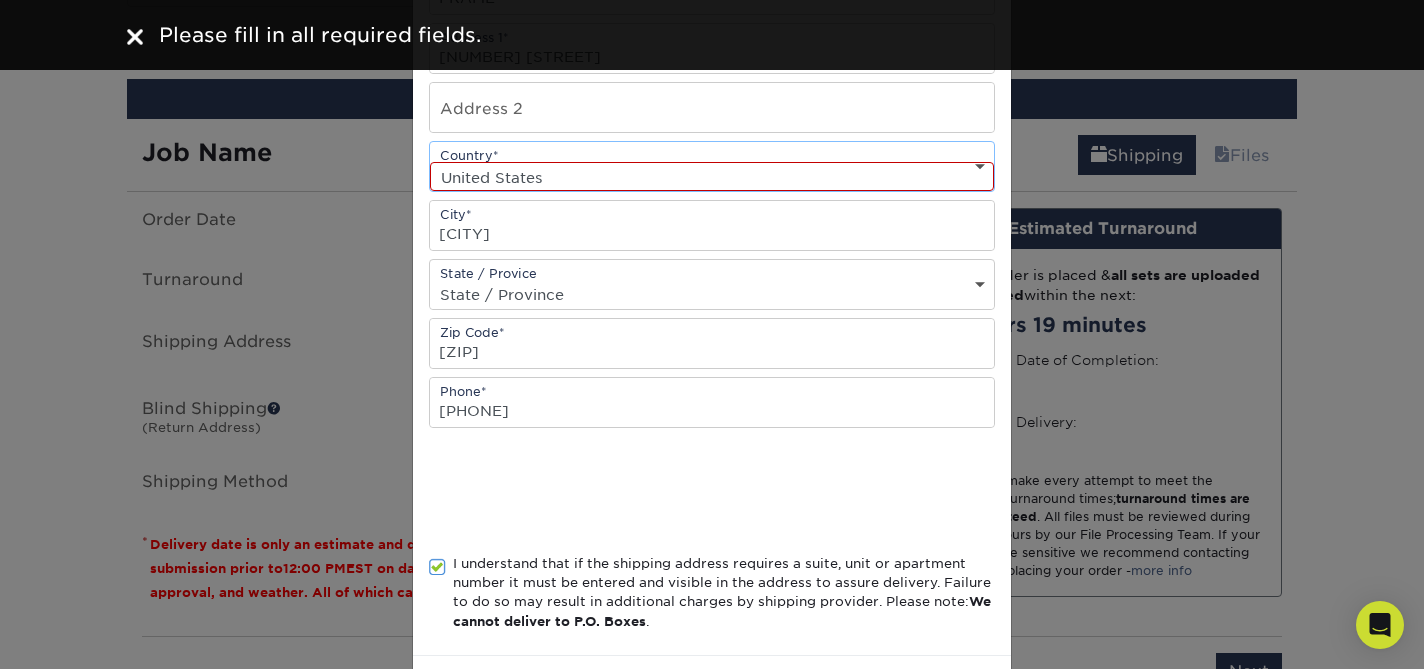 scroll, scrollTop: 418, scrollLeft: 0, axis: vertical 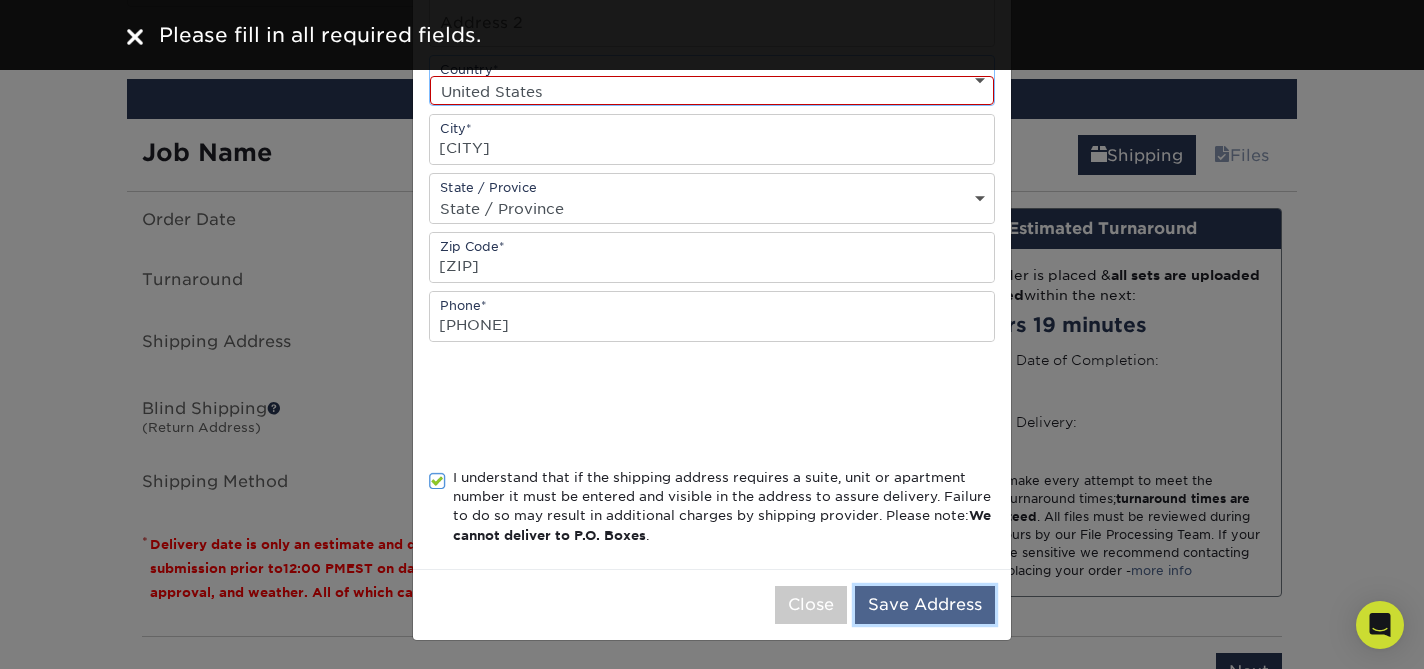 click on "Save Address" at bounding box center [925, 605] 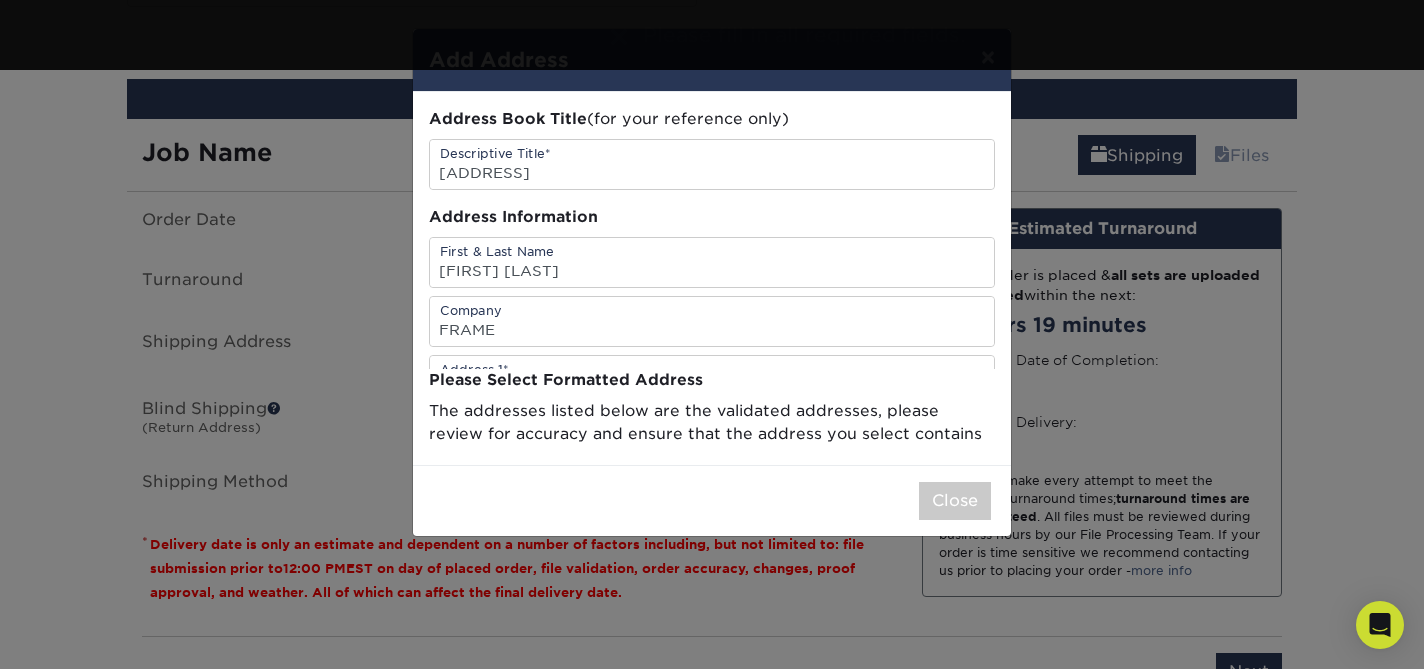 scroll, scrollTop: 0, scrollLeft: 0, axis: both 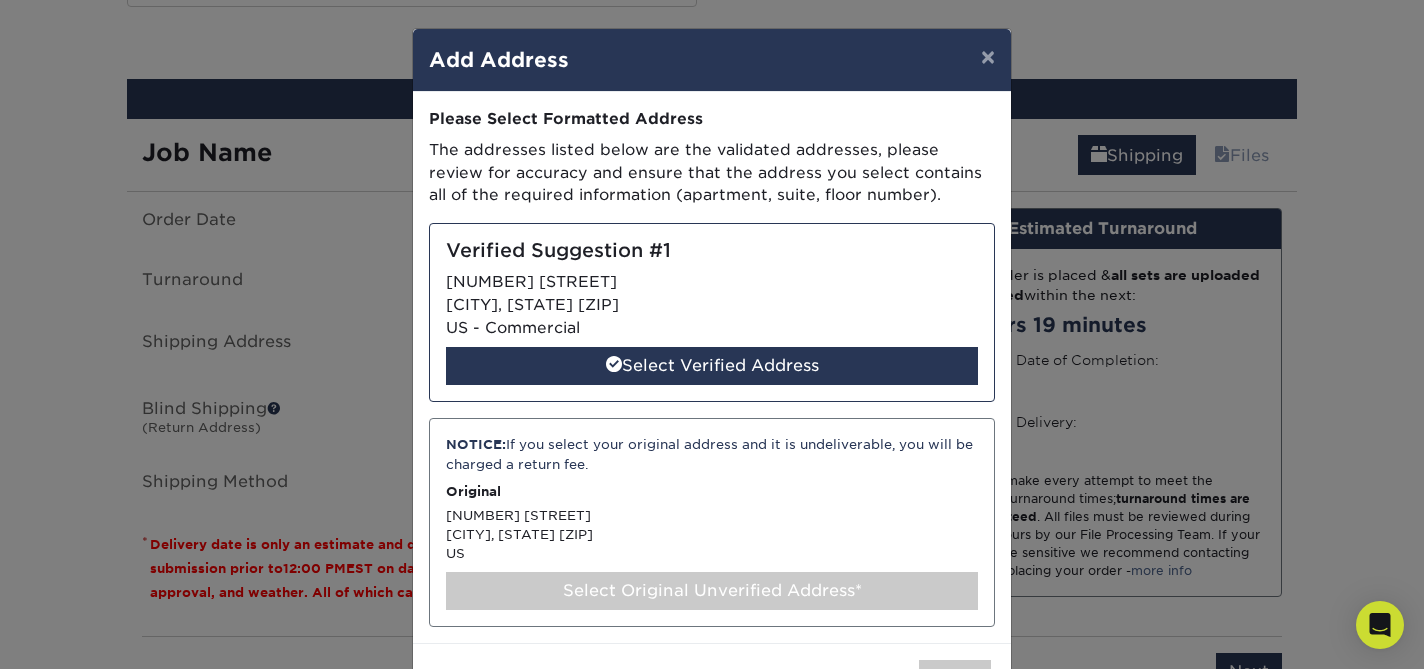 click on "Select Original Unverified Address*" at bounding box center [712, 591] 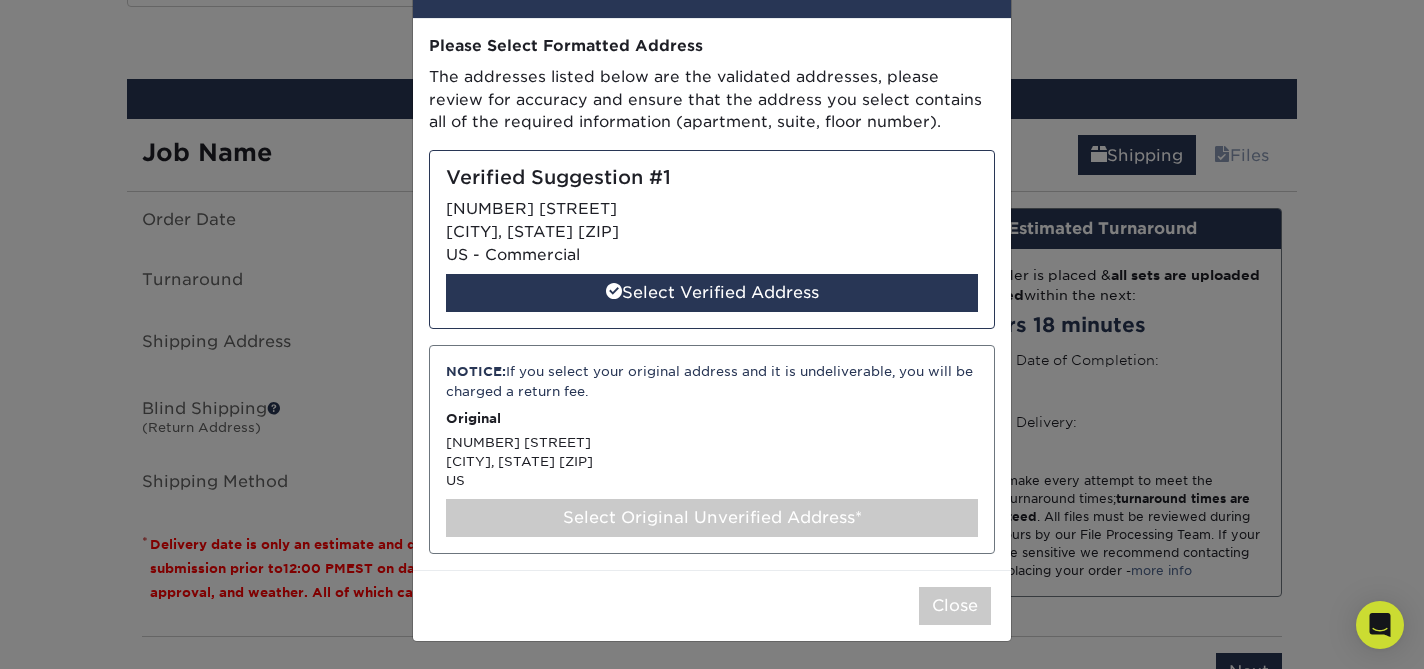 click on "Select Original Unverified Address*" at bounding box center (712, 518) 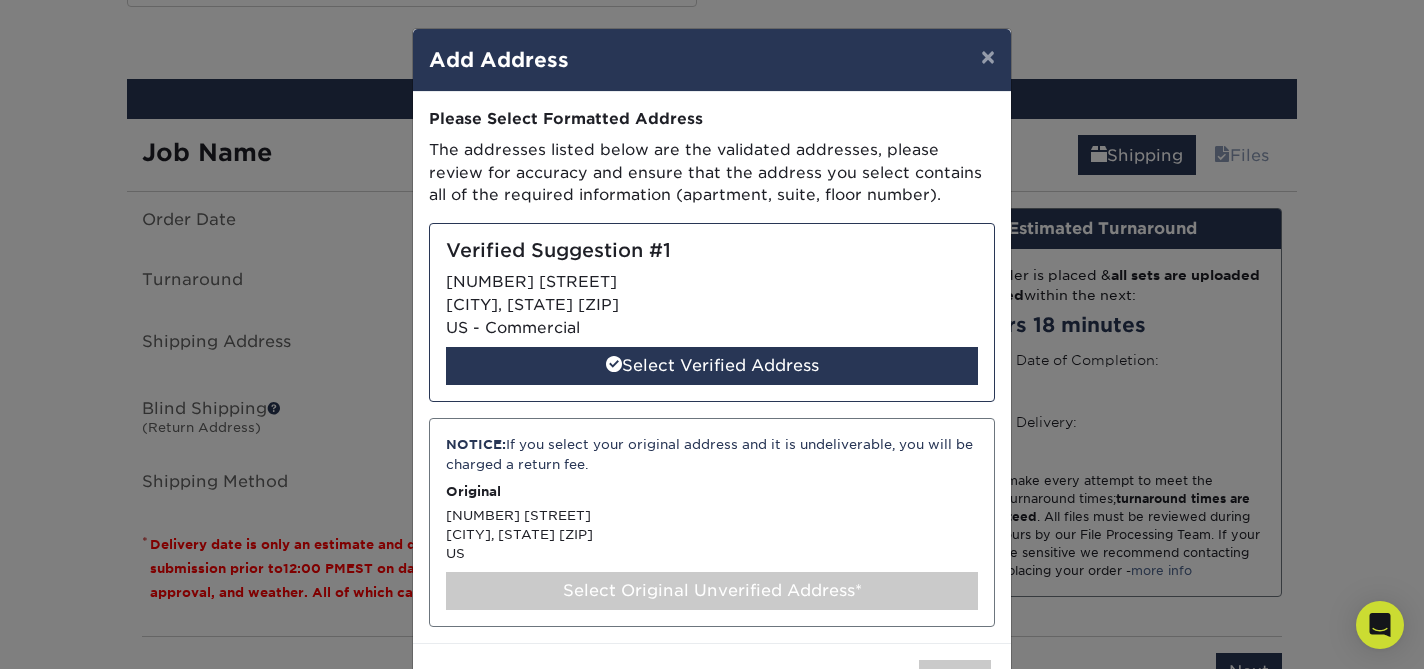 scroll, scrollTop: 73, scrollLeft: 0, axis: vertical 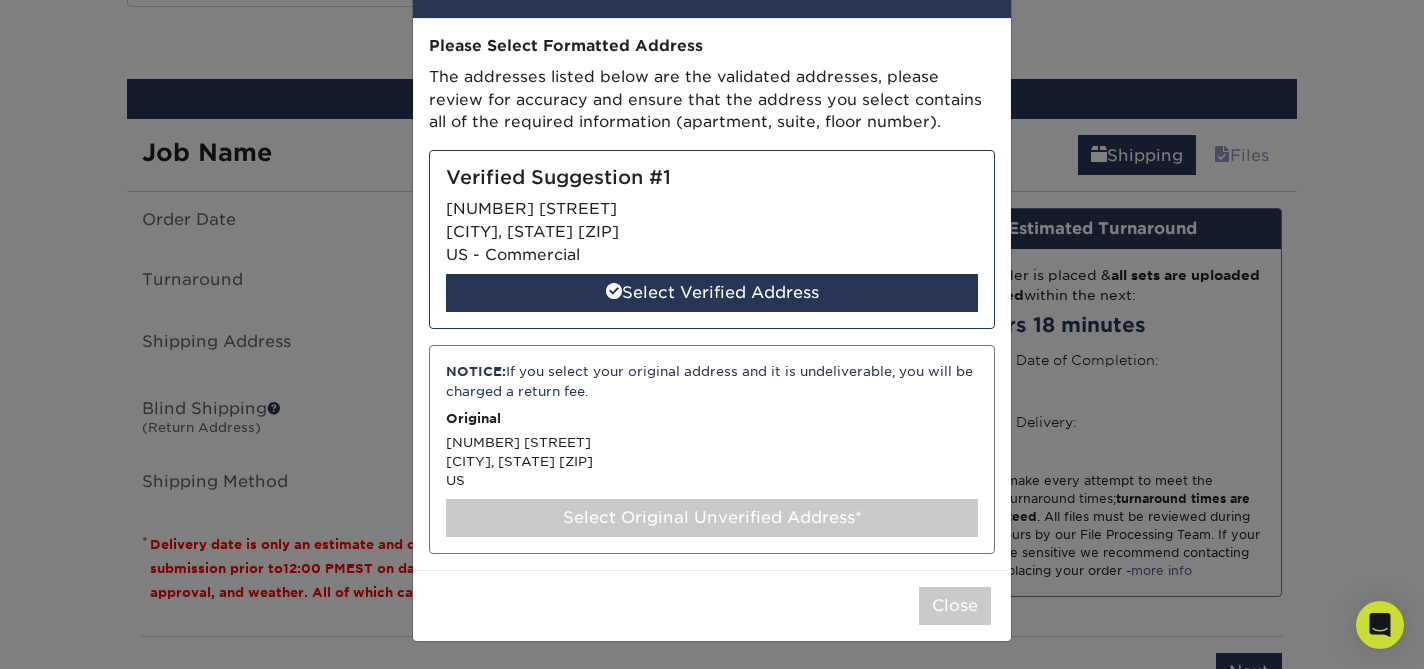 click on "Select Original Unverified Address*" at bounding box center (712, 518) 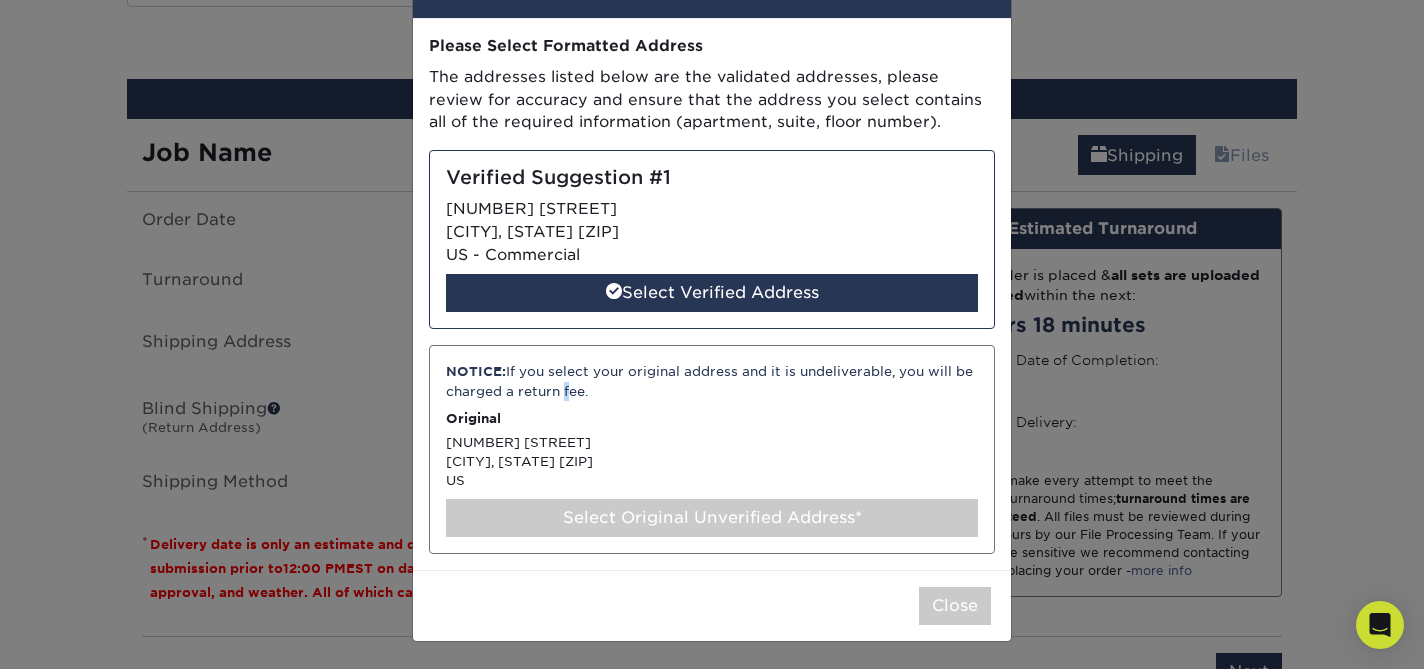 drag, startPoint x: 560, startPoint y: 382, endPoint x: 600, endPoint y: 380, distance: 40.04997 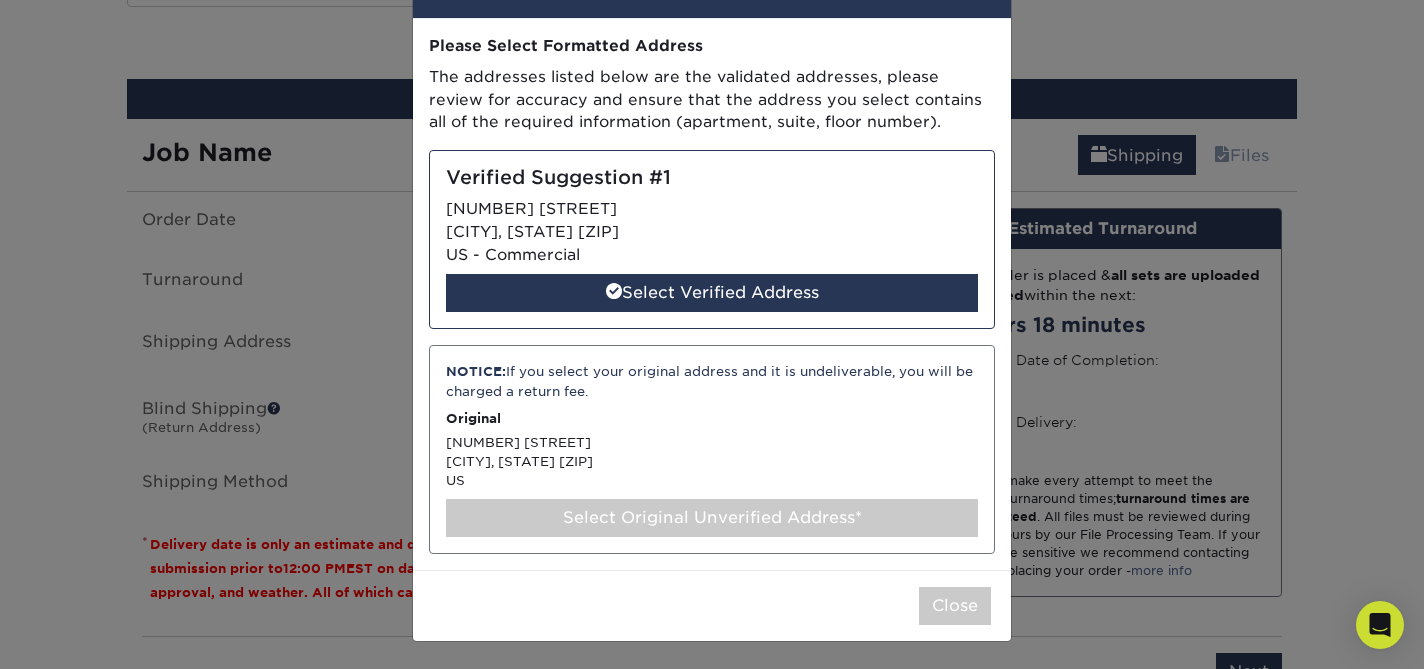 click on "NOTICE:  If you select your original address and it is undeliverable, you will be charged a return fee. Original 2142 Fillmore St San Francisco,  94115 US Select Original Unverified Address*" at bounding box center [712, 449] 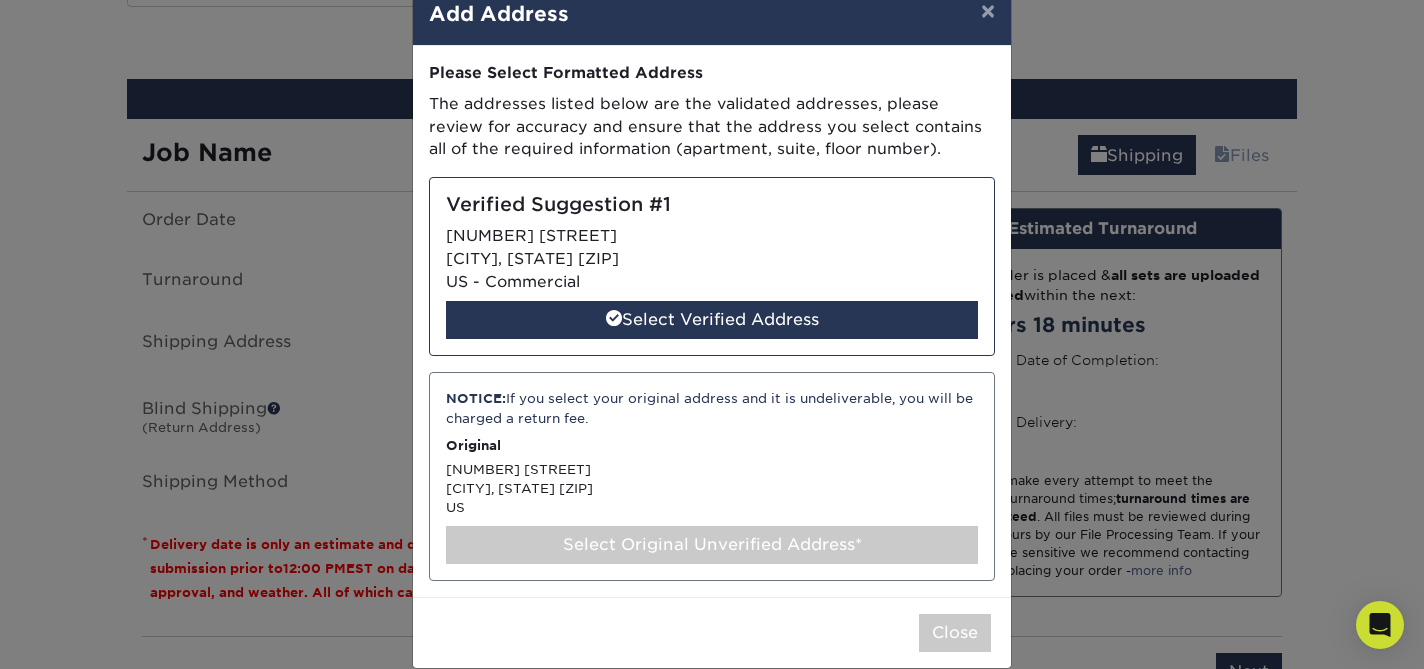 scroll, scrollTop: 73, scrollLeft: 0, axis: vertical 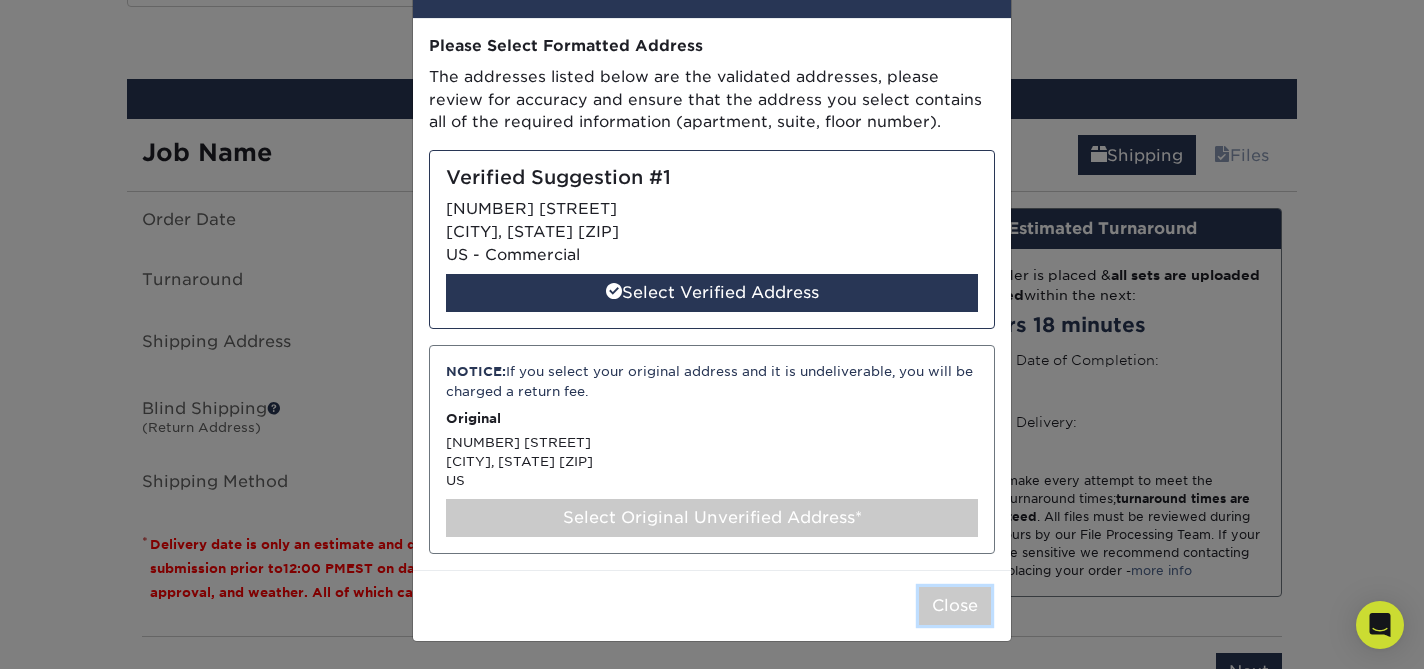 click on "Close" at bounding box center (955, 606) 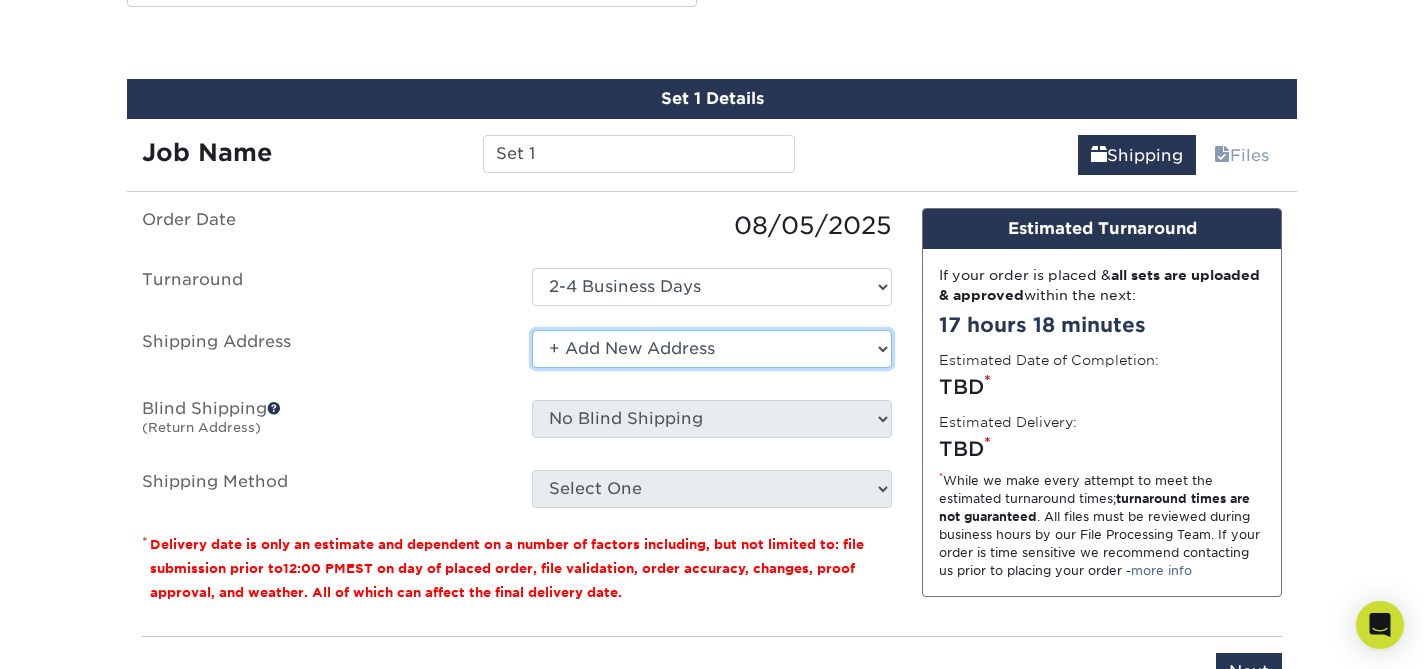 click on "Select One
ASPEN FRAME STORE
ASPEN STORE
AUSTIN STORE
BOSTON STORE
FRAME CULVER OFFICE
FRAME LA OFFICE
MALIBU STORE
PALO ALTO STORE
SCOTTSDALE FRAME STORE
+ Add New Address" at bounding box center [712, 349] 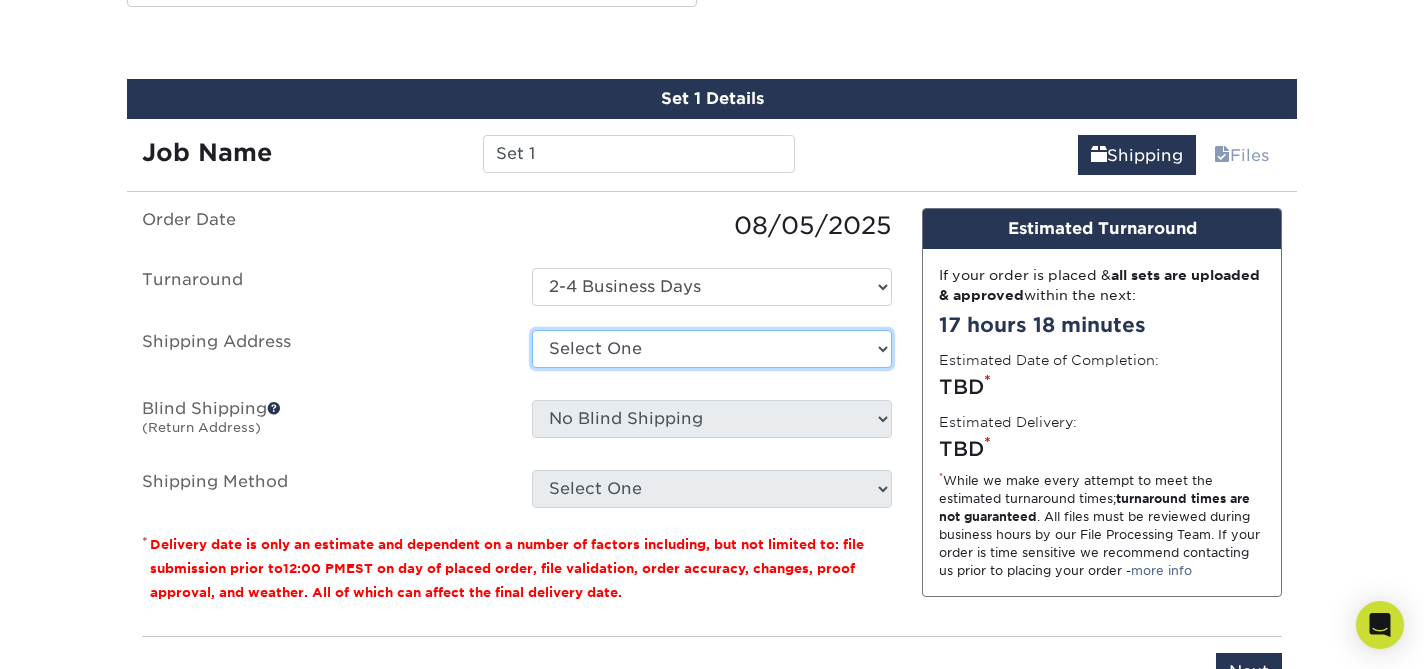 click on "Select One
ASPEN FRAME STORE
ASPEN STORE
AUSTIN STORE
BOSTON STORE
FRAME CULVER OFFICE
FRAME LA OFFICE
MALIBU STORE
PALO ALTO STORE
SCOTTSDALE FRAME STORE
+ Add New Address" at bounding box center (712, 349) 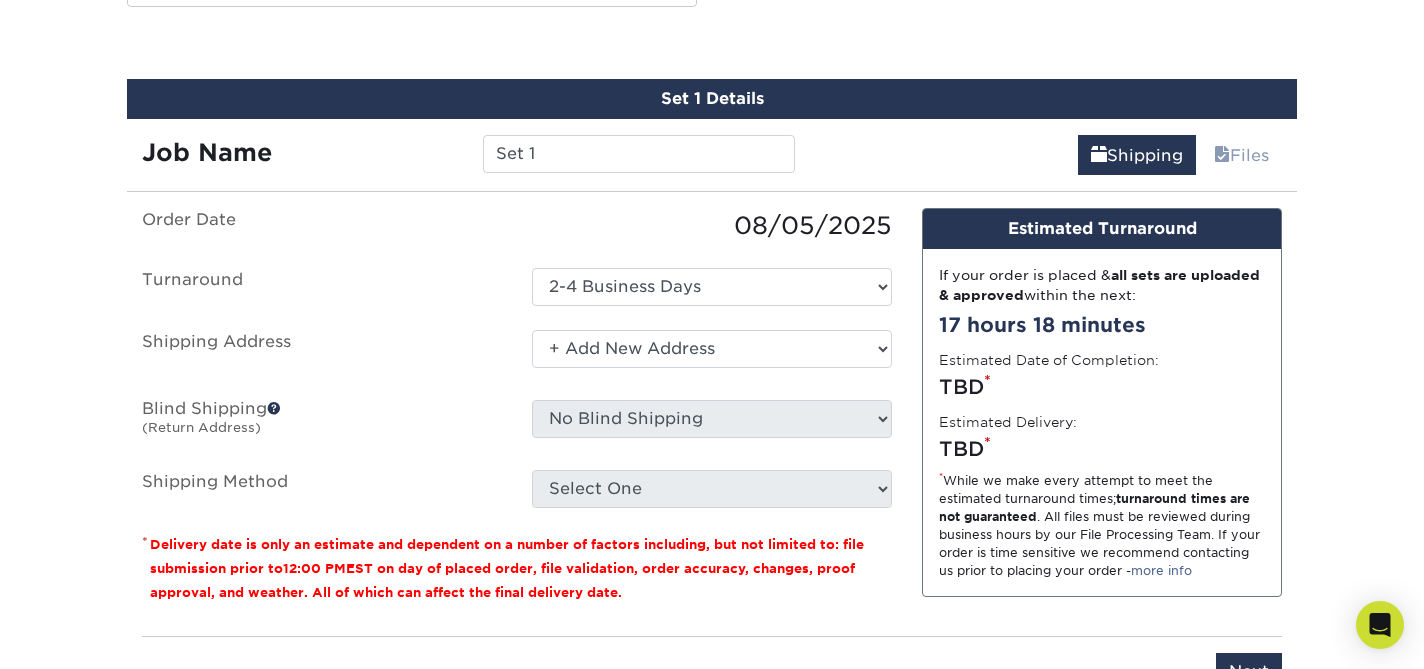 scroll, scrollTop: 0, scrollLeft: 0, axis: both 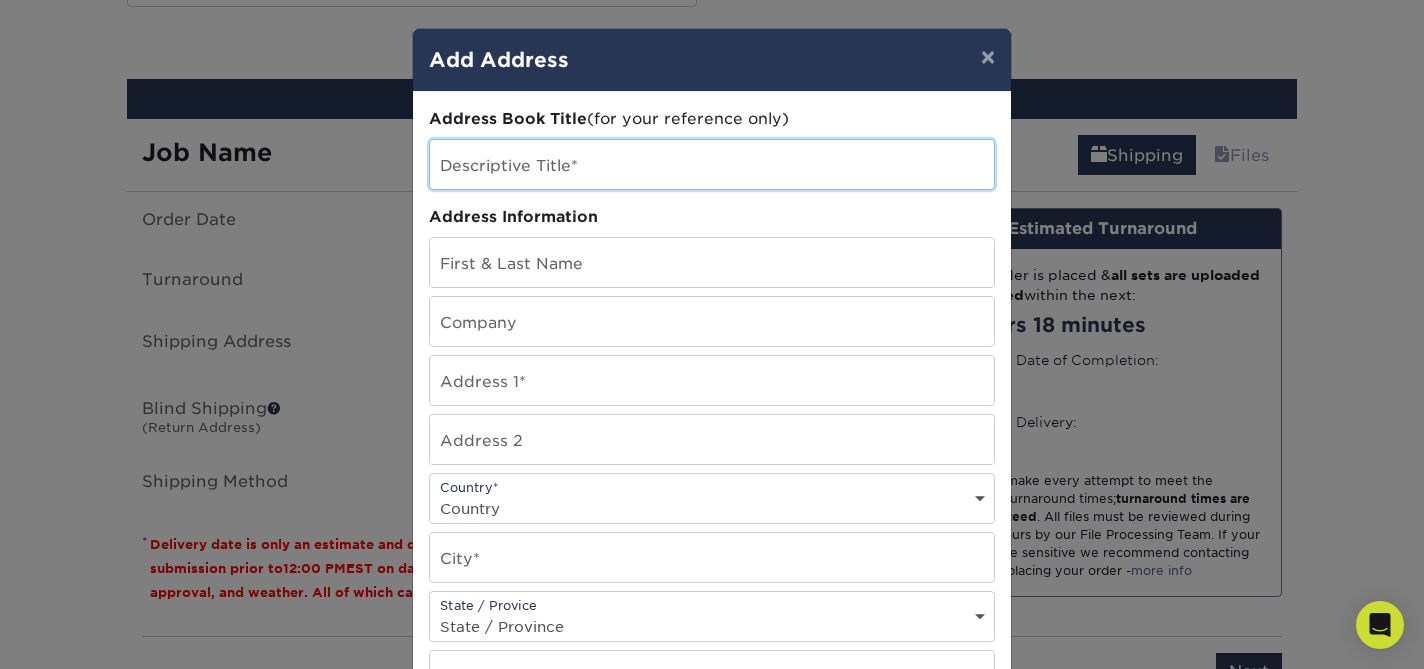 click at bounding box center [712, 164] 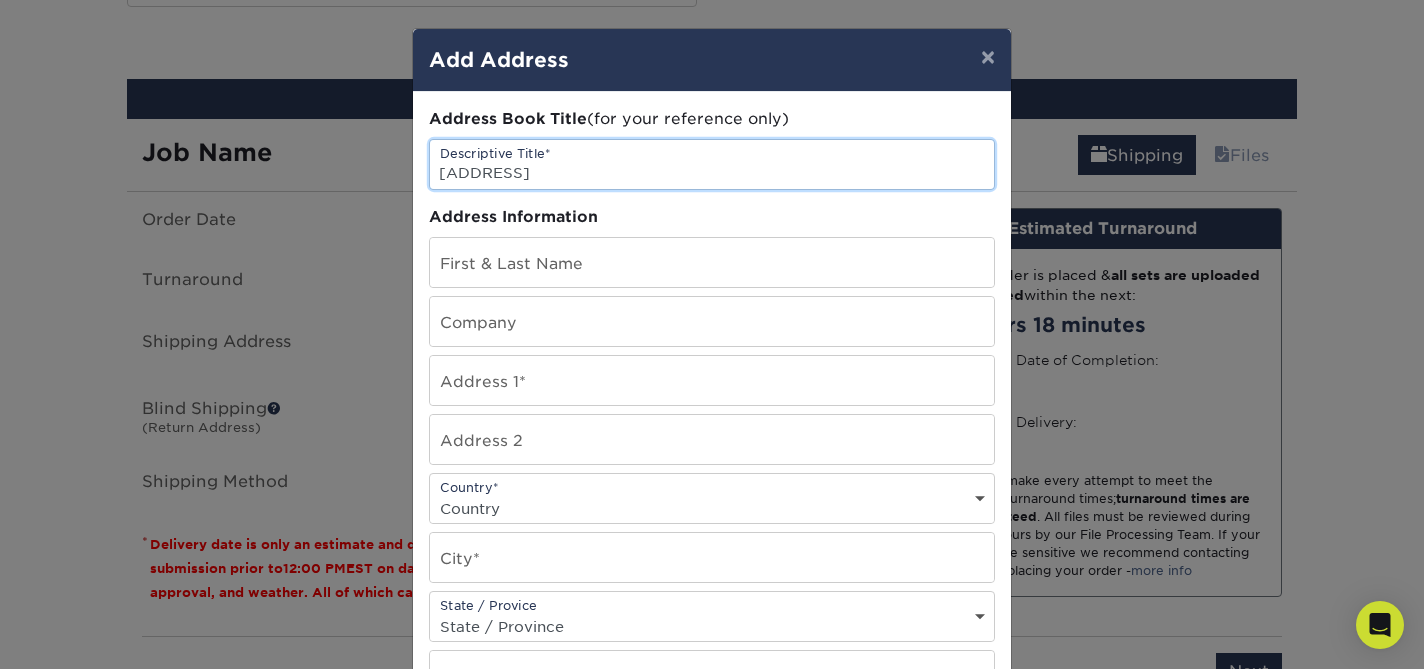 type on "FILLMORE STORE" 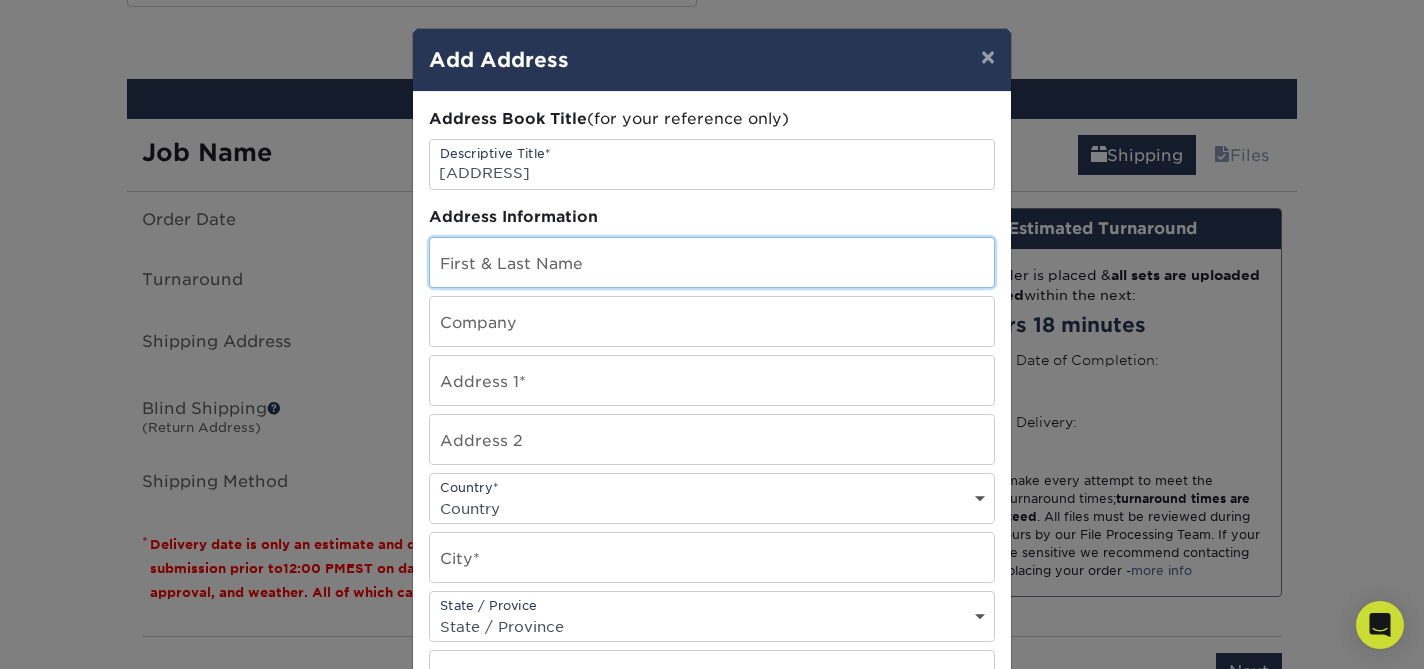 click at bounding box center [712, 262] 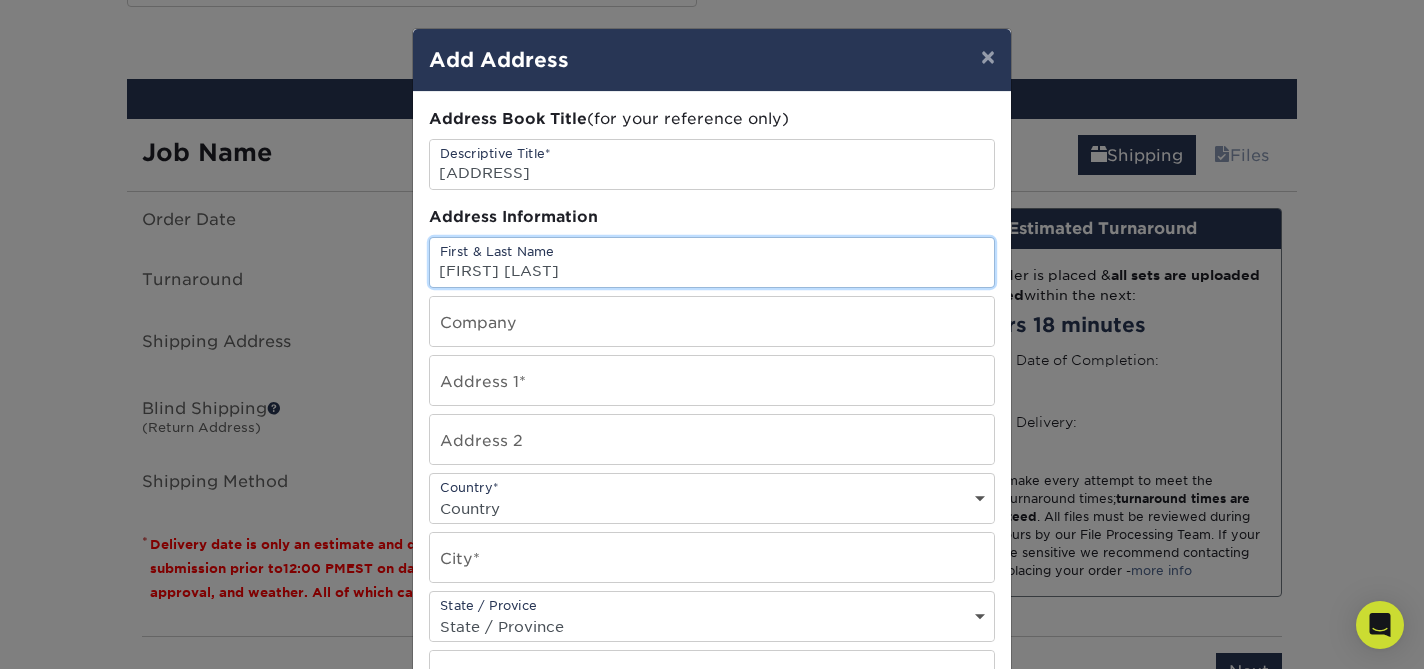type on "[FIRST] [LAST]" 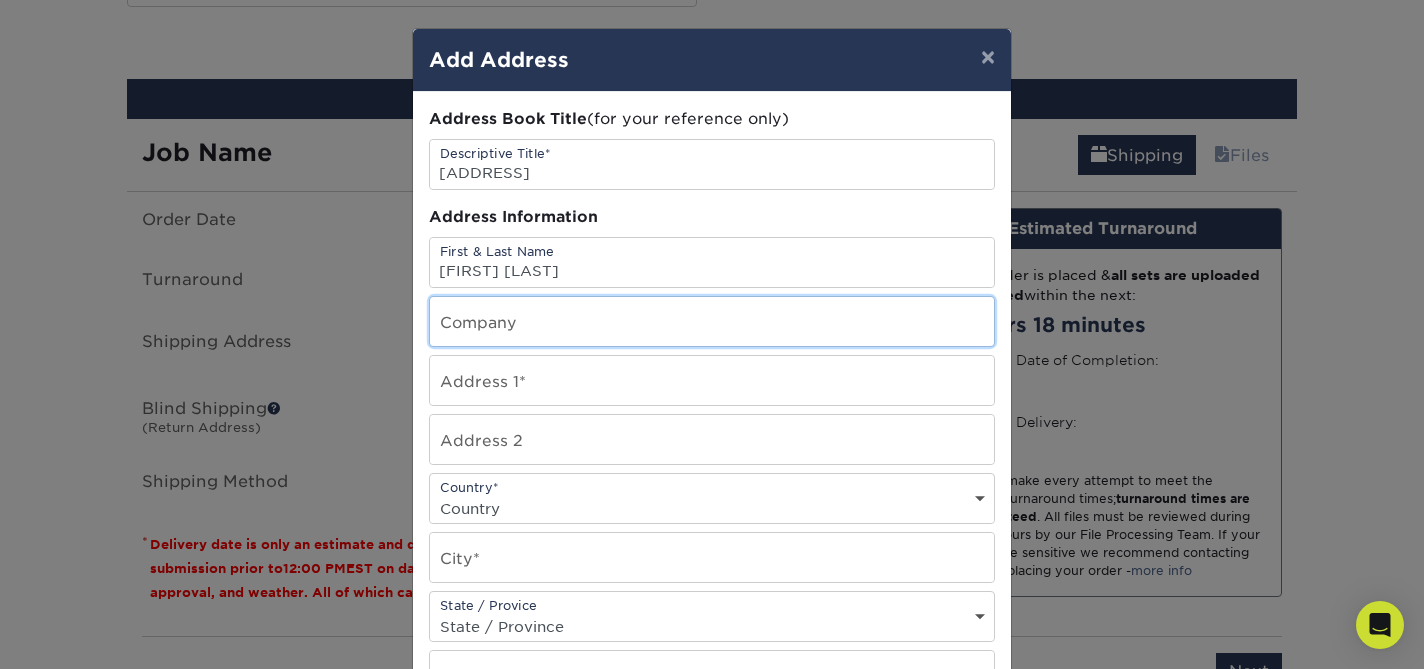 click at bounding box center (712, 321) 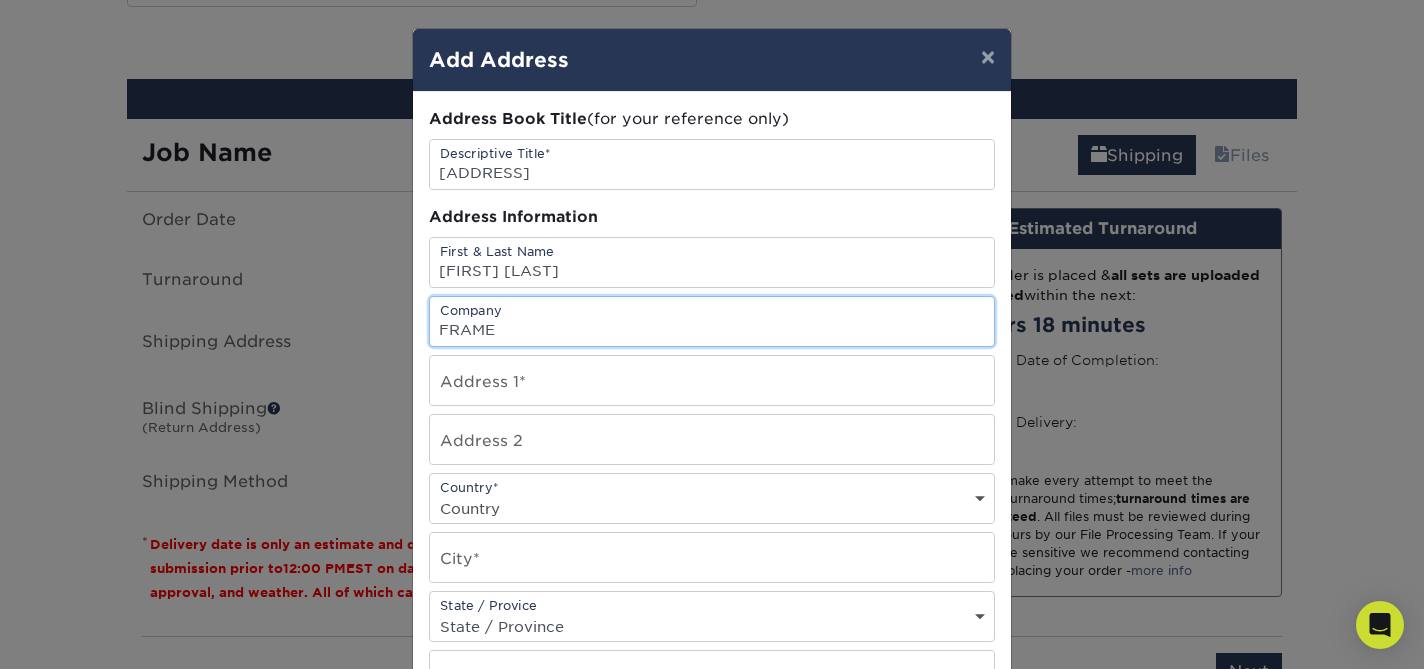 type on "FRAME" 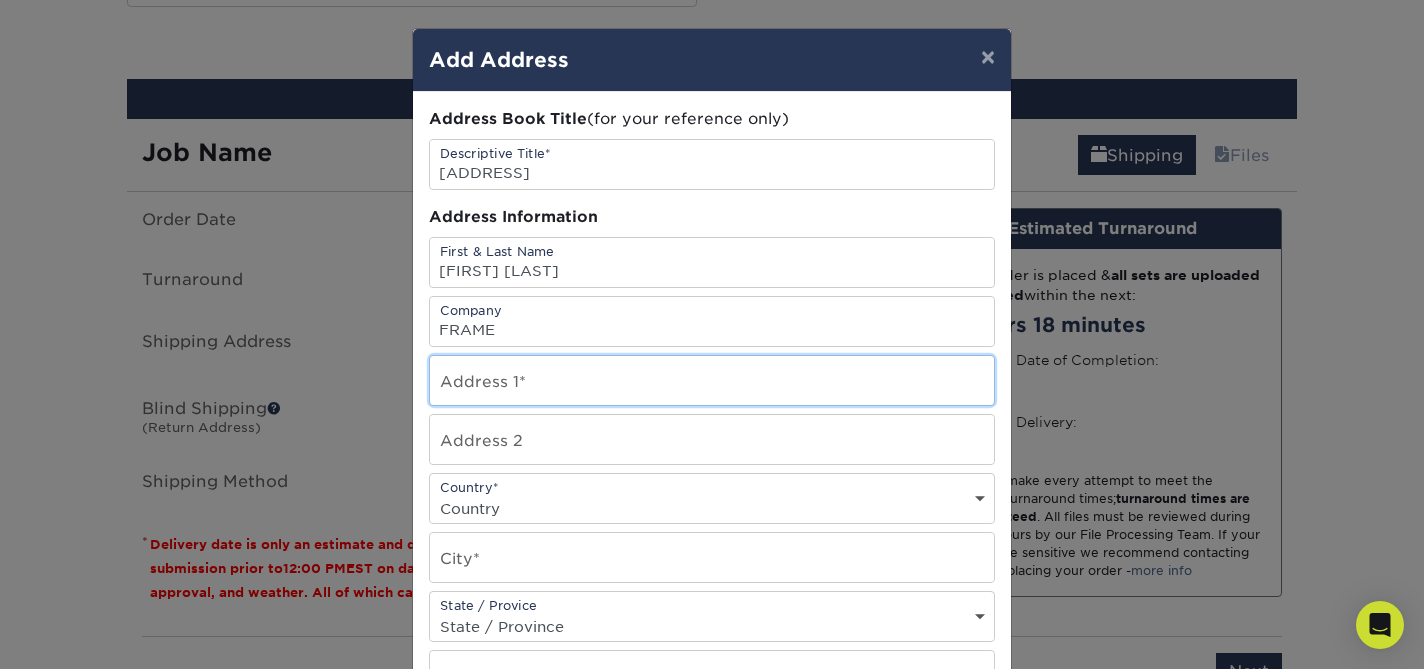 click at bounding box center [712, 380] 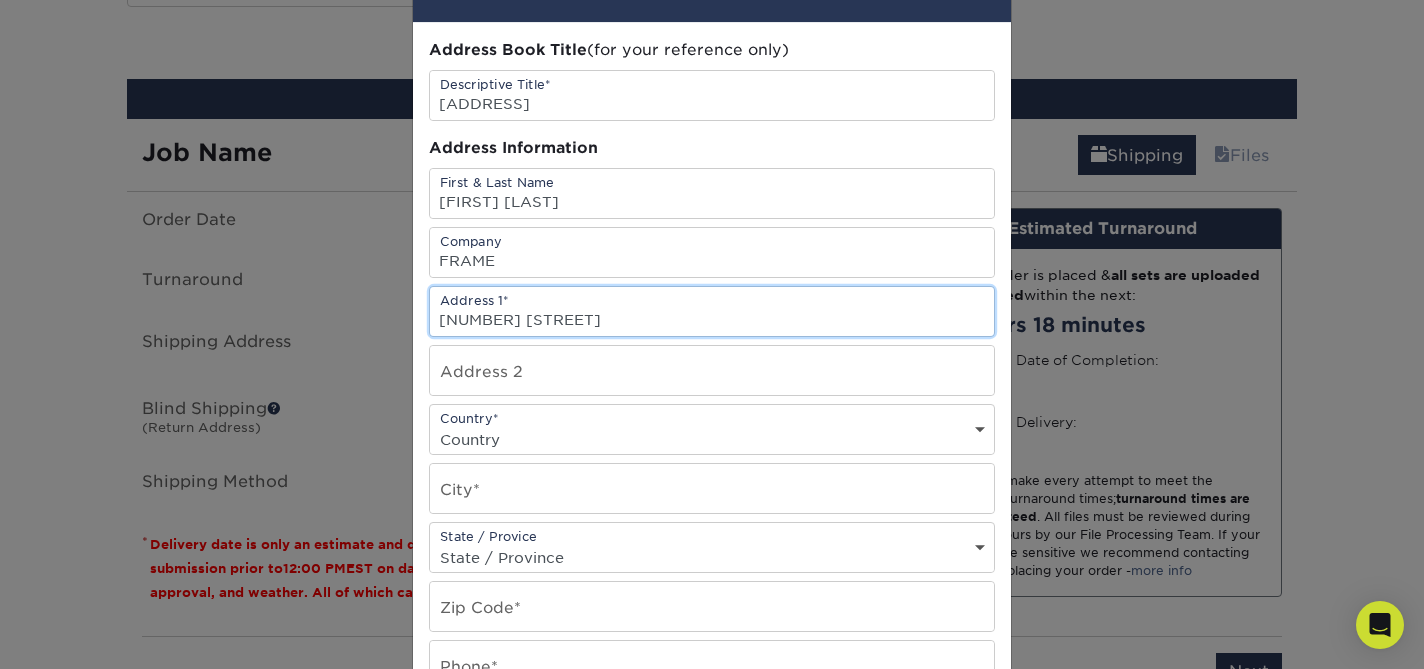 scroll, scrollTop: 79, scrollLeft: 0, axis: vertical 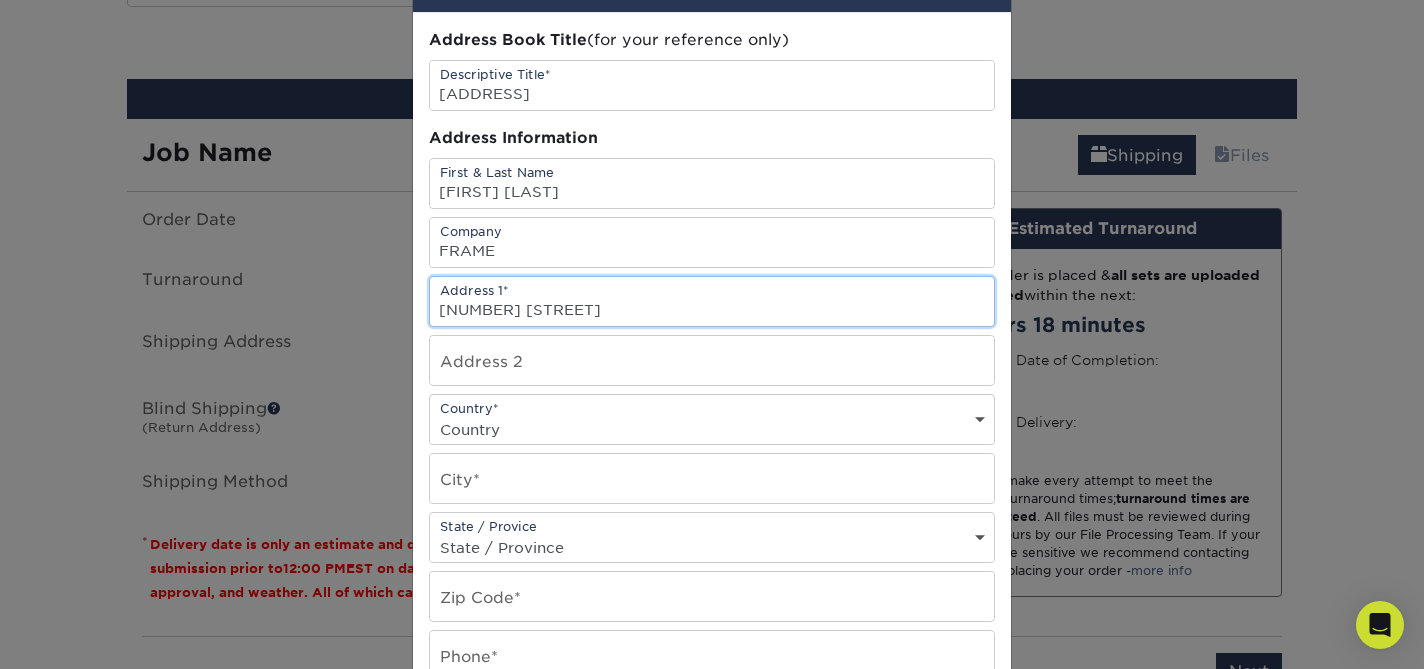 type on "[NUMBER] [STREET]" 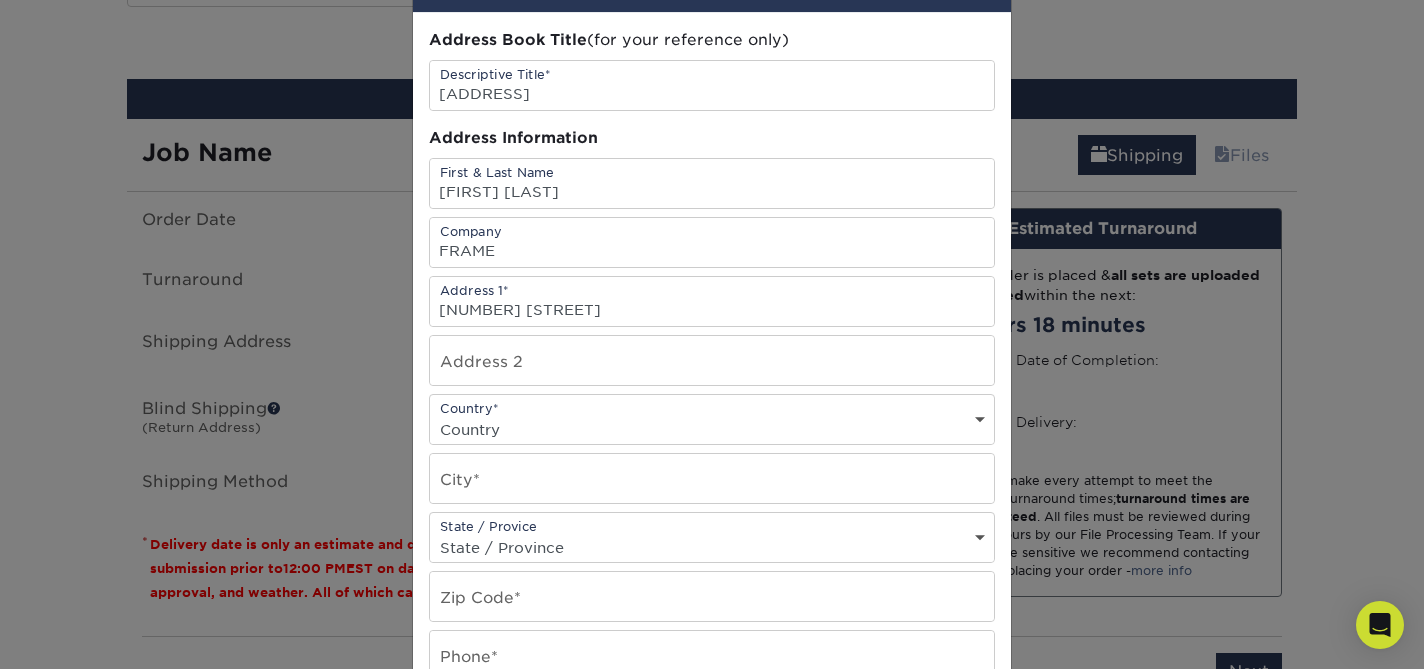click on "Country United States Canada ----------------------------- Afghanistan Albania Algeria American Samoa Andorra Angola Anguilla Antarctica Antigua and Barbuda Argentina Armenia Aruba Australia Austria Azerbaijan Bahamas Bahrain Bangladesh Barbados Belarus Belgium Belize Benin Bermuda Bhutan Bolivia Bosnia and Herzegovina Botswana Bouvet Island Brazil British Indian Ocean Territory British Virgin Islands Brunei Darussalam Bulgaria Burkina Faso Burundi Cambodia Cameroon Cape Verde Cayman Islands Central African Republic Chad Chile China Christmas Island Cocos Colombia Comoros Congo Cook Islands Costa Rica Croatia Cuba Cyprus Czech Republic Denmark Djibouti Dominica Dominican Republic East Timor Ecuador Egypt El Salvador Equatorial Guinea Eritrea Estonia Ethiopia Falkland Islands Faroe Islands Fiji Finland France French Guiana French Polynesia French Southern Territories Gabon Gambia Georgia Germany Ghana Gibraltar Greece Greenland Grenada Guadeloupe Guam Guatemala Guinea Guinea-Bissau Guyana Haiti Honduras India" at bounding box center [712, 429] 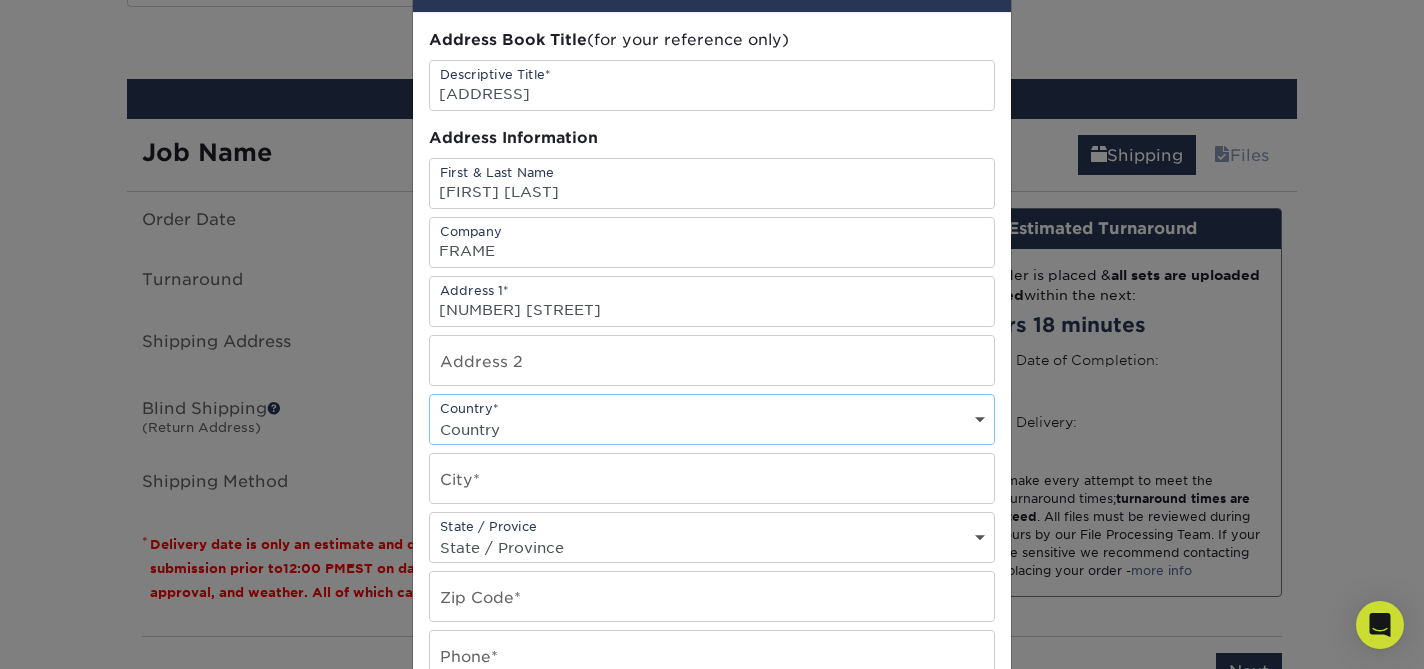select on "US" 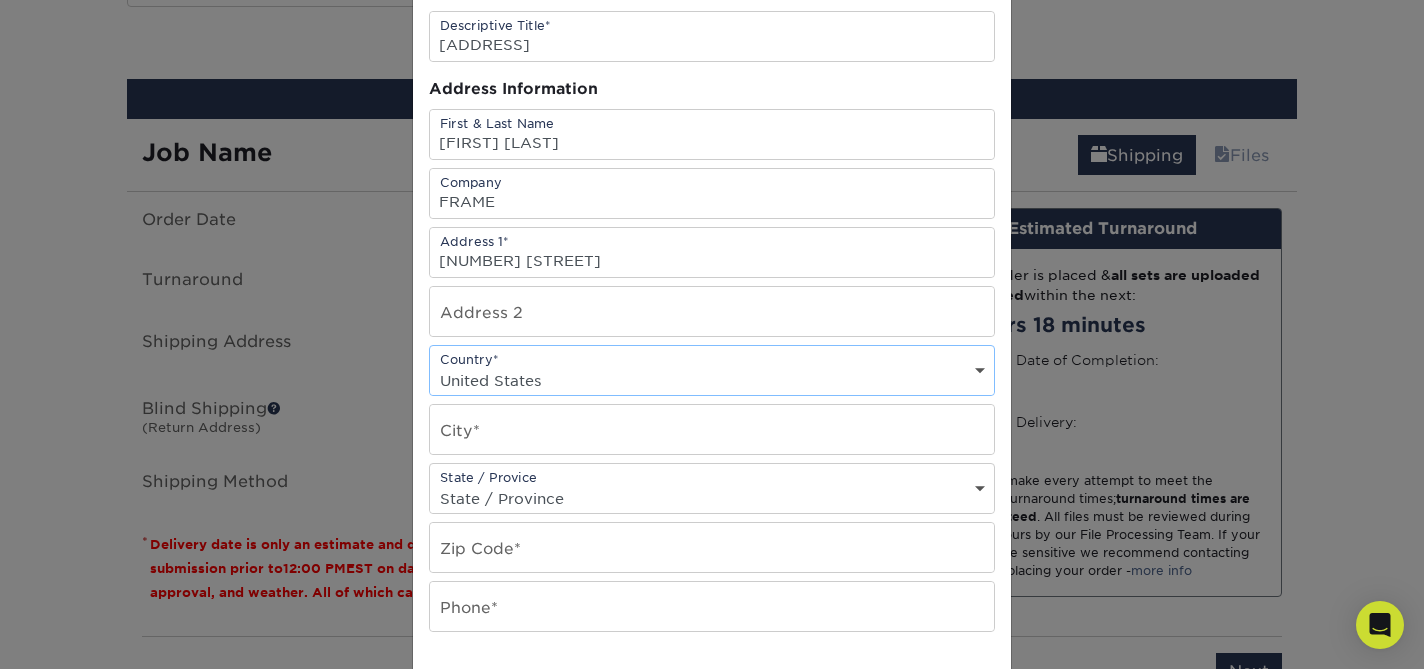 scroll, scrollTop: 154, scrollLeft: 0, axis: vertical 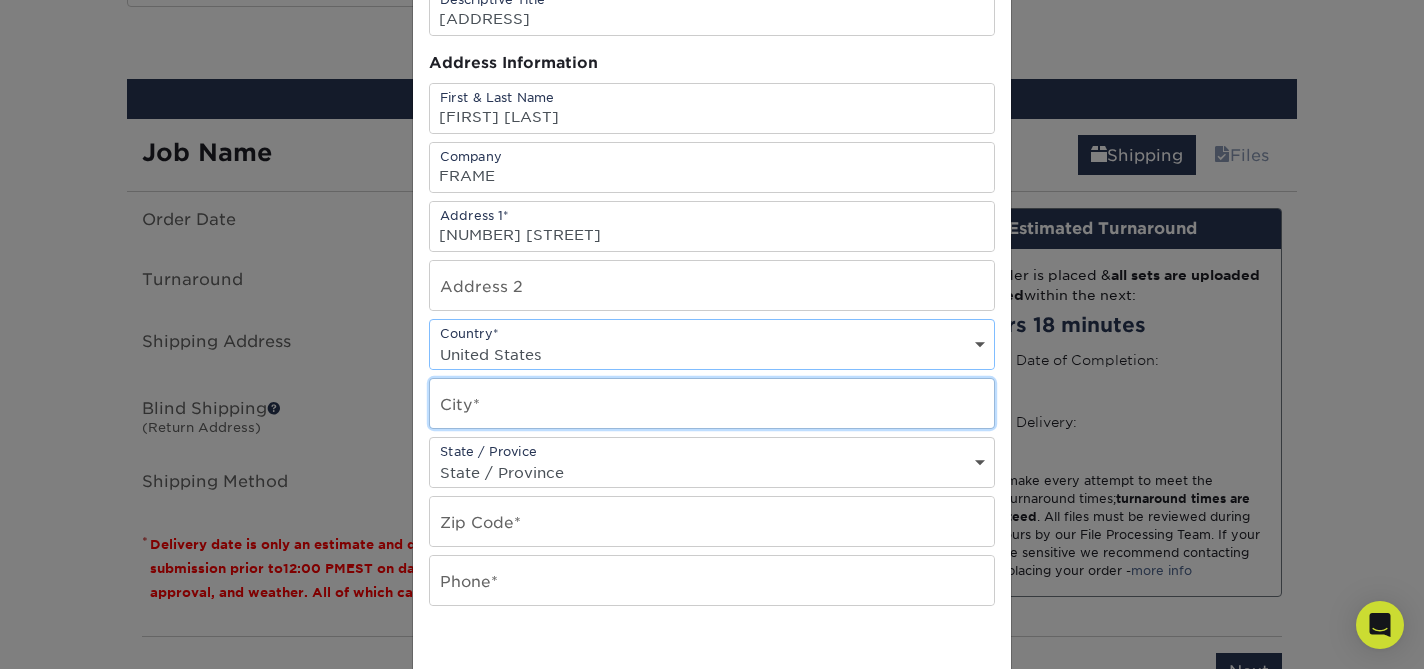click at bounding box center (712, 403) 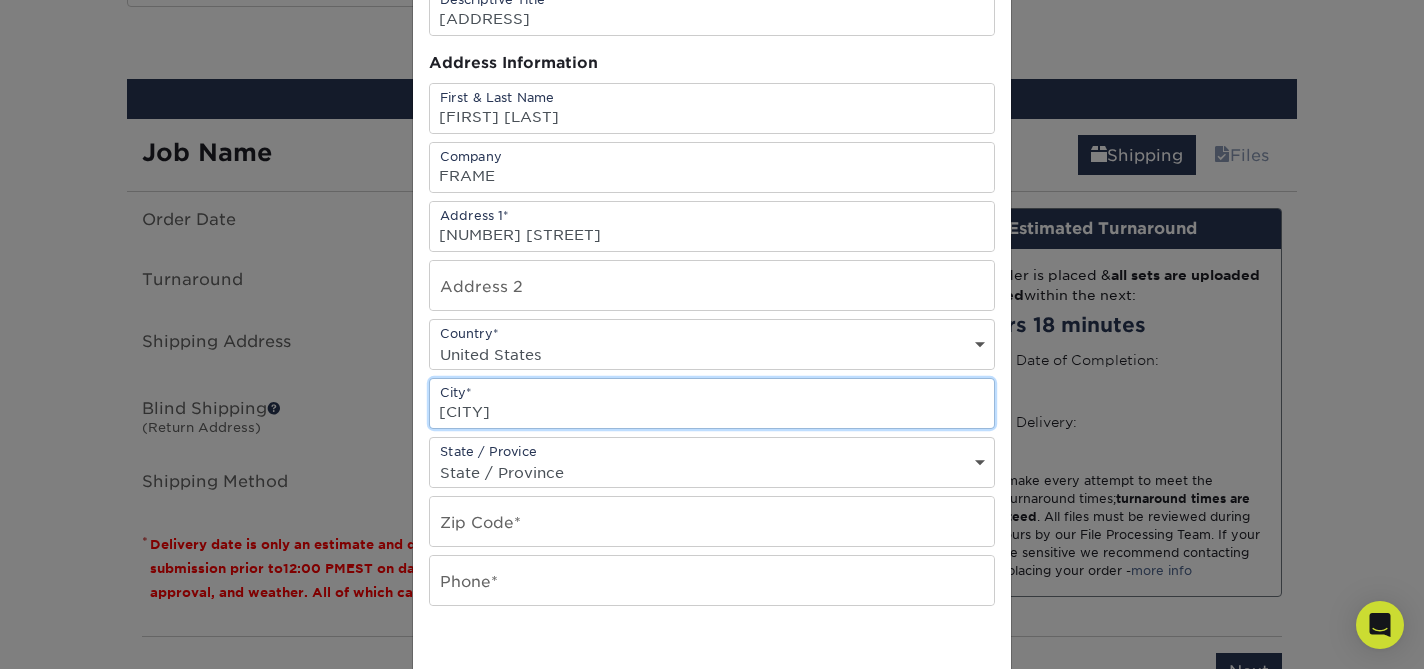 type on "San Francisco" 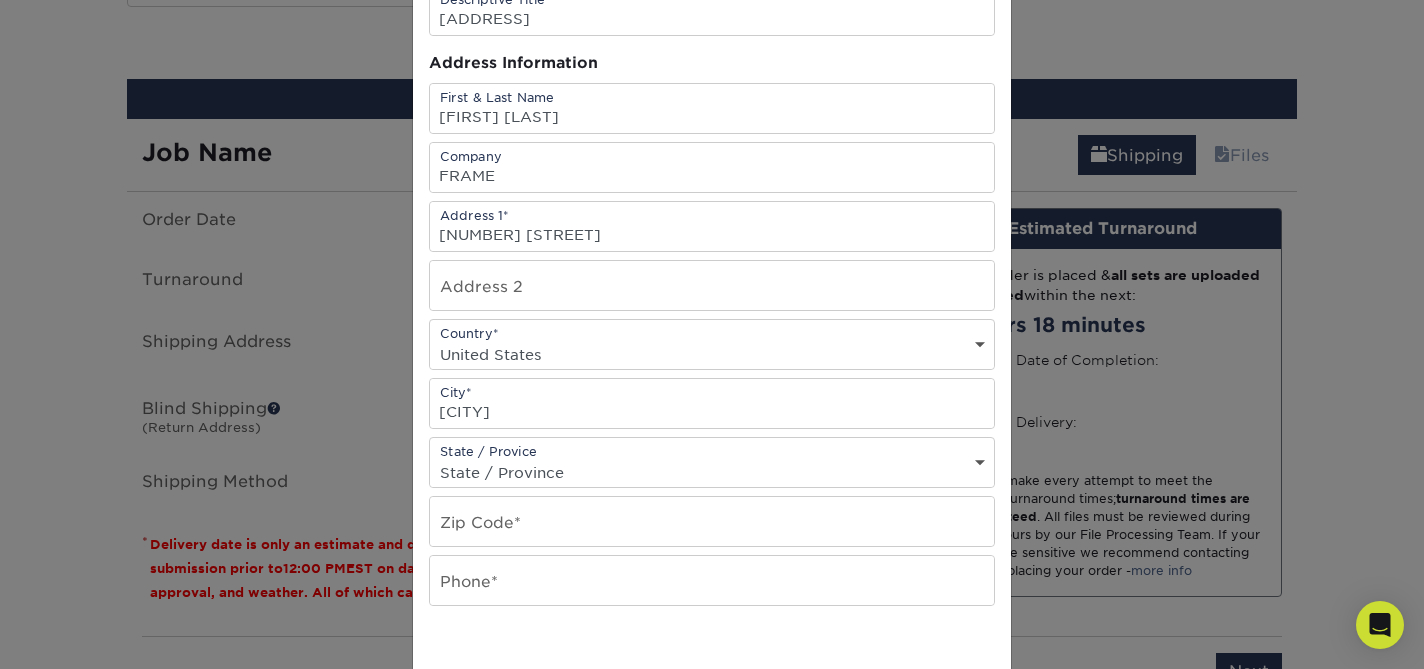 click on "State / Province Alabama Alaska Arizona Arkansas California Colorado Connecticut Delaware District of Columbia Florida Georgia Hawaii Idaho Illinois Indiana Iowa Kansas Kentucky Louisiana Maine Maryland Massachusetts Michigan Minnesota Mississippi Missouri Montana Nebraska Nevada New Hampshire New Jersey New Mexico New York North Carolina North Dakota Ohio Oklahoma Oregon Pennsylvania Rhode Island South Carolina South Dakota Tennessee Texas Utah Vermont Virginia Washington West Virginia Wisconsin Wyoming ACT NSW NT QLD SA TAS VIC WA NZ Alberta British Columbia Manitoba New Brunswick Newfoundland Northwest Territories Nova Scotia Nunavut Ontario Prince Edward Island Quebec Saskatchewan Yukon Puerto Rico Aguascalientes Baja California Baja California Sur Campeche Chiapas Chihuahua Coahuila Colima Distrito Federal Durango Guanajuato Guerrero Hidalgo Jalisco Mexico Michoacan Morelos Nayarit Nuevo Leon Oaxaca Puebla Queretaro Quintana Roo San Luis Patosi Sinaloa Sonora Tabasco Tamaulipas Tlaxcala Veracruz Yucatan" at bounding box center (712, 472) 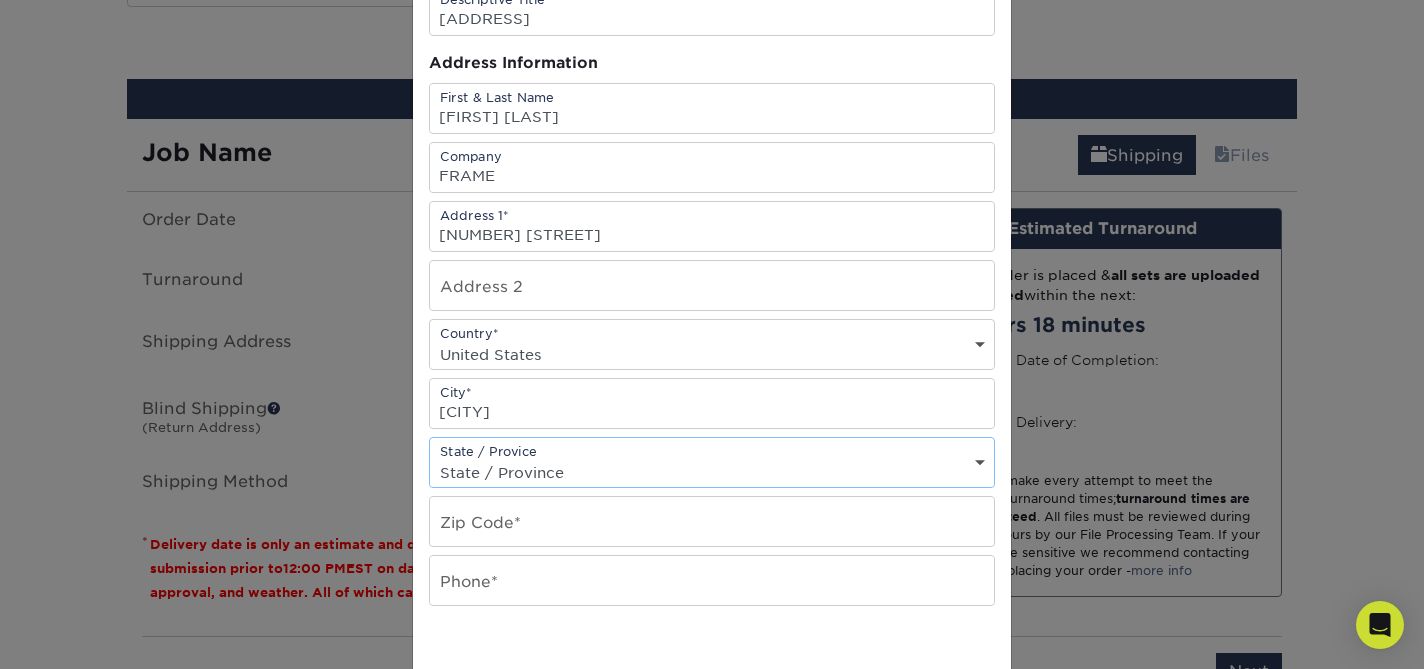 select on "CA" 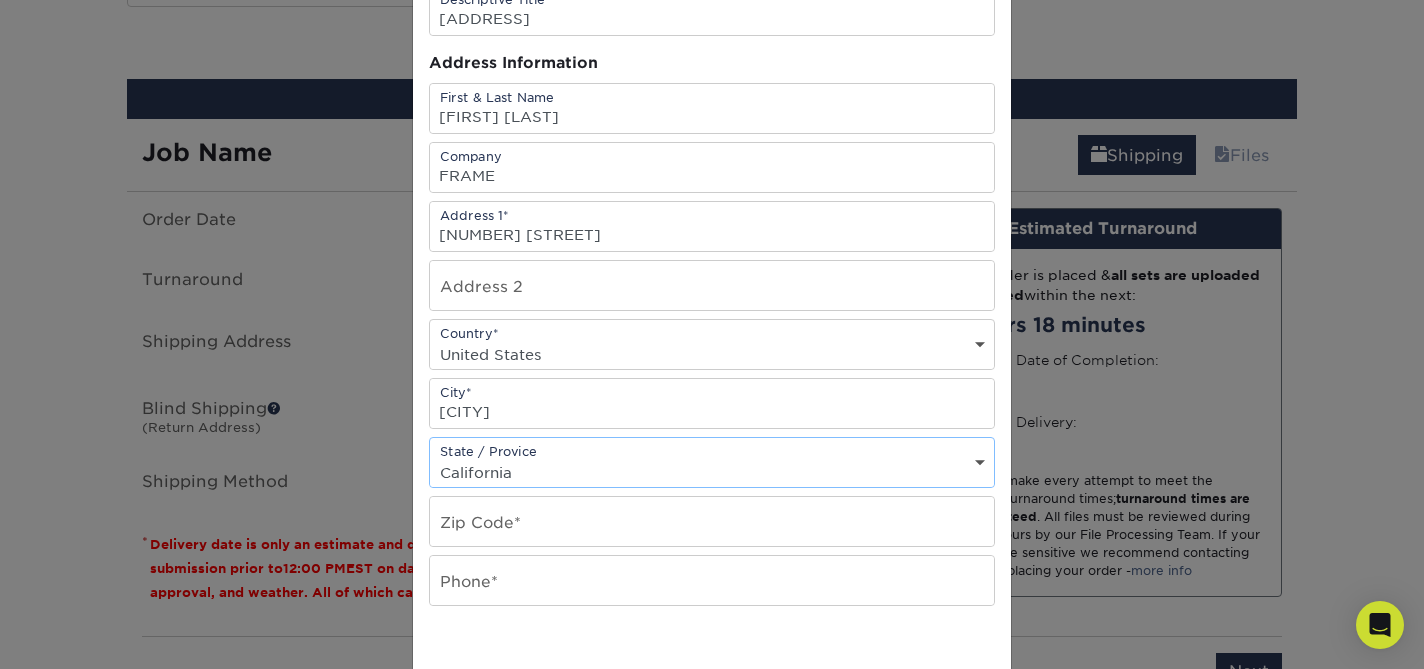 scroll, scrollTop: 212, scrollLeft: 0, axis: vertical 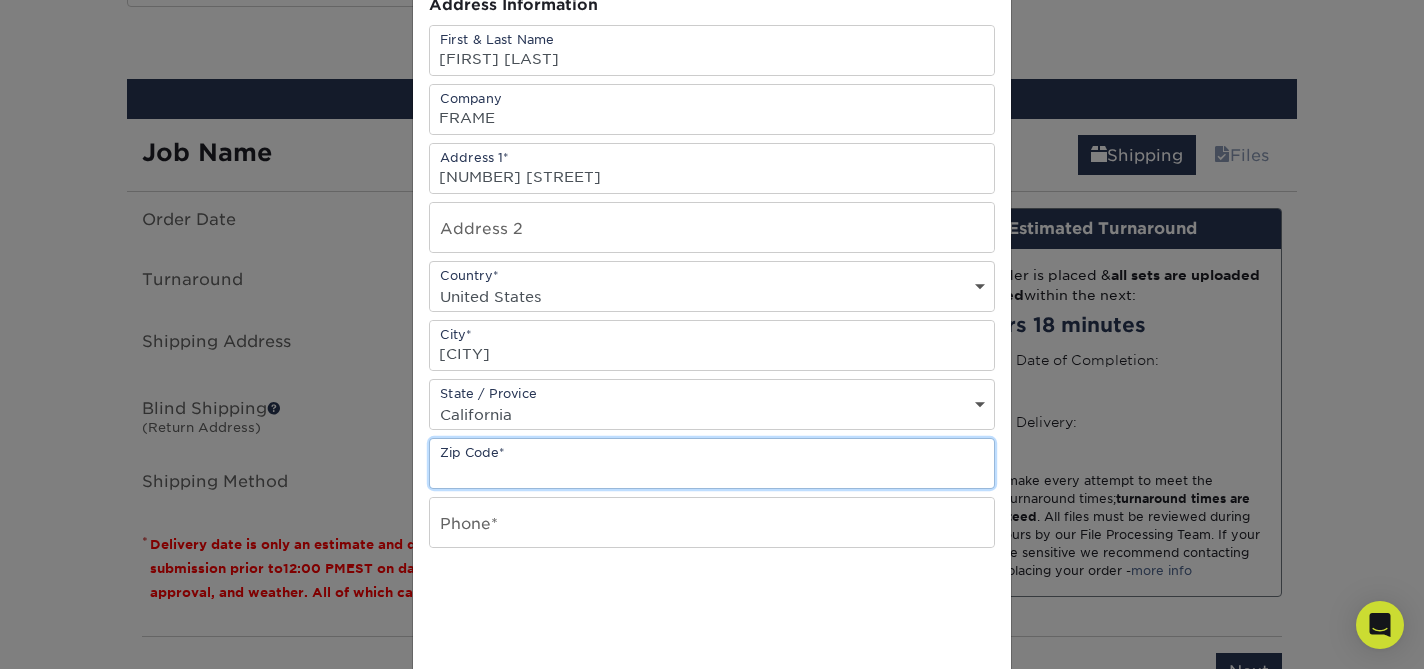 click at bounding box center [712, 463] 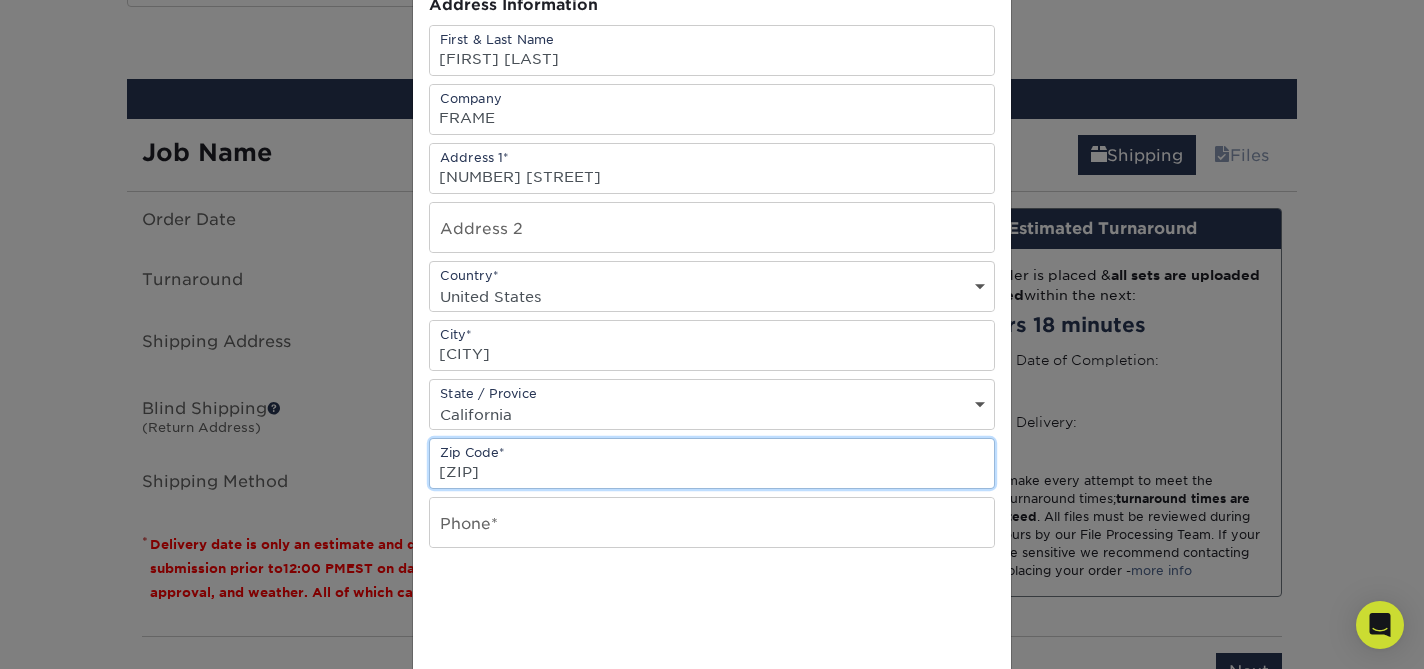 type on "94115" 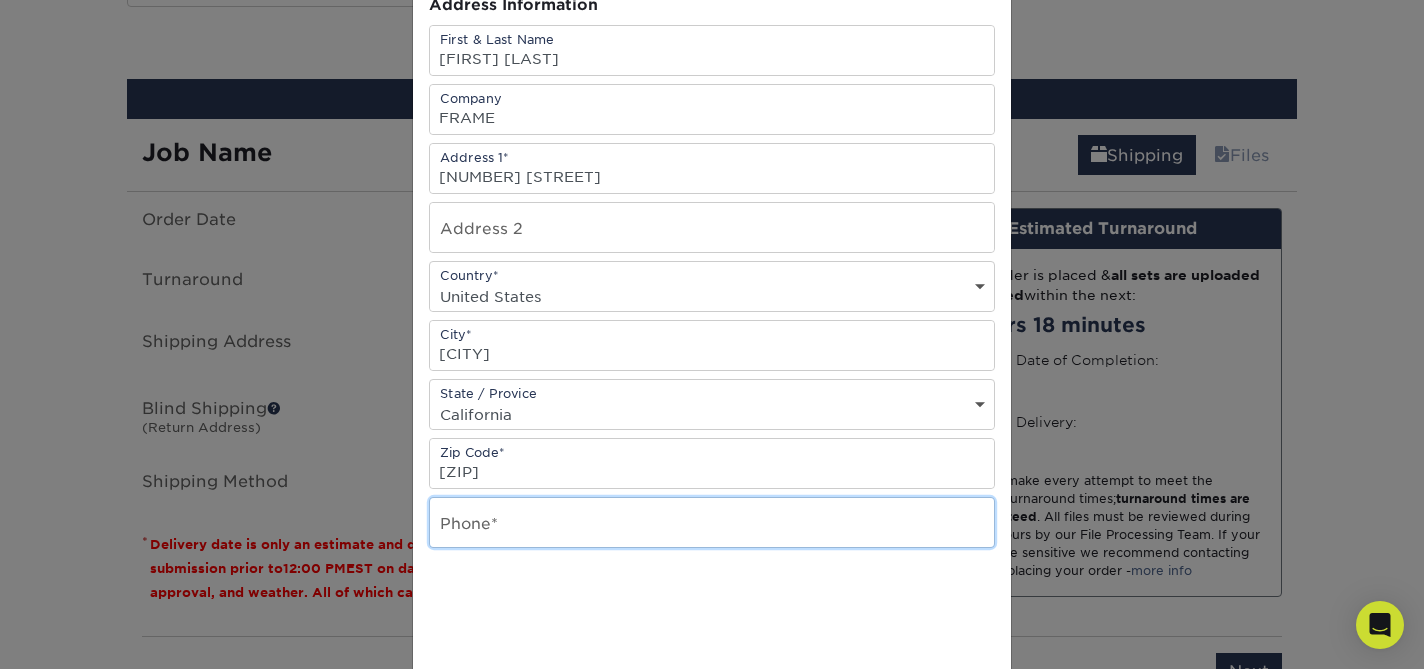 click at bounding box center [712, 522] 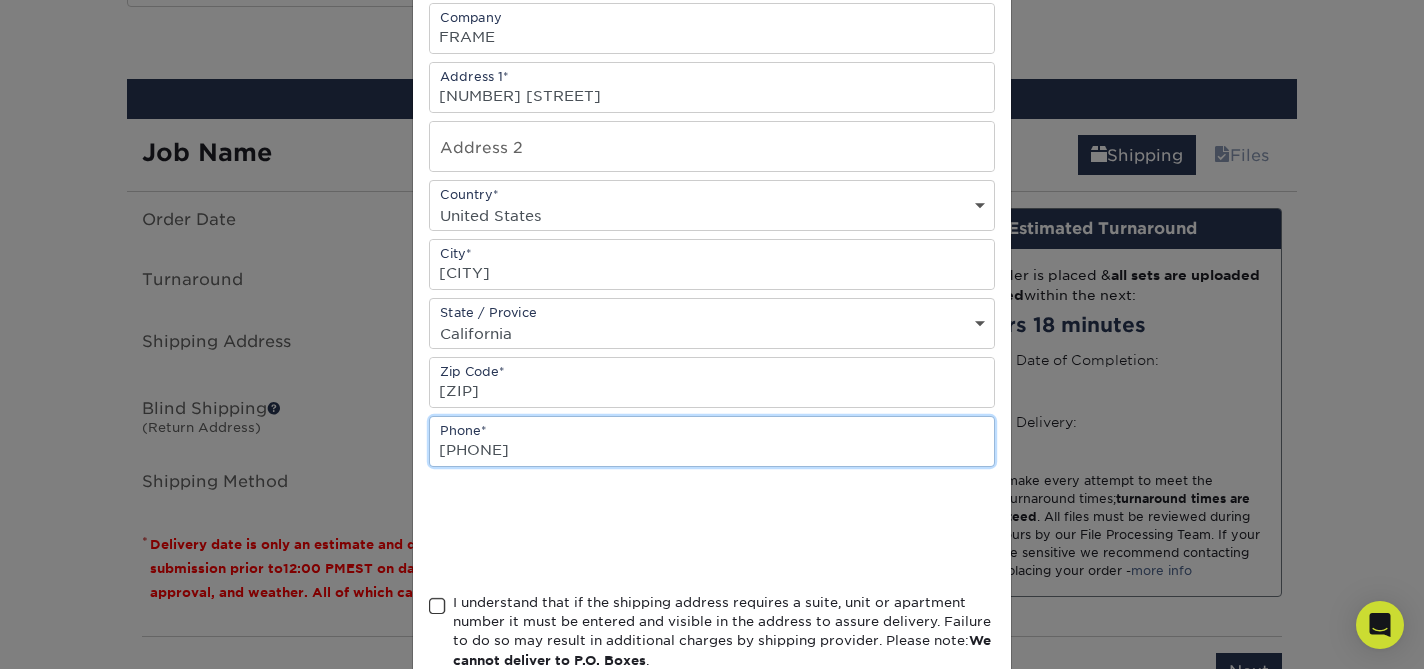 type on "(415) 799-1337" 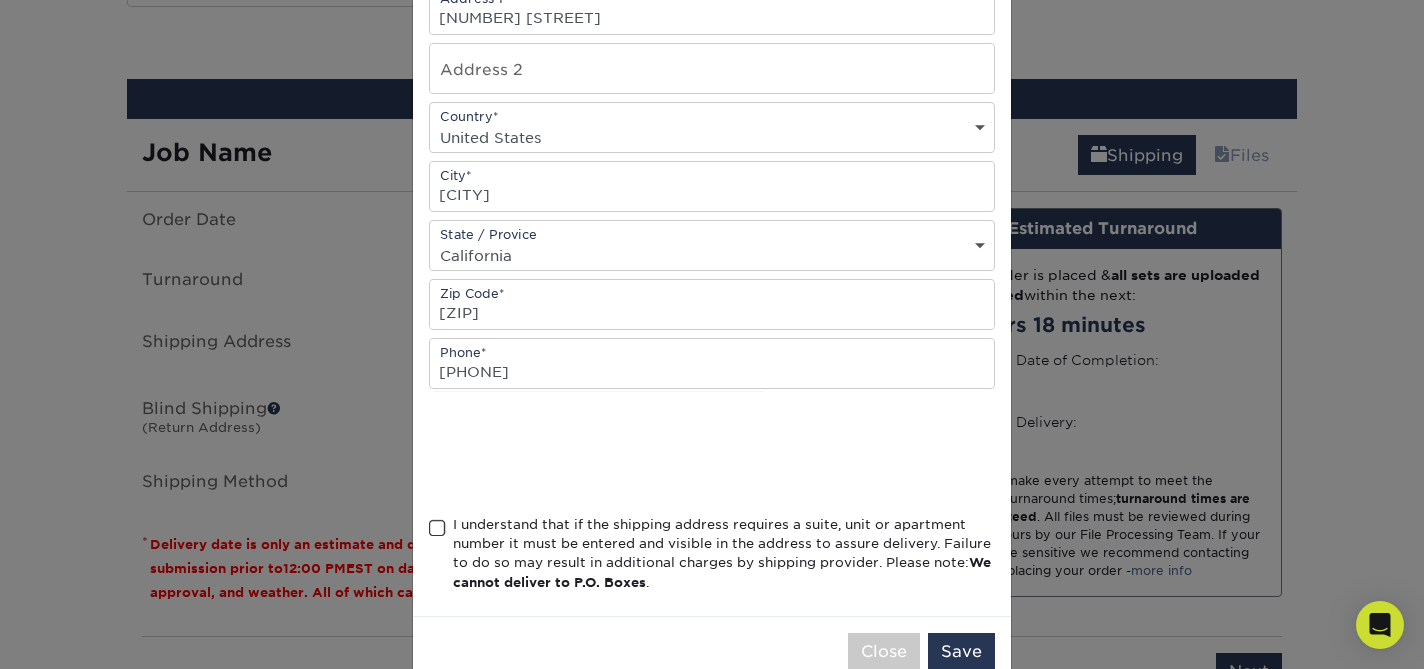 scroll, scrollTop: 373, scrollLeft: 0, axis: vertical 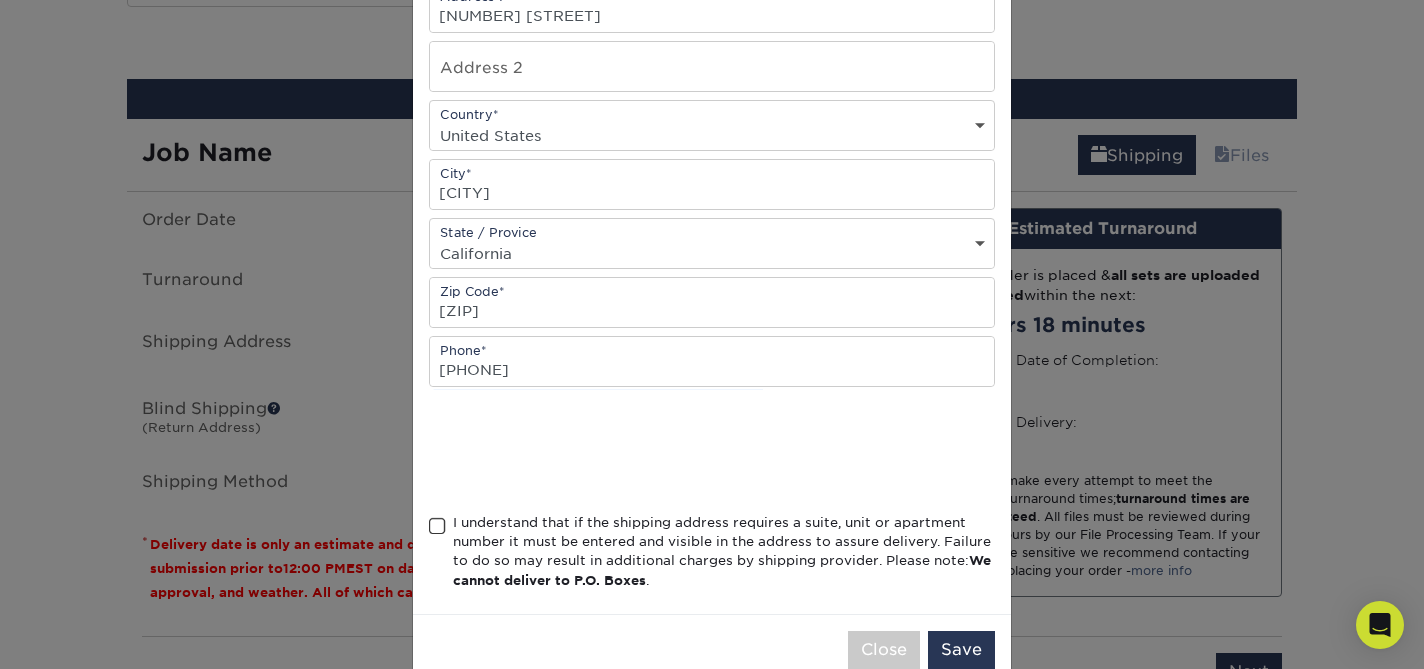 drag, startPoint x: 439, startPoint y: 521, endPoint x: 464, endPoint y: 520, distance: 25.019993 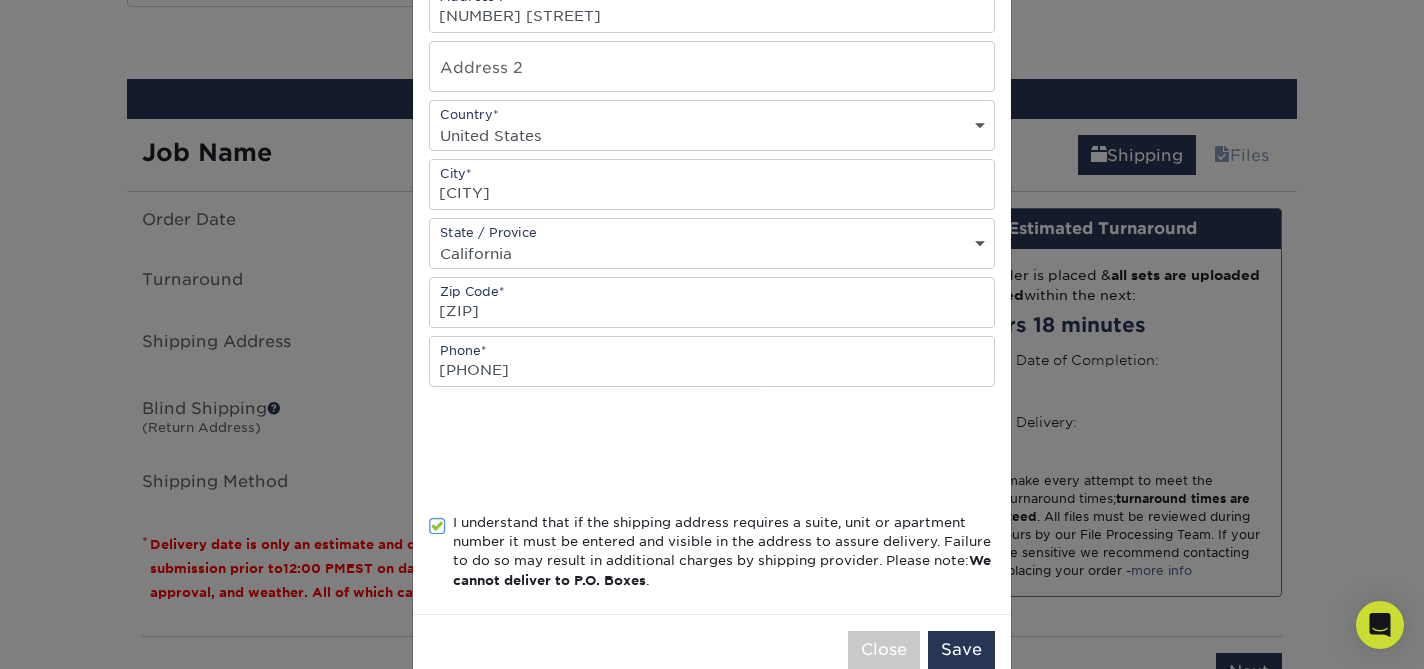 scroll, scrollTop: 418, scrollLeft: 0, axis: vertical 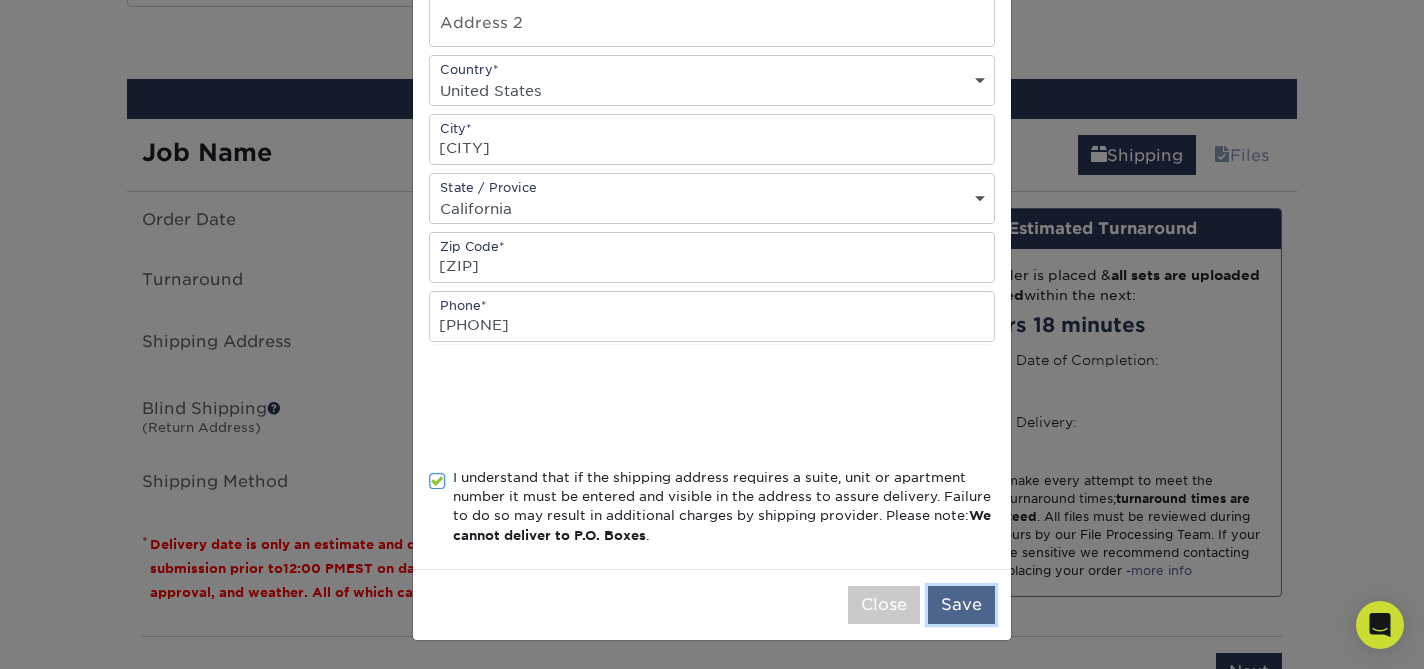 click on "Save" at bounding box center [961, 605] 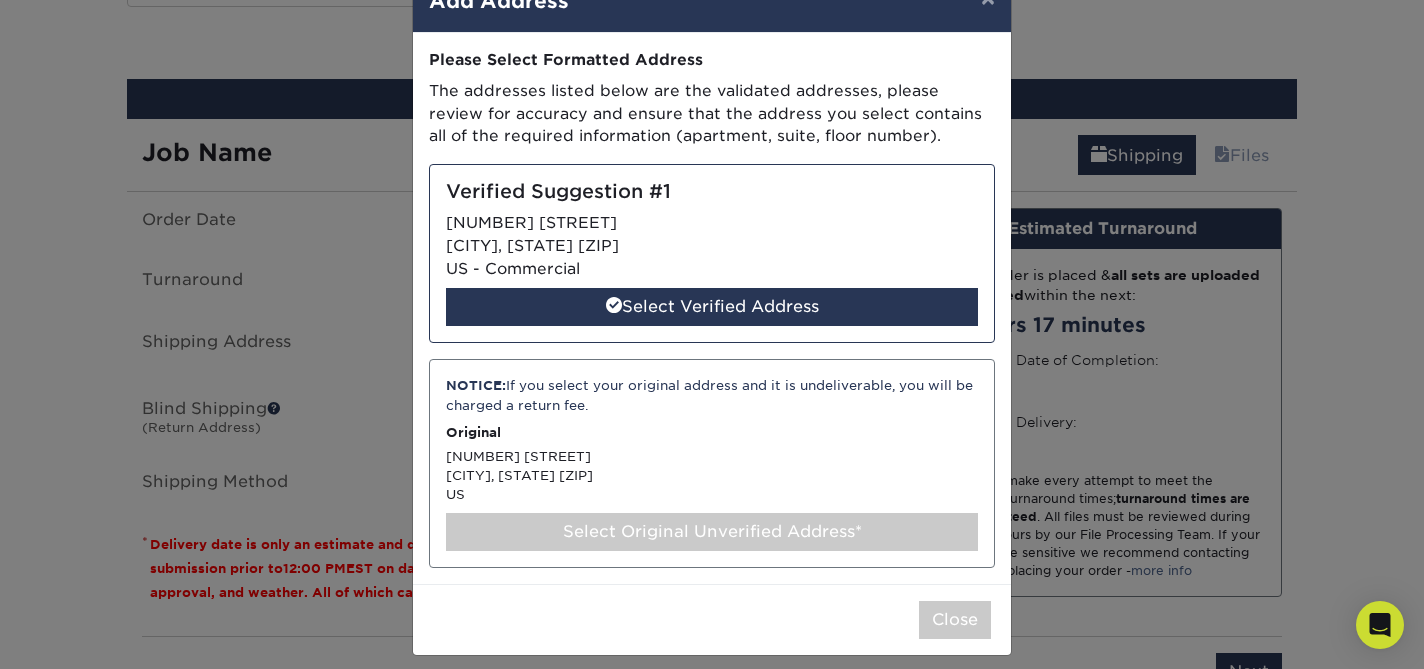 scroll, scrollTop: 73, scrollLeft: 0, axis: vertical 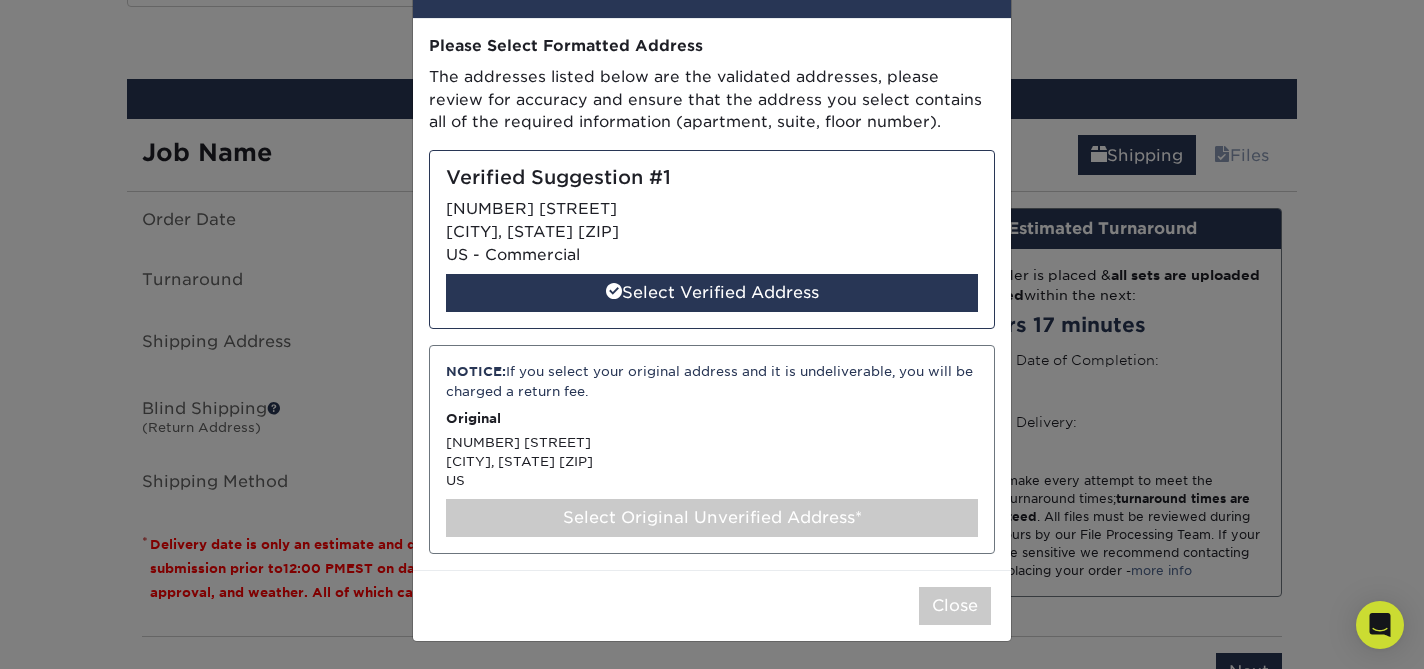 click on "Select Original Unverified Address*" at bounding box center [712, 518] 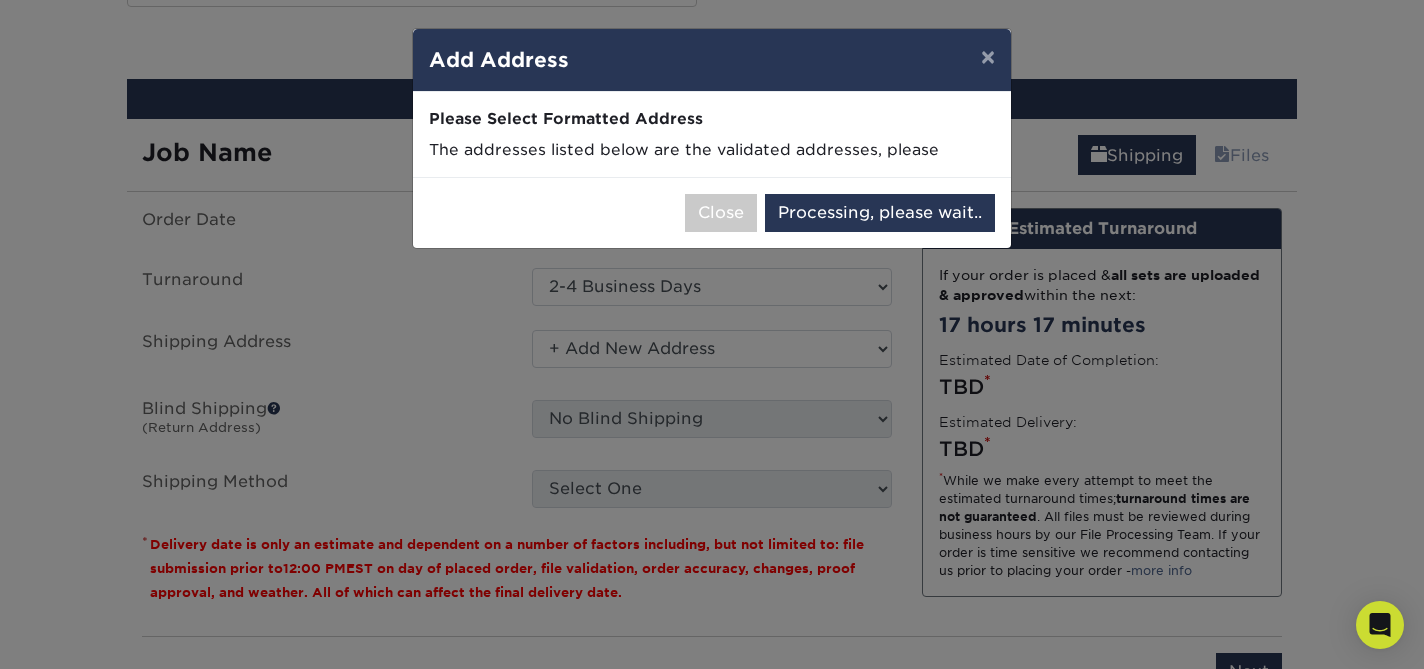 select on "284766" 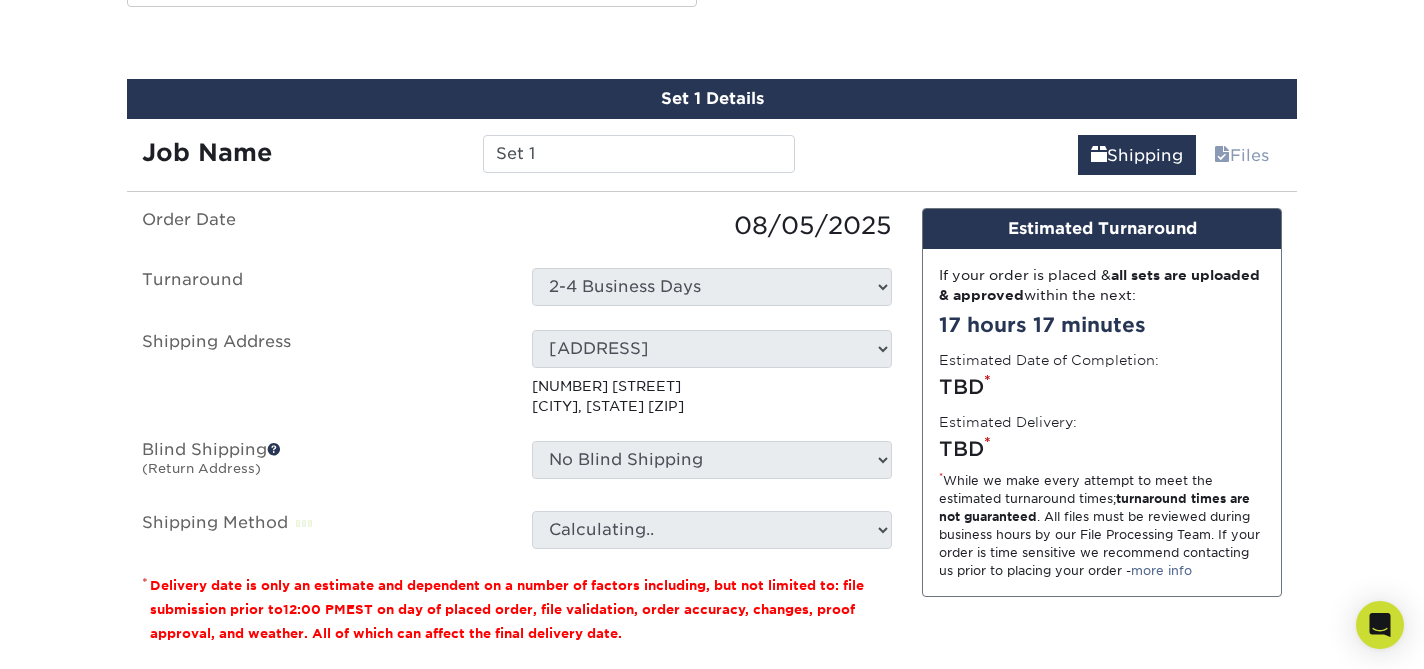 scroll, scrollTop: 1197, scrollLeft: 0, axis: vertical 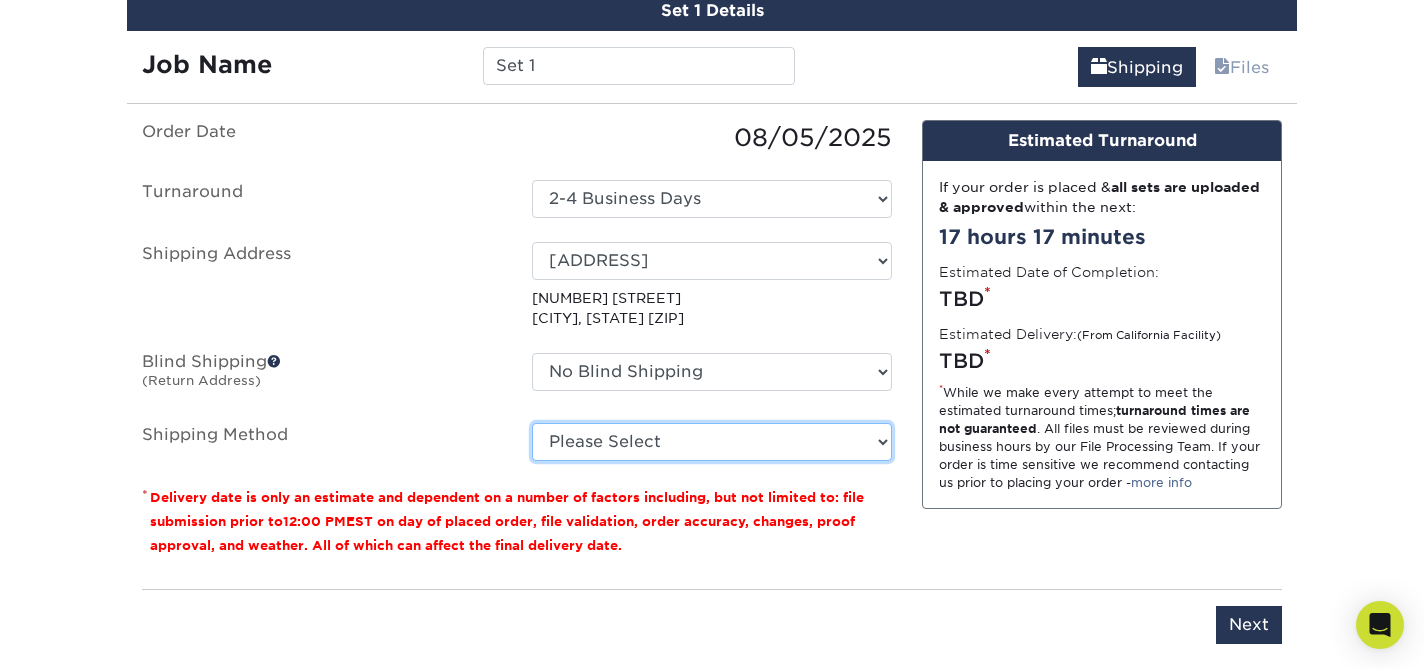 click on "Please Select Ground Shipping (+$7.84) 3 Day Shipping Service (+$18.74) 2 Day Air Shipping (+$19.22) Next Day Shipping by 5pm (+$29.74) Next Day Shipping by 12 noon (+$31.38) Next Day Air Early A.M. (+$157.42)" at bounding box center (712, 442) 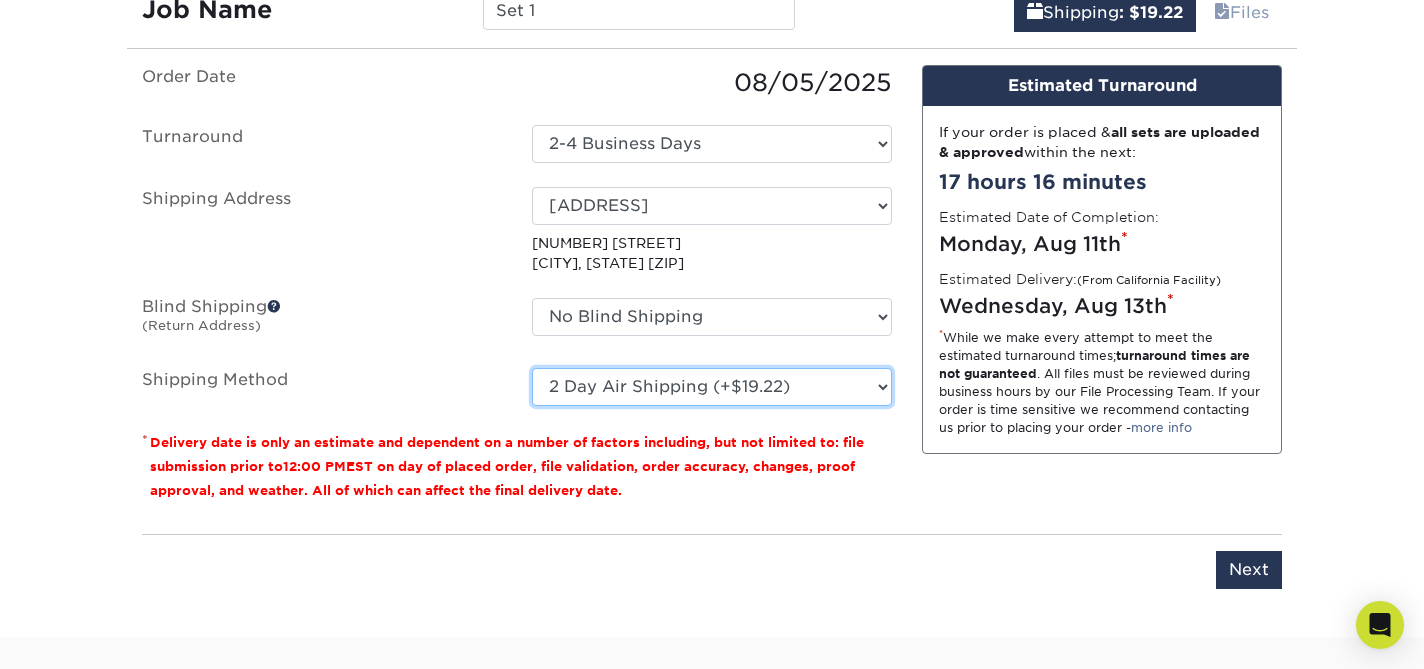 scroll, scrollTop: 1259, scrollLeft: 0, axis: vertical 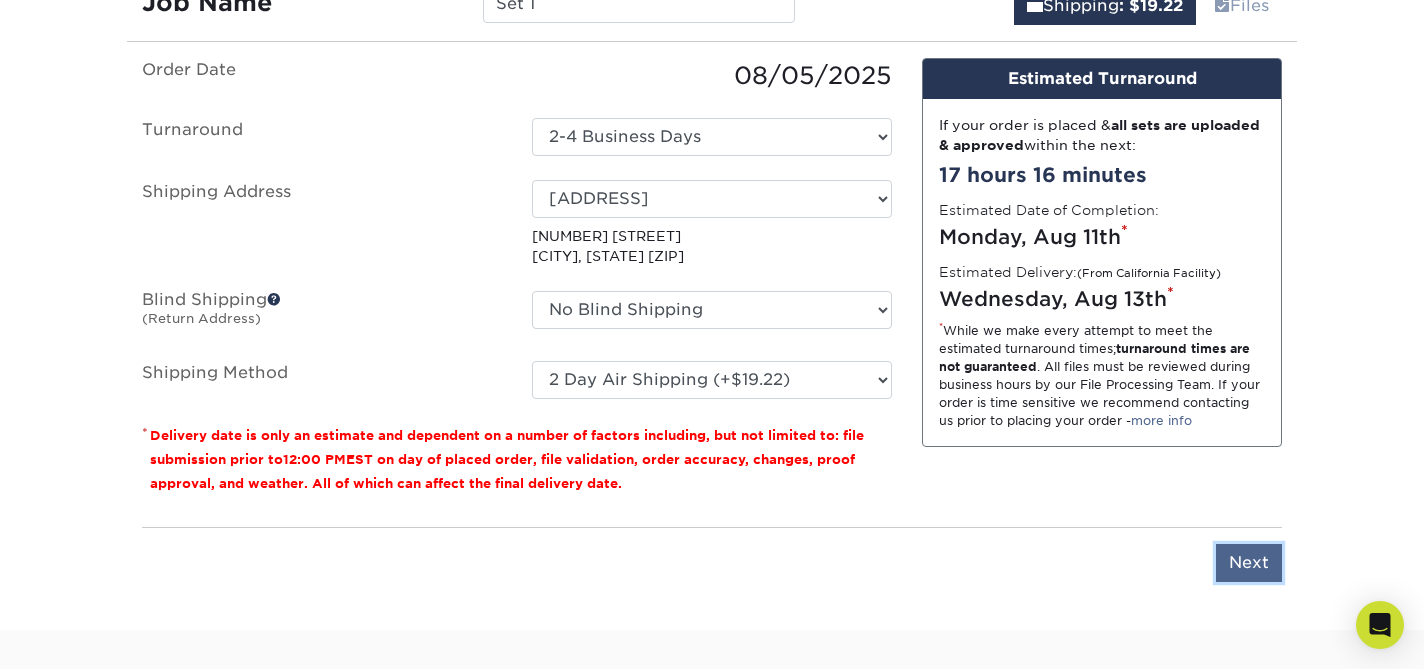 click on "Next" at bounding box center [1249, 563] 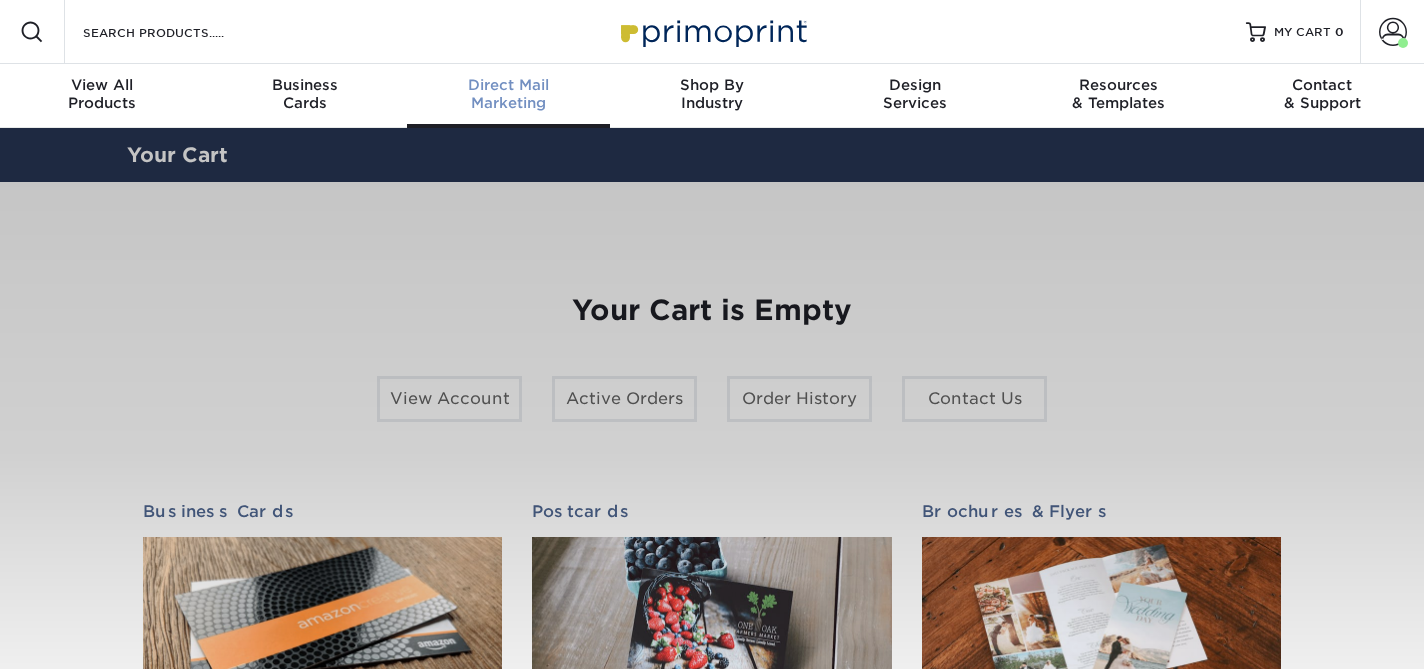 scroll, scrollTop: 0, scrollLeft: 0, axis: both 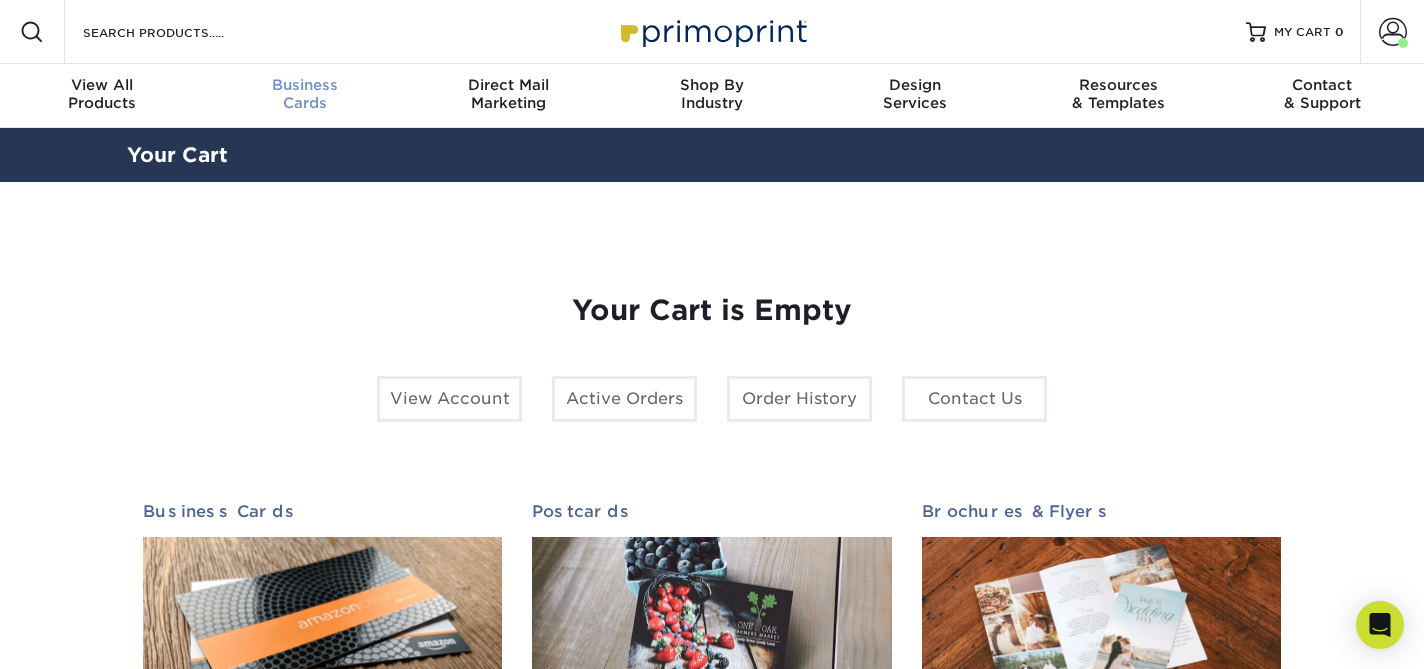 click on "Business  Cards" at bounding box center (304, 94) 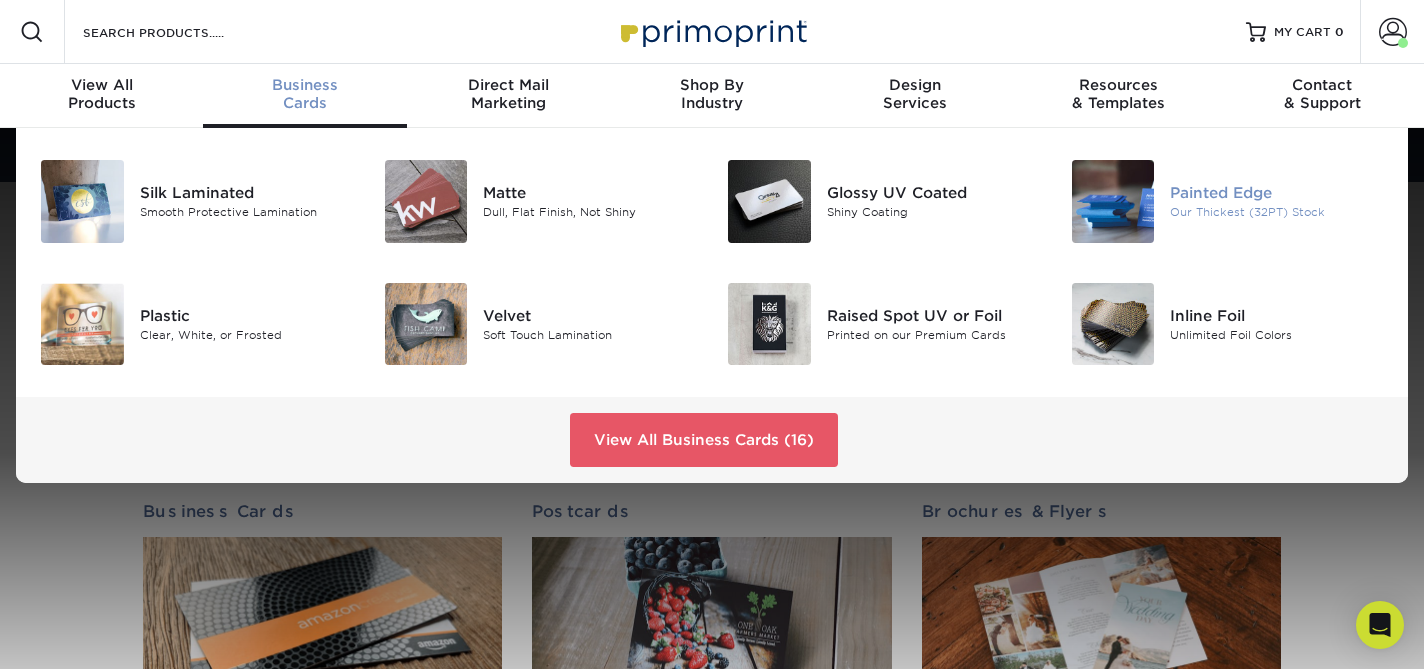 click at bounding box center (1113, 201) 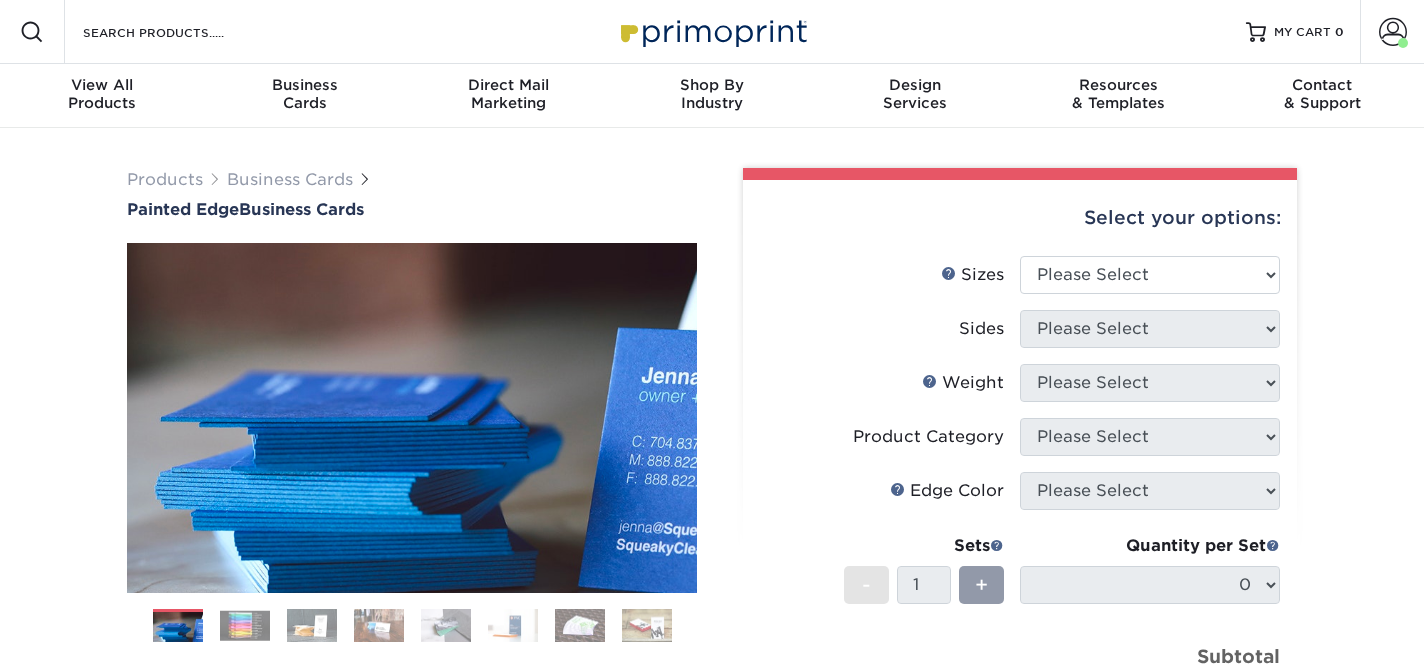 scroll, scrollTop: 0, scrollLeft: 0, axis: both 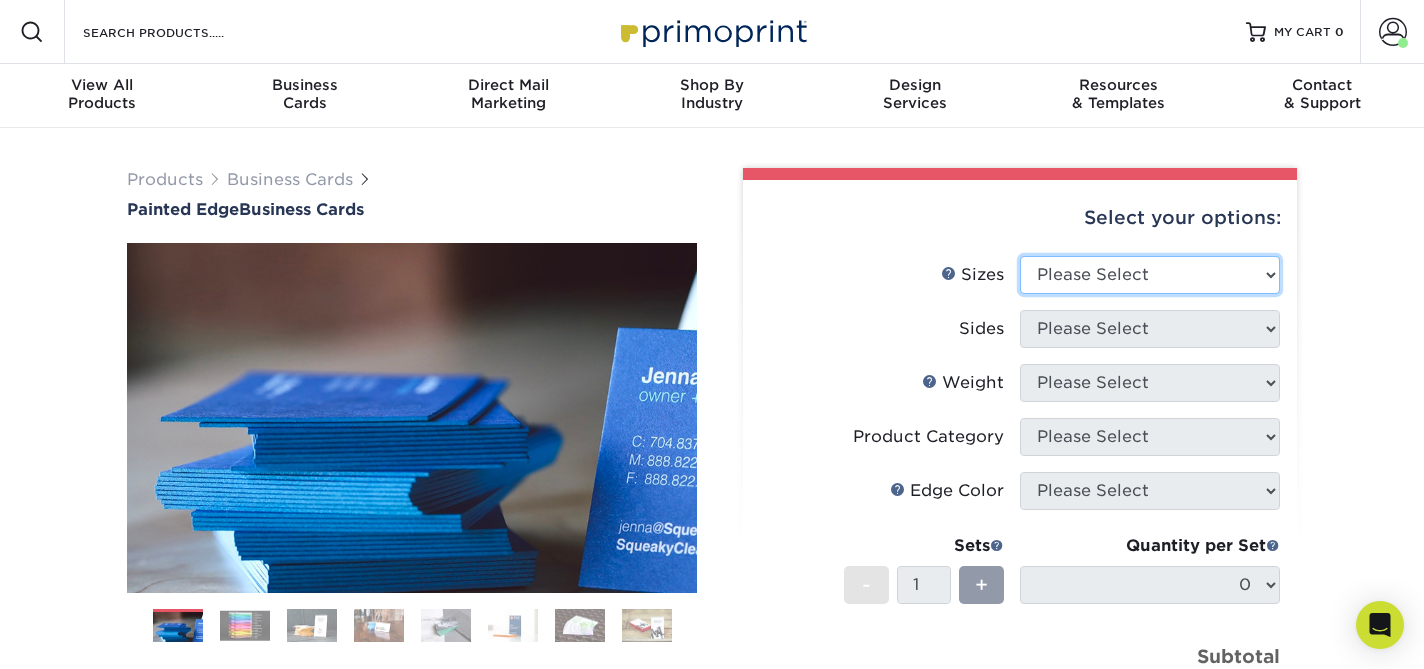 click on "Please Select
2" x 3.5" - Standard
2.125" x 3.375" - European
2.5" x 2.5" - Square" at bounding box center (1150, 275) 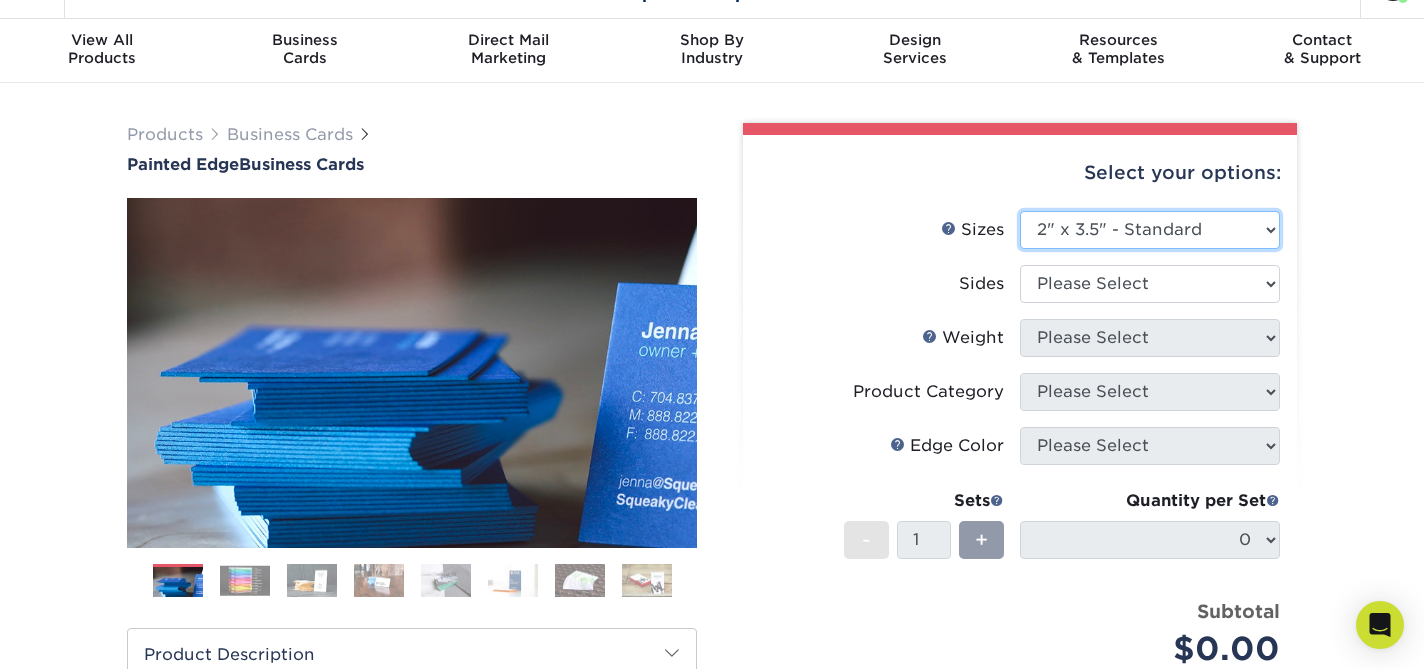 scroll, scrollTop: 66, scrollLeft: 0, axis: vertical 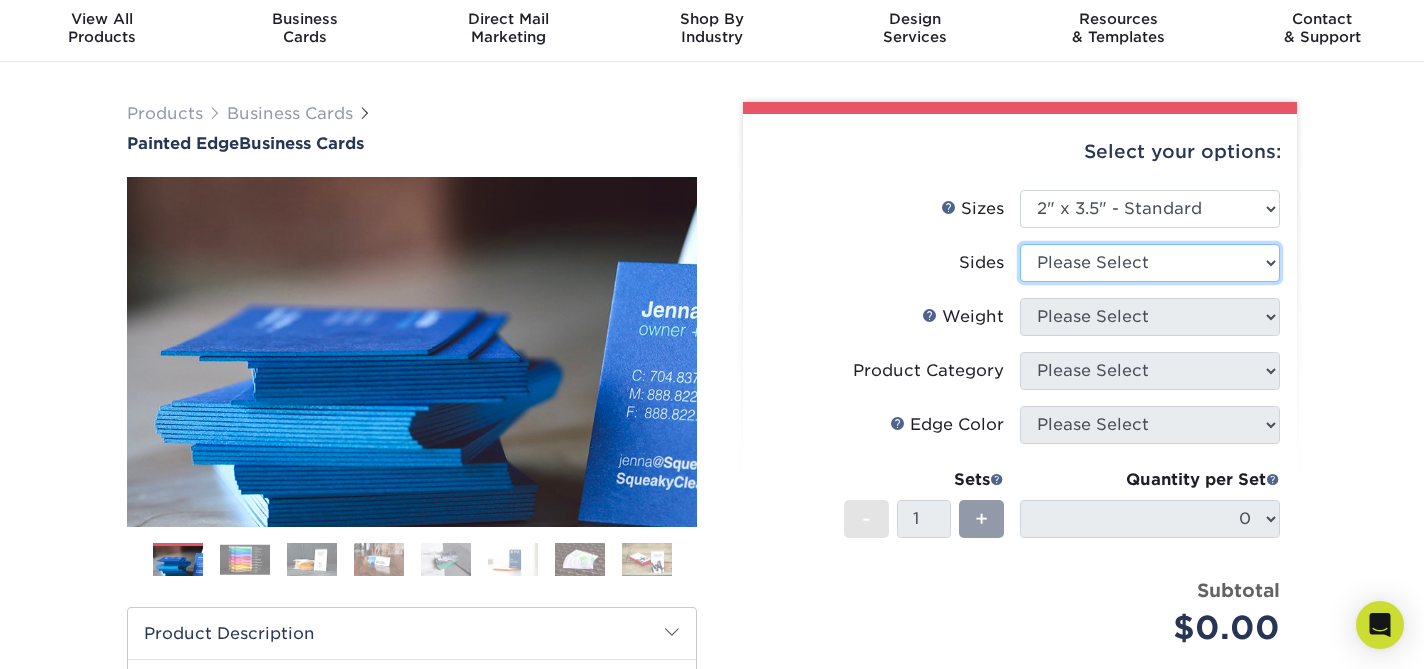 click on "Please Select Print Both Sides Print Front Only" at bounding box center (1150, 263) 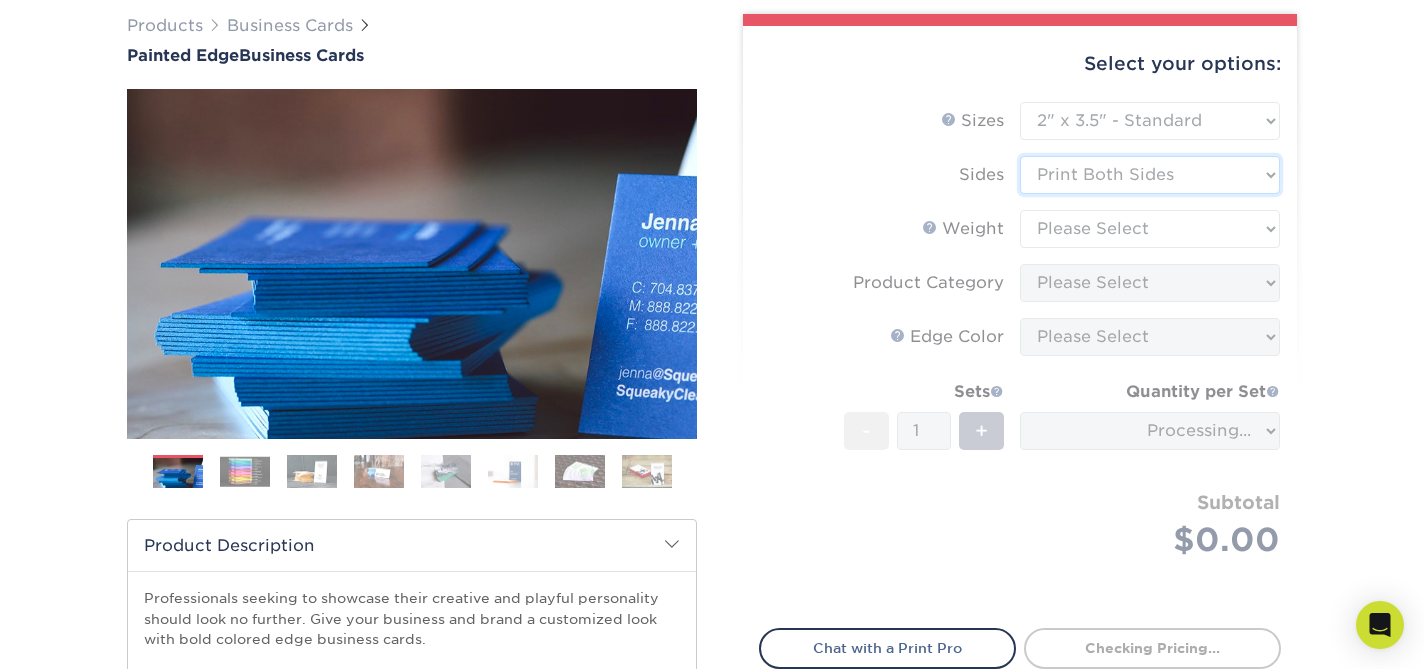 scroll, scrollTop: 156, scrollLeft: 0, axis: vertical 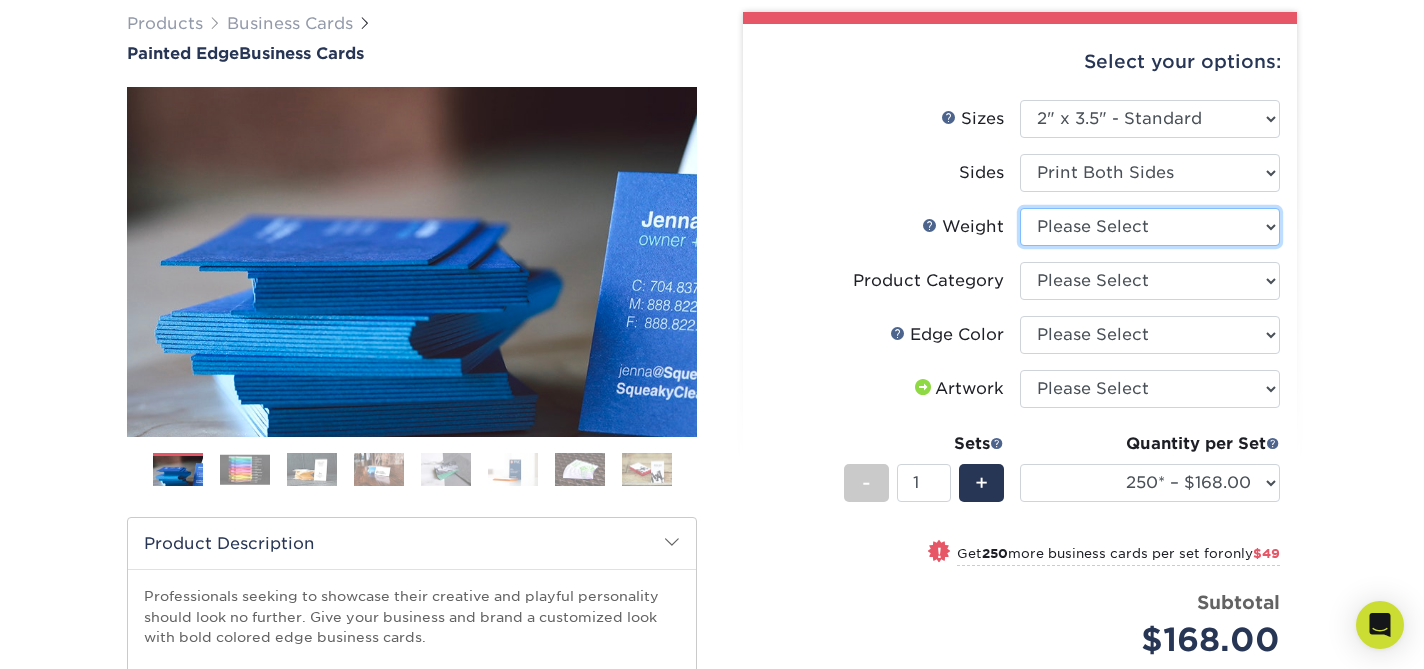 click on "Please Select 32PTUC" at bounding box center [1150, 227] 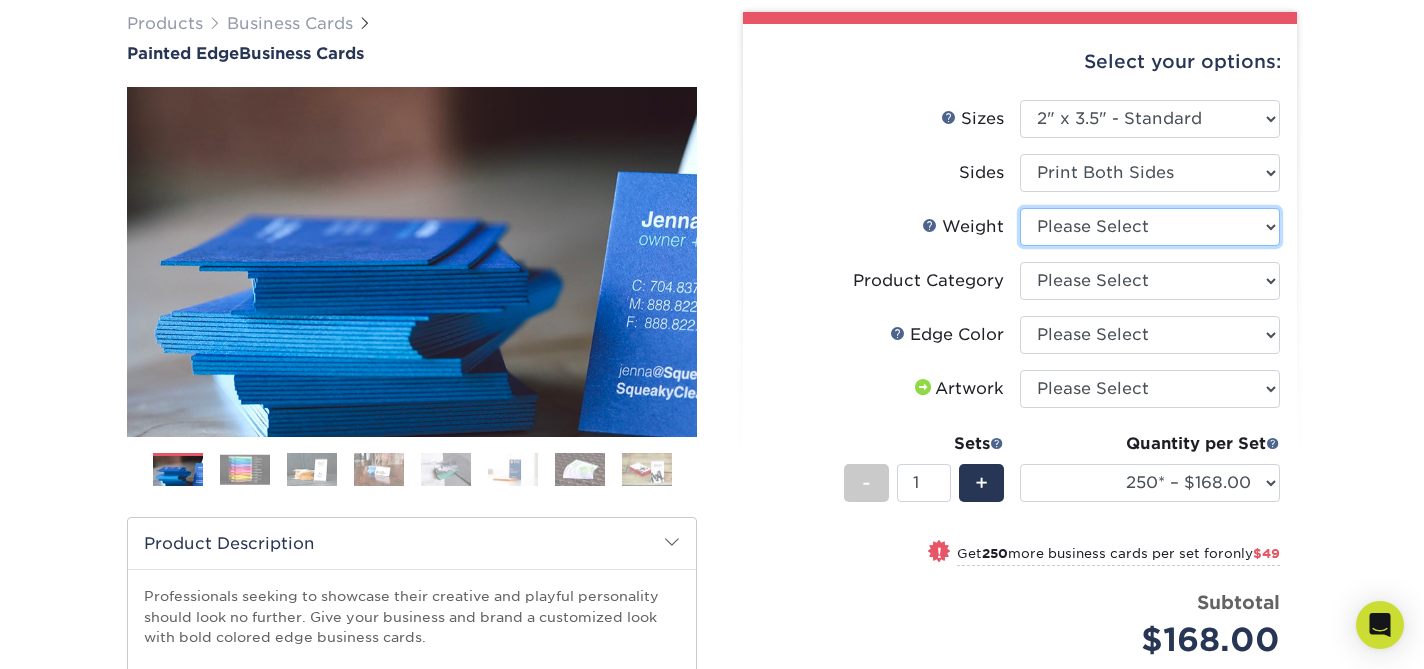 select on "32PTUC" 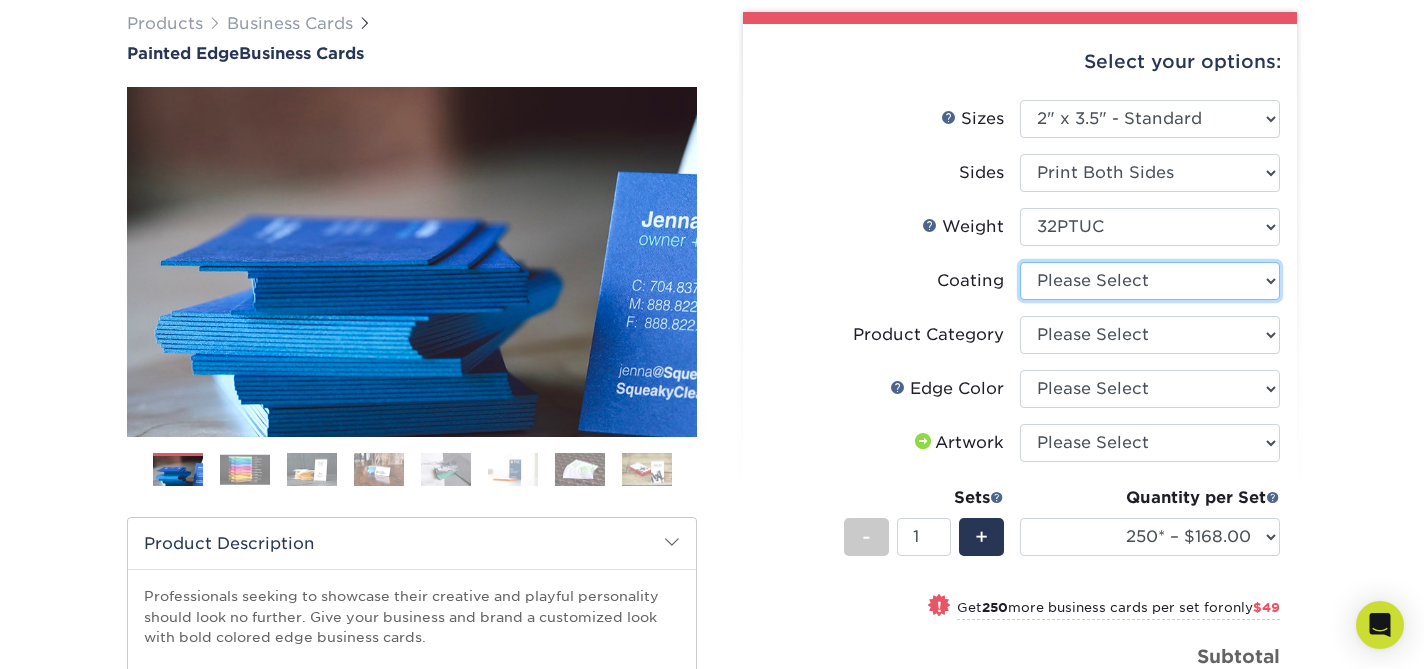 click at bounding box center (1150, 281) 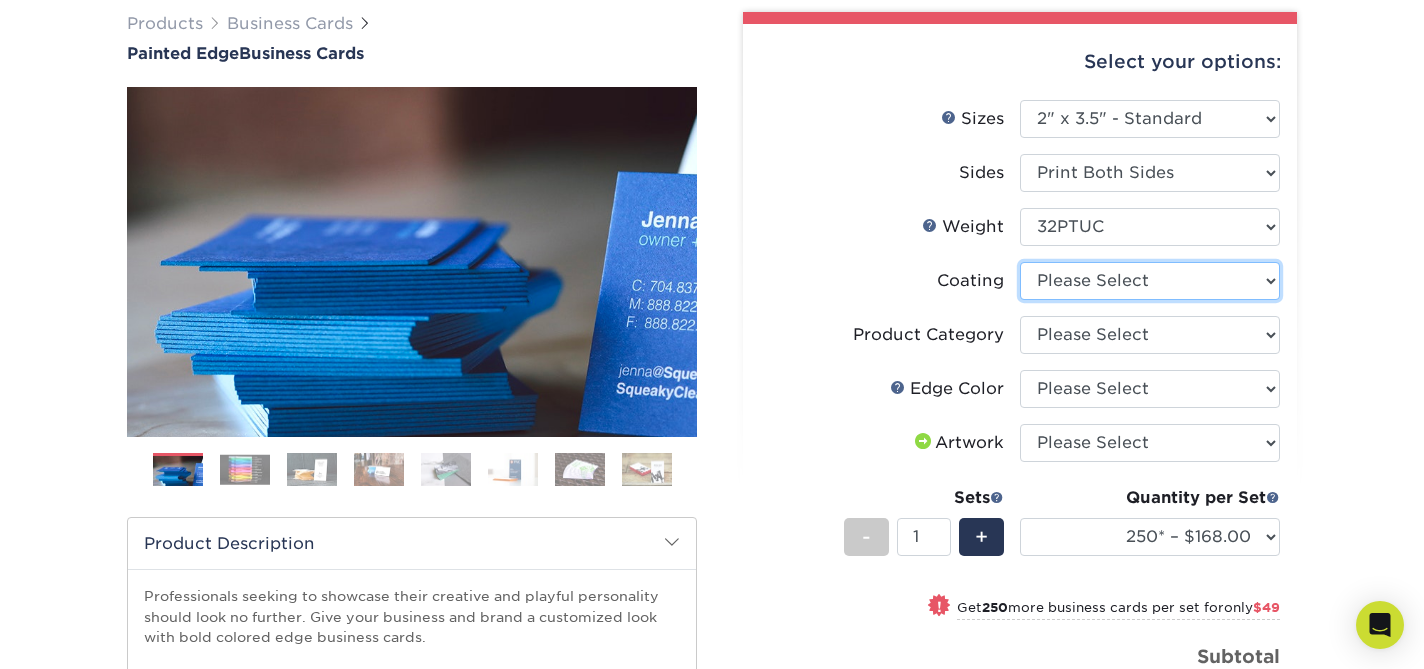 select on "3e7618de-abca-4bda-9f97-8b9129e913d8" 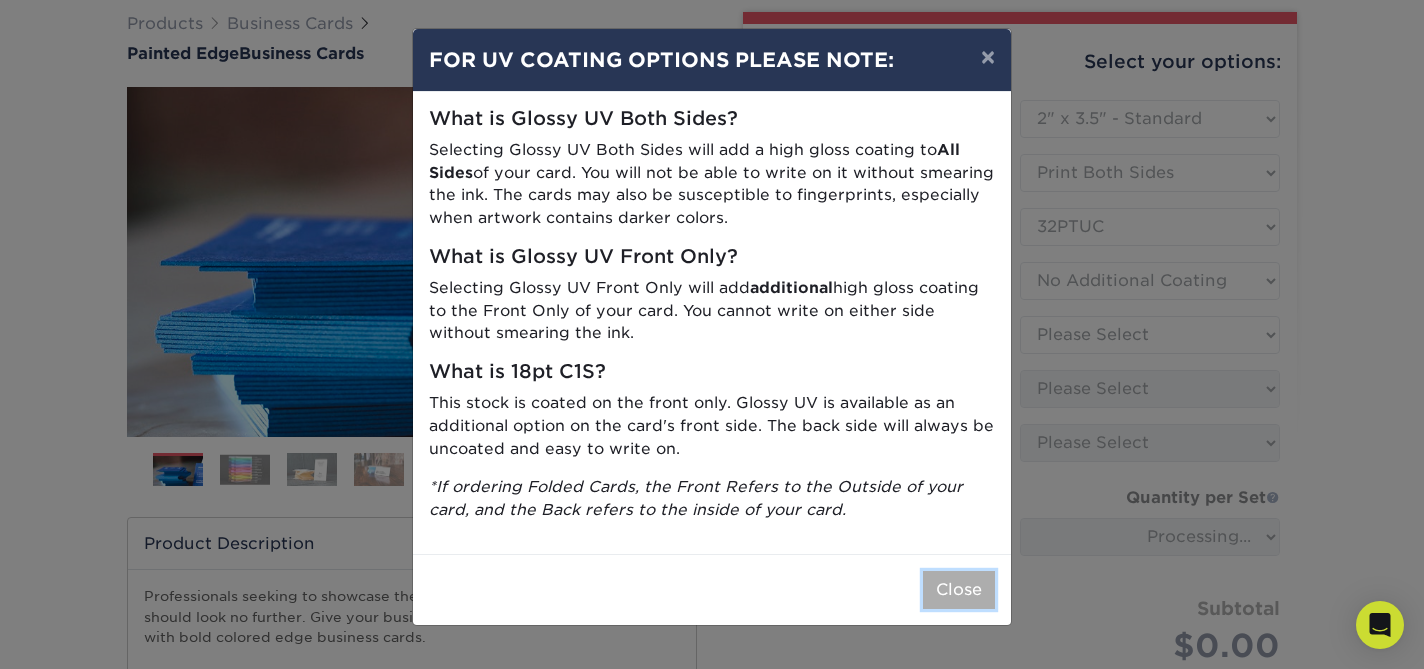 click on "Close" at bounding box center [959, 590] 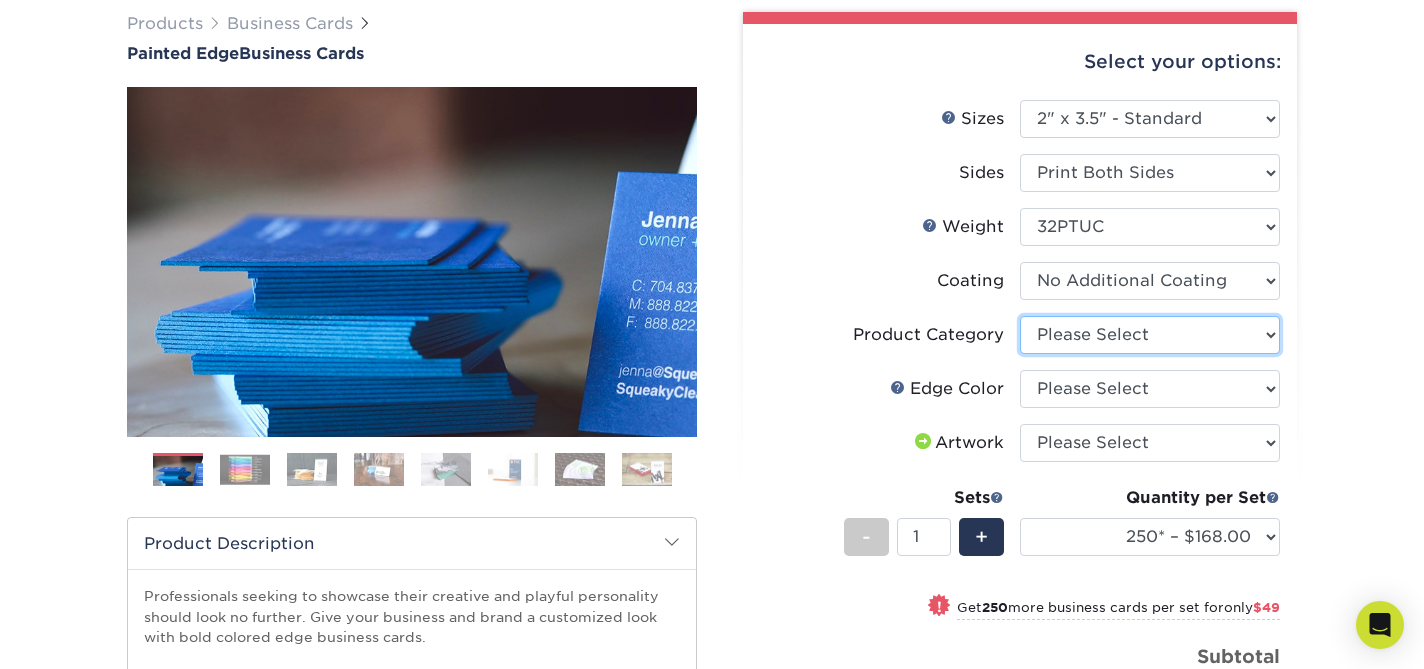 click on "Please Select Business Cards" at bounding box center [1150, 335] 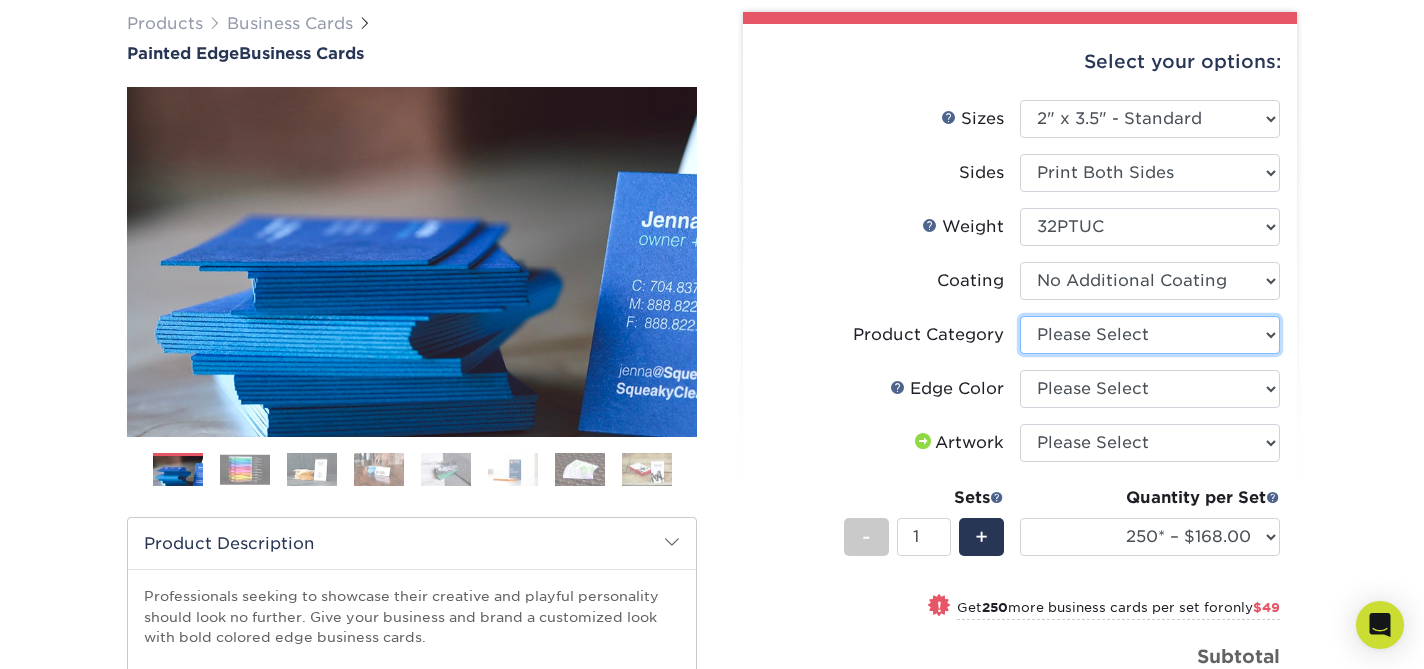 select on "3b5148f1-0588-4f88-a218-97bcfdce65c1" 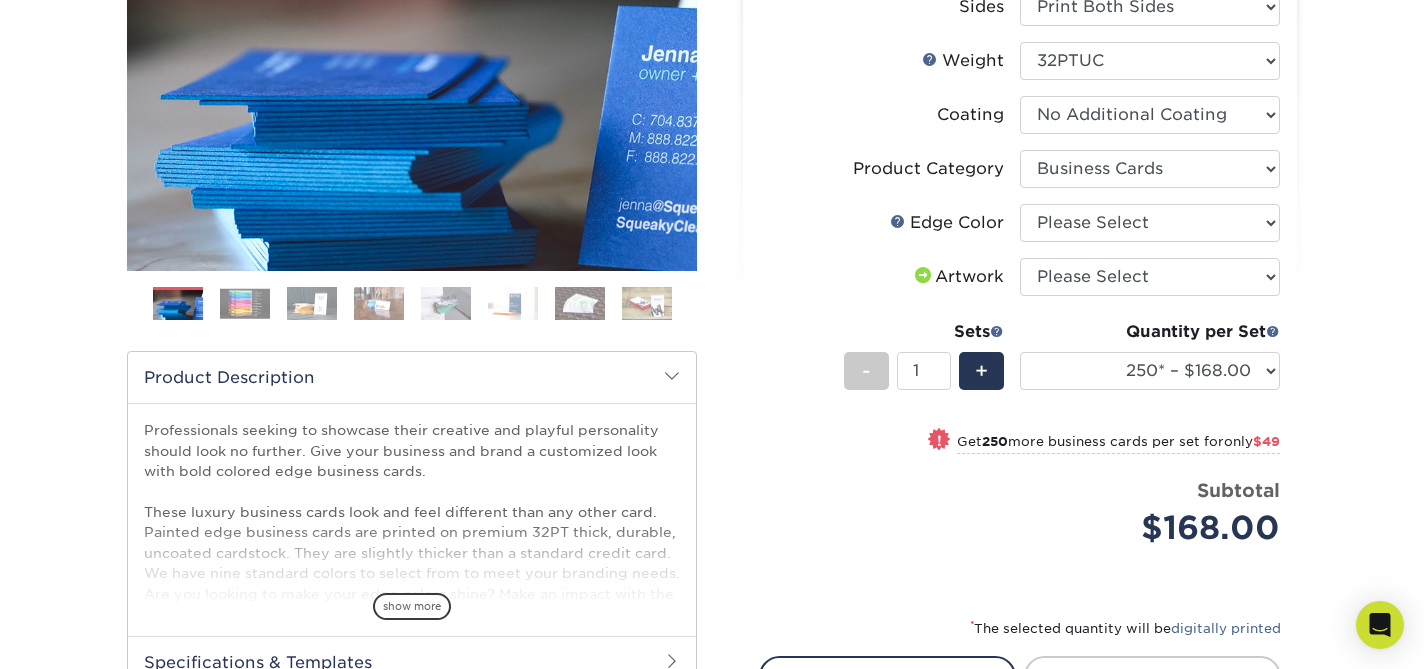 scroll, scrollTop: 384, scrollLeft: 0, axis: vertical 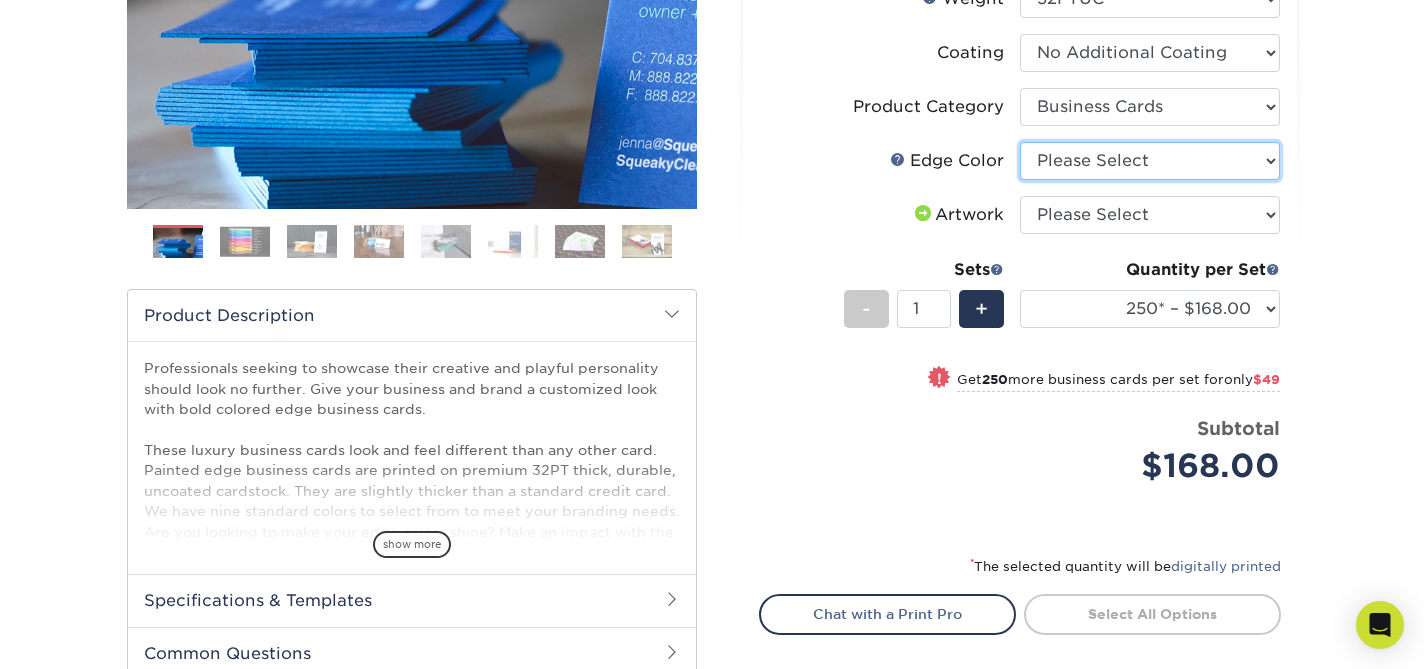 click on "Please Select Charcoal Black Brown Blue Pearlescent Blue Pearlescent Gold Pearlescent Green Pearlescent Pink Pearlescent Orange Pearlescent Purple Pearlescent Yellow Orange Pink Purple Red Turquoise White (Not Painted) Yellow" at bounding box center (1150, 161) 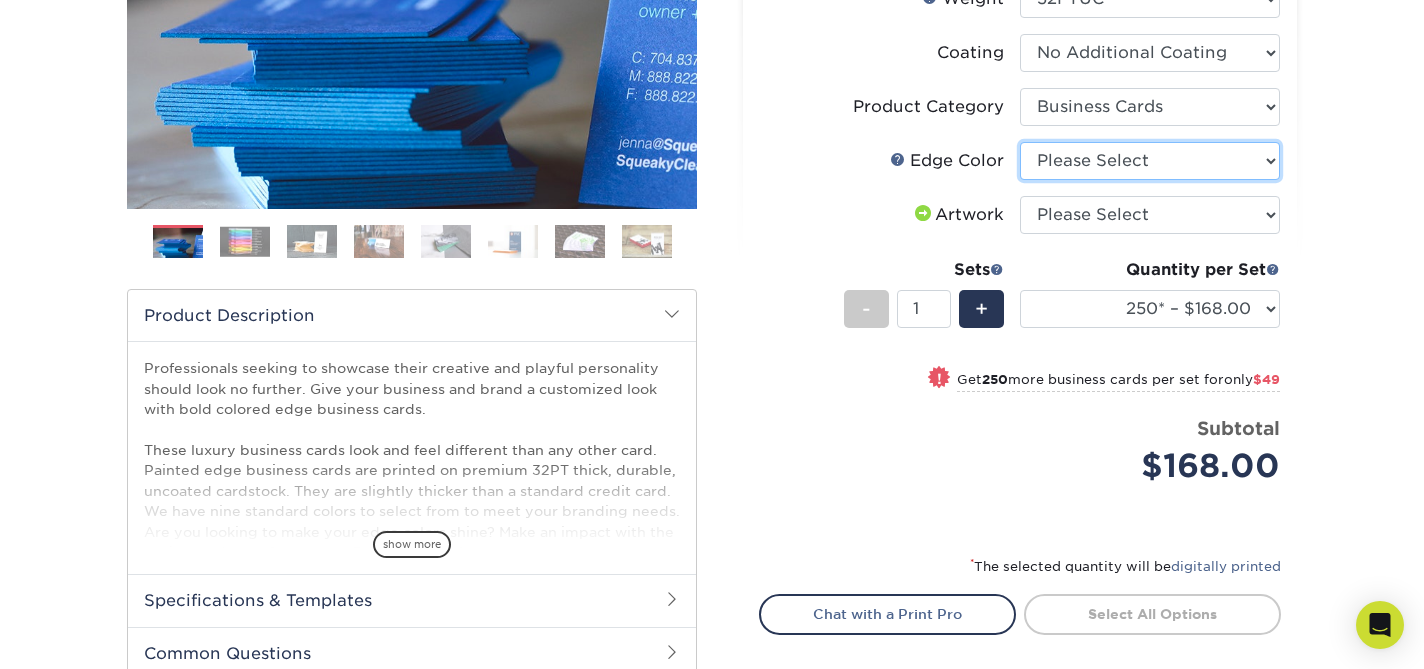 select on "1d2dc4a6-caa7-4e97-9ffb-823980241cde" 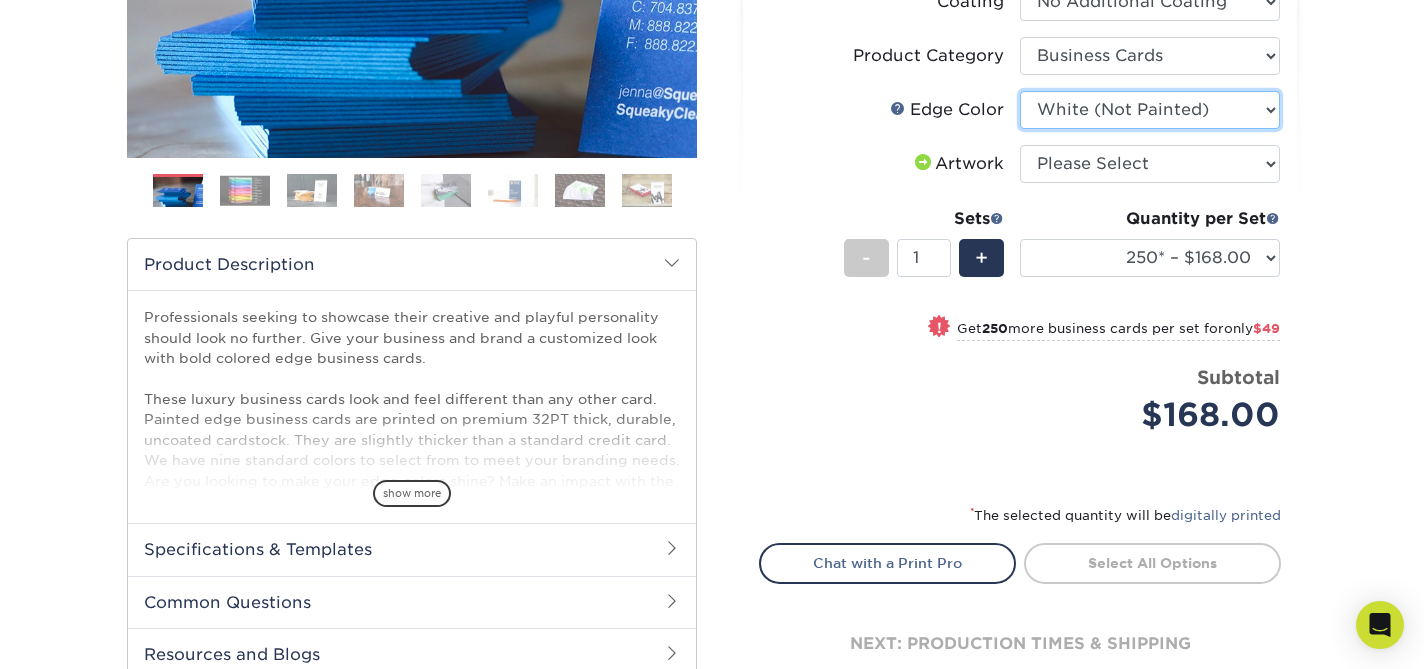 scroll, scrollTop: 447, scrollLeft: 0, axis: vertical 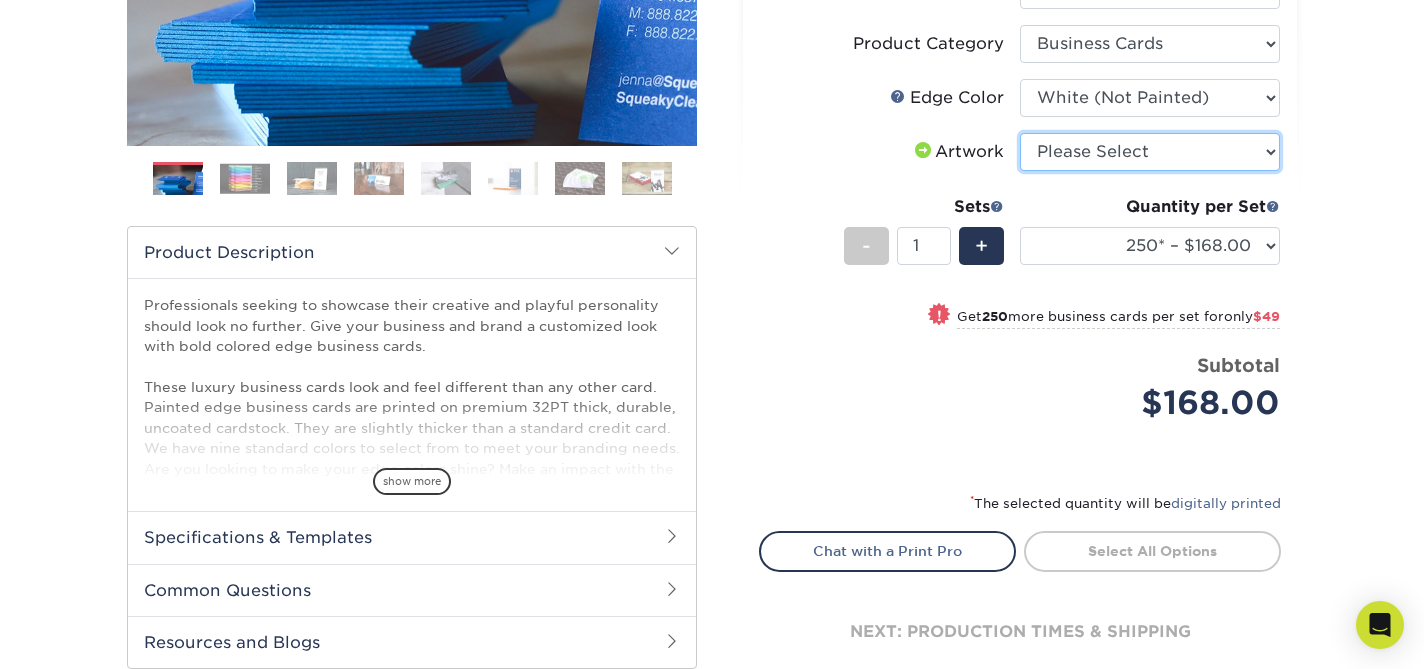 click on "Please Select I will upload files I need a design - $100" at bounding box center (1150, 152) 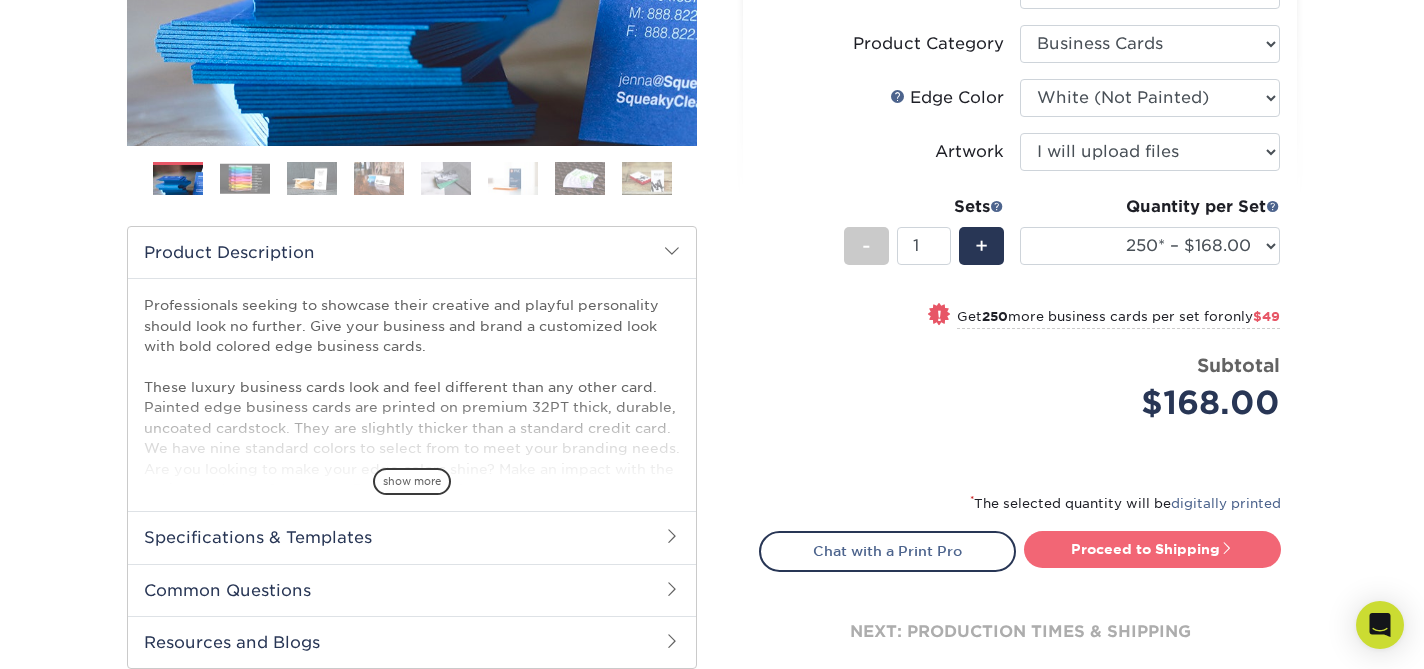 click on "Proceed to Shipping" at bounding box center [1152, 549] 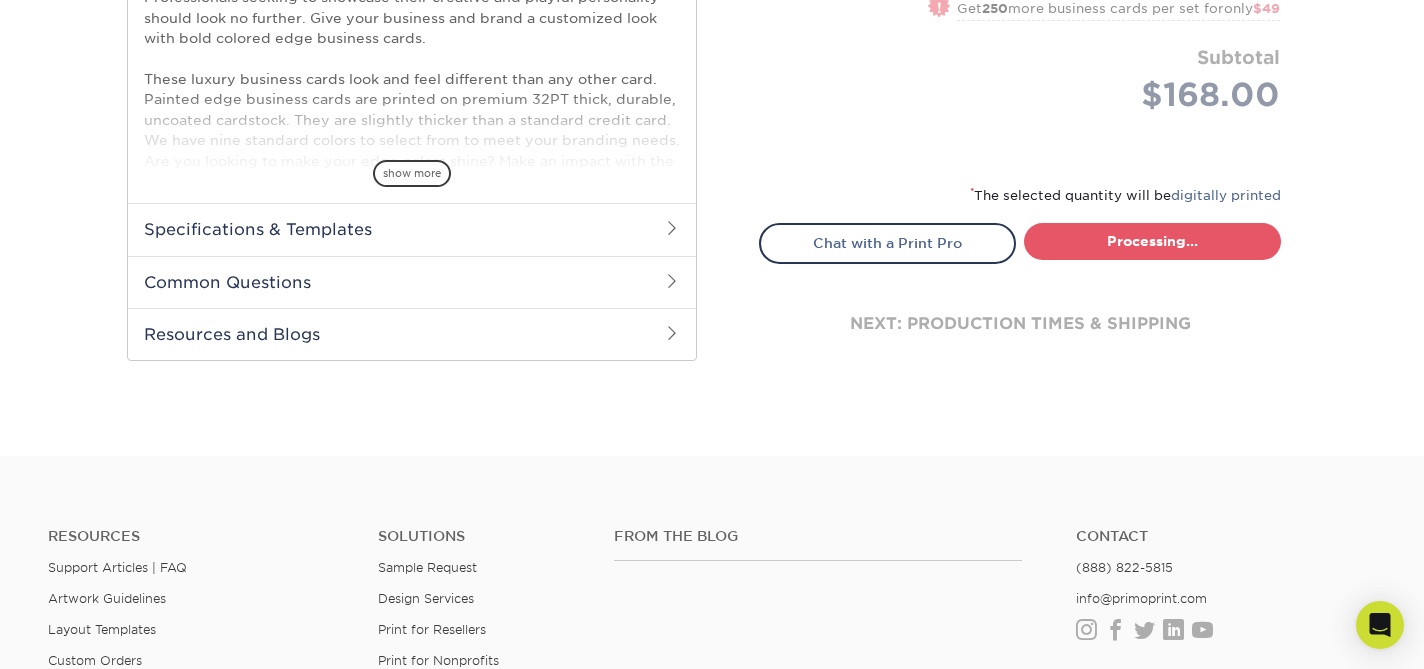 select on "b1d50ed3-fc81-464d-a1d8-d1915fbce704" 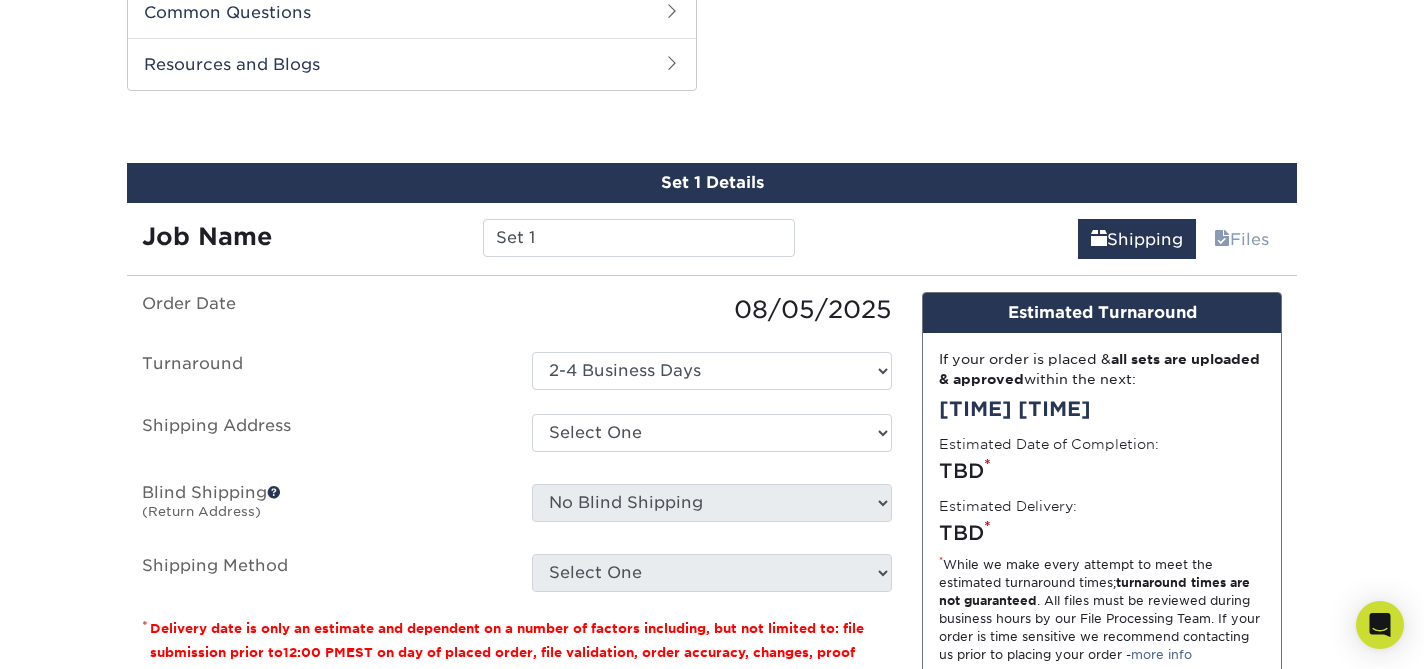 scroll, scrollTop: 1032, scrollLeft: 0, axis: vertical 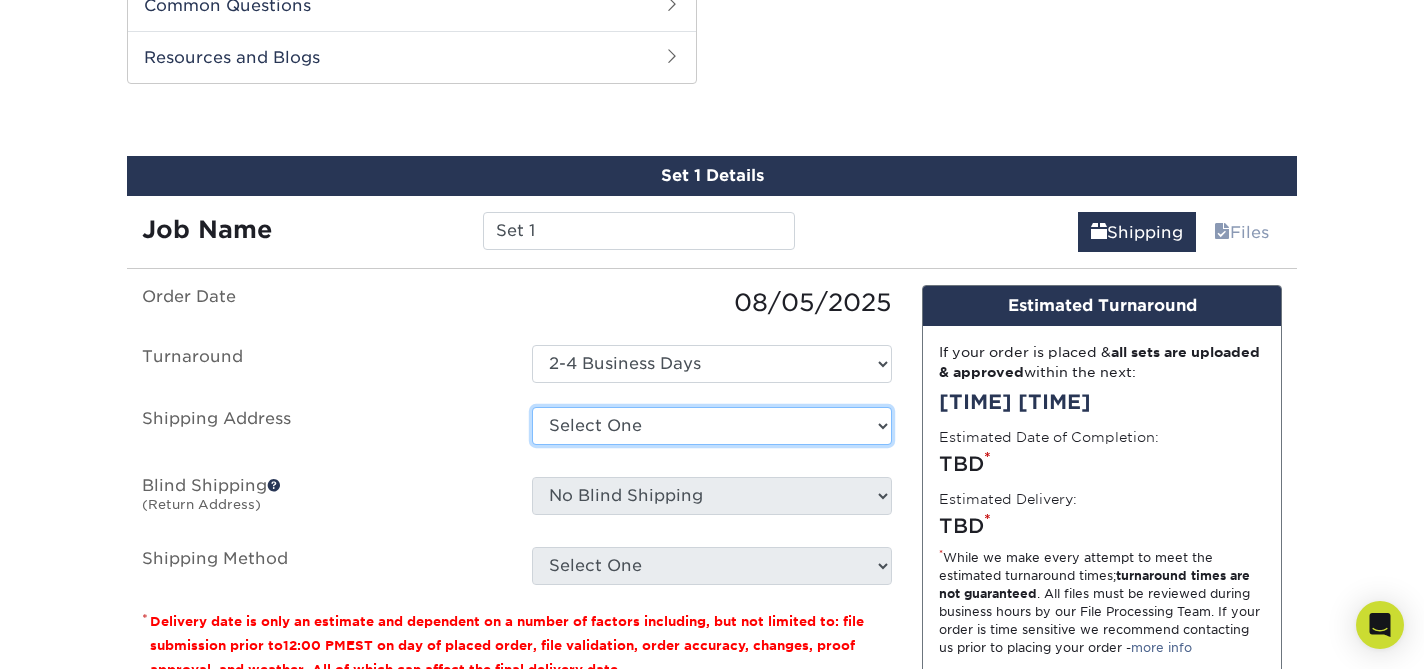 click on "Select One
ASPEN FRAME STORE
ASPEN STORE
AUSTIN STORE
BOSTON STORE
FILLMORE STORE
FRAME CULVER OFFICE
FRAME LA OFFICE
MALIBU STORE
PALO ALTO STORE
SCOTTSDALE FRAME STORE
+ Add New Address" at bounding box center (712, 426) 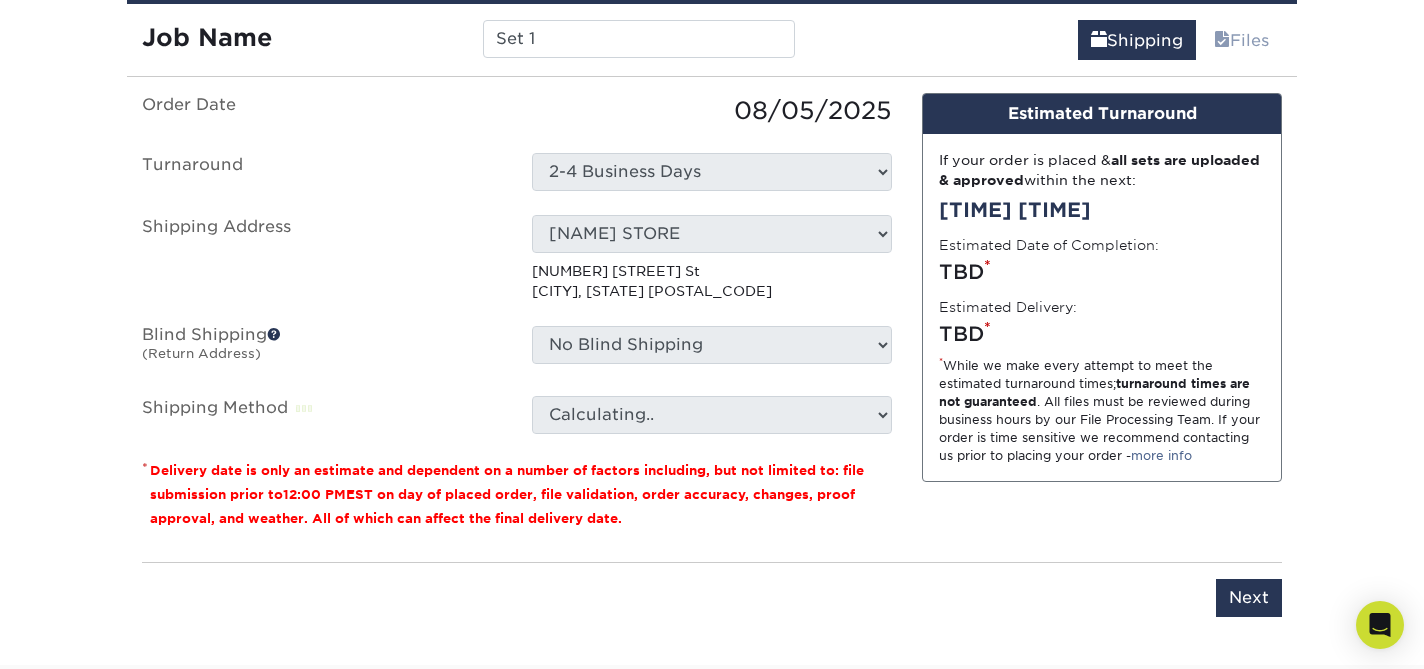 scroll, scrollTop: 1245, scrollLeft: 0, axis: vertical 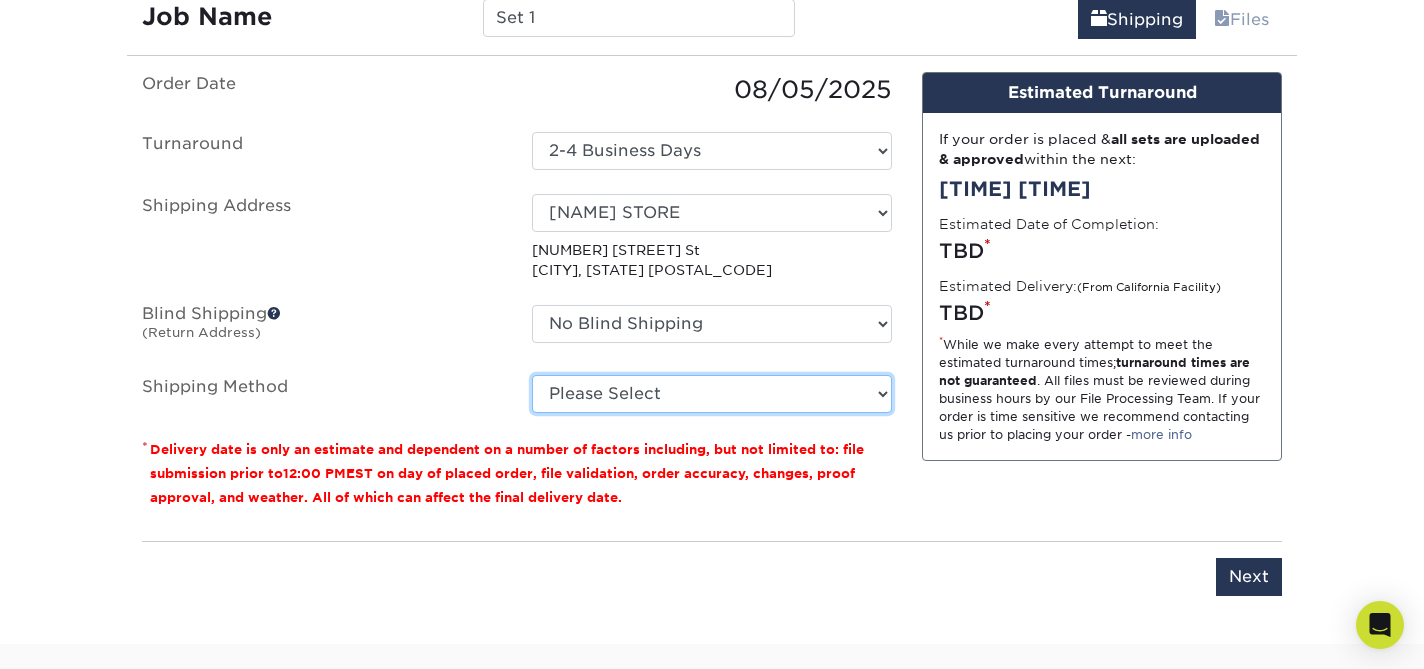 click on "Please Select Ground Shipping (+$7.84) 3 Day Shipping Service (+$18.74) 2 Day Air Shipping (+$19.22) Next Day Shipping by 5pm (+$29.74) Next Day Shipping by 12 noon (+$31.38) Next Day Air Early A.M. (+$157.42)" at bounding box center (712, 394) 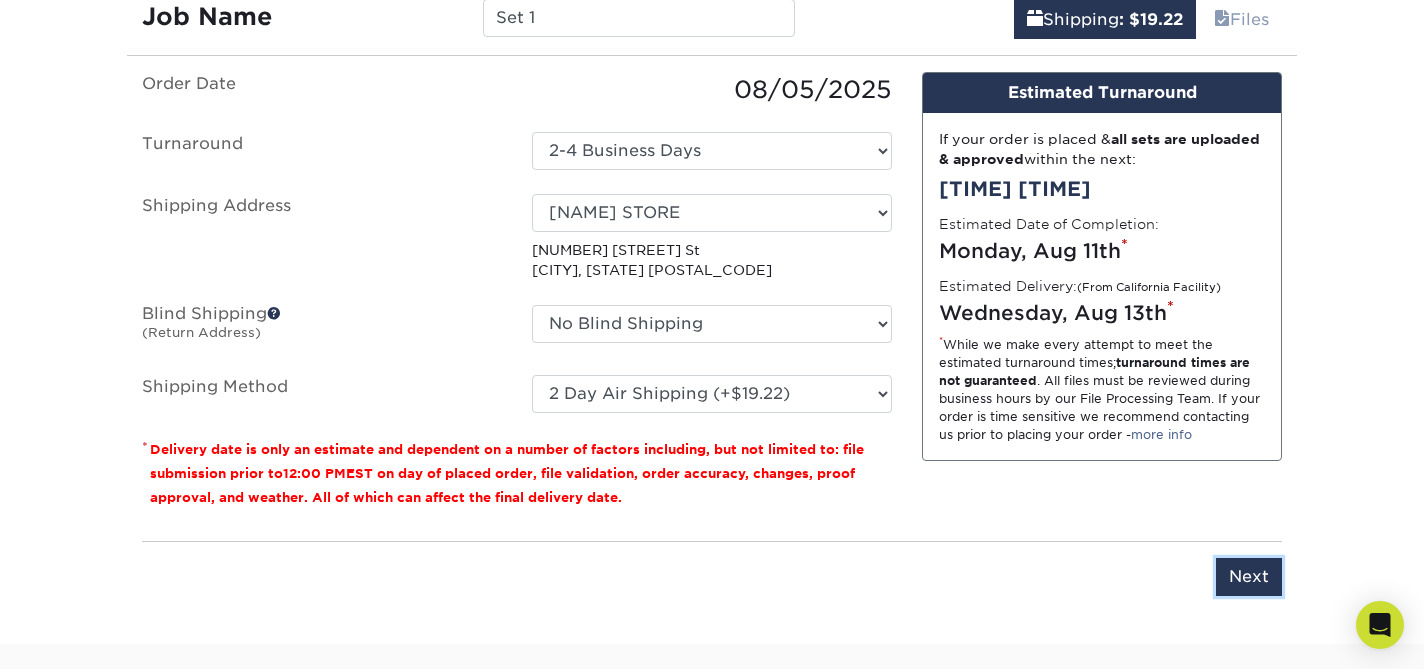 click on "Next" at bounding box center [1249, 577] 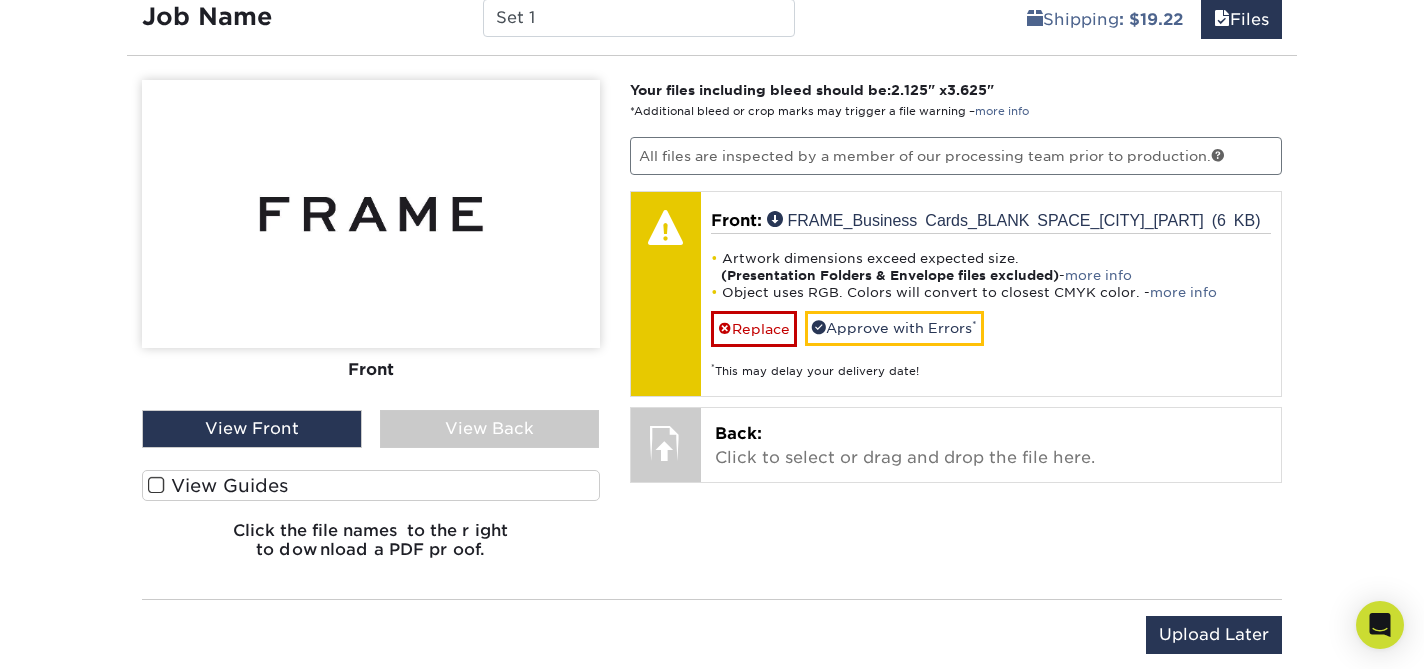 click on "View Guides" at bounding box center (371, 485) 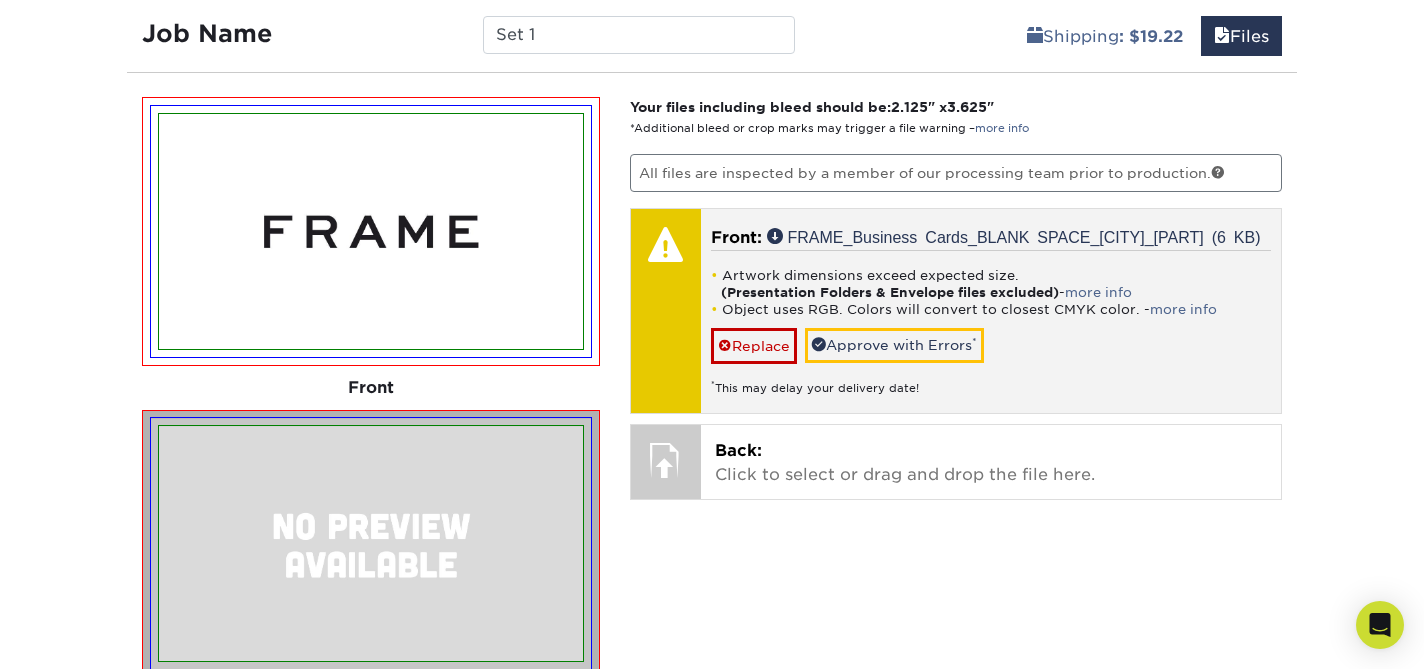 scroll, scrollTop: 1230, scrollLeft: 0, axis: vertical 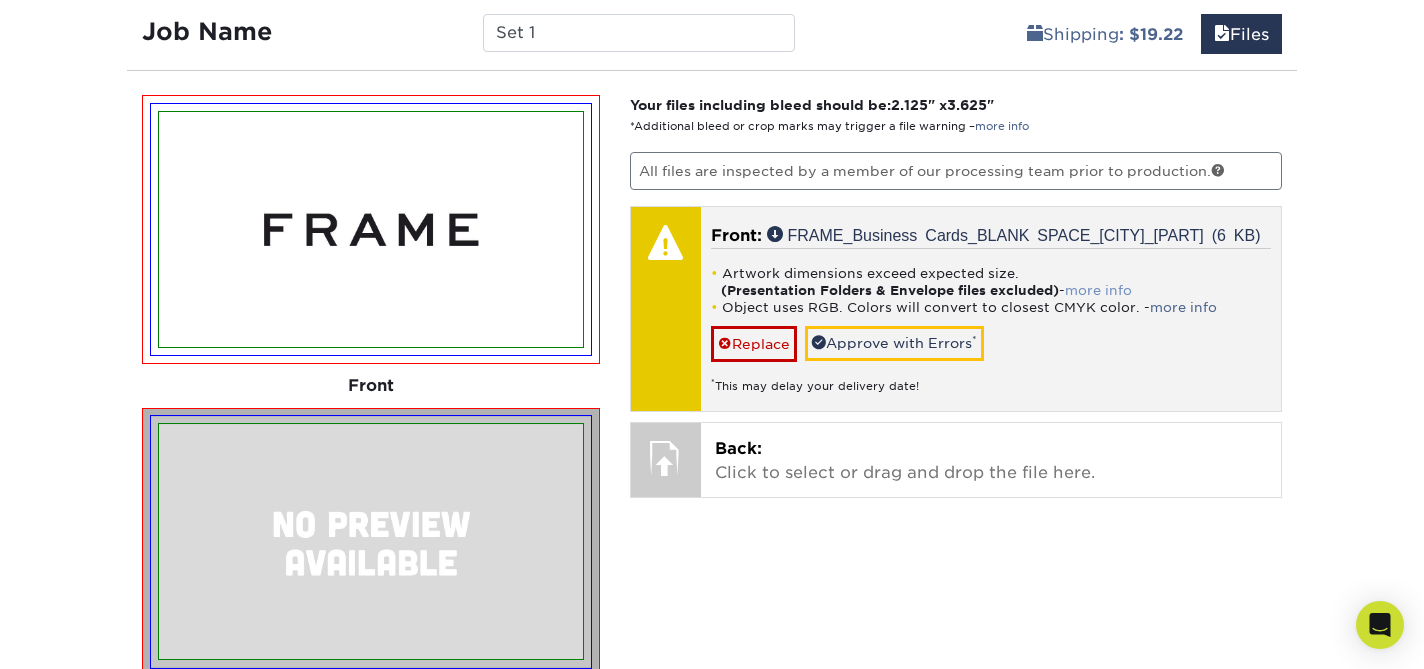 click on "more info" at bounding box center [1098, 290] 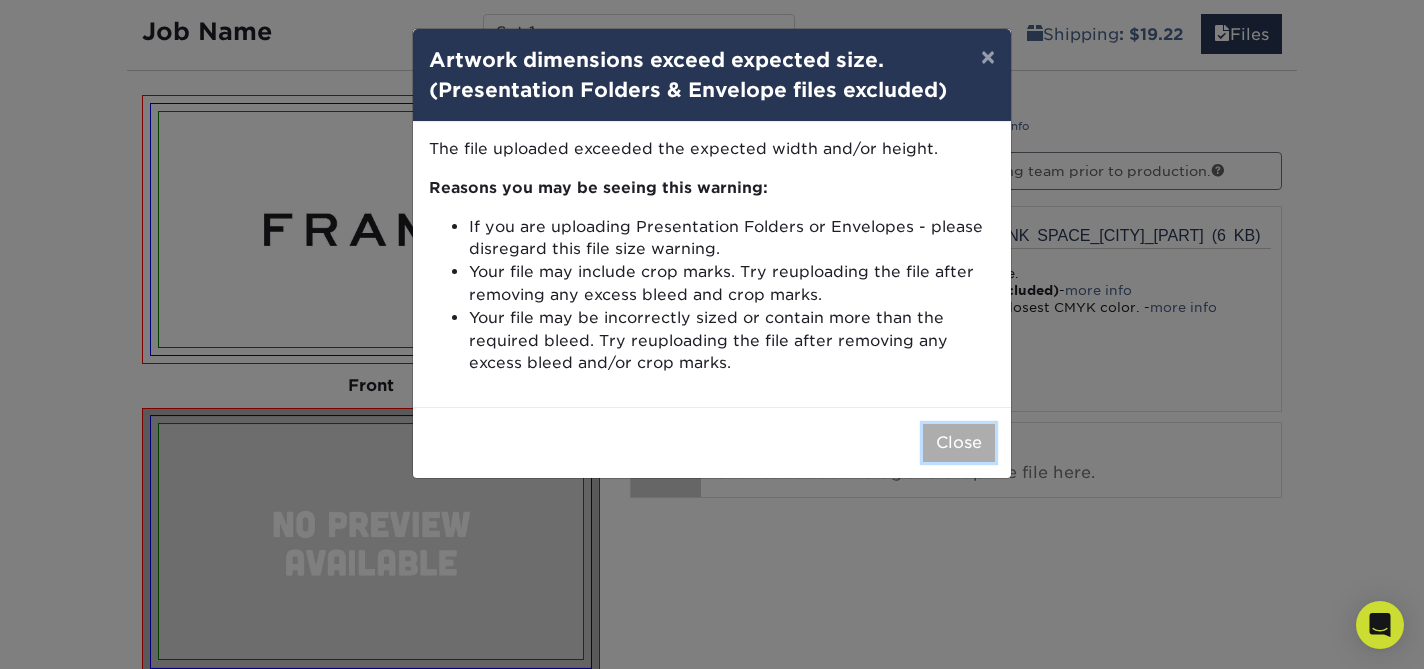 click on "Close" at bounding box center (959, 443) 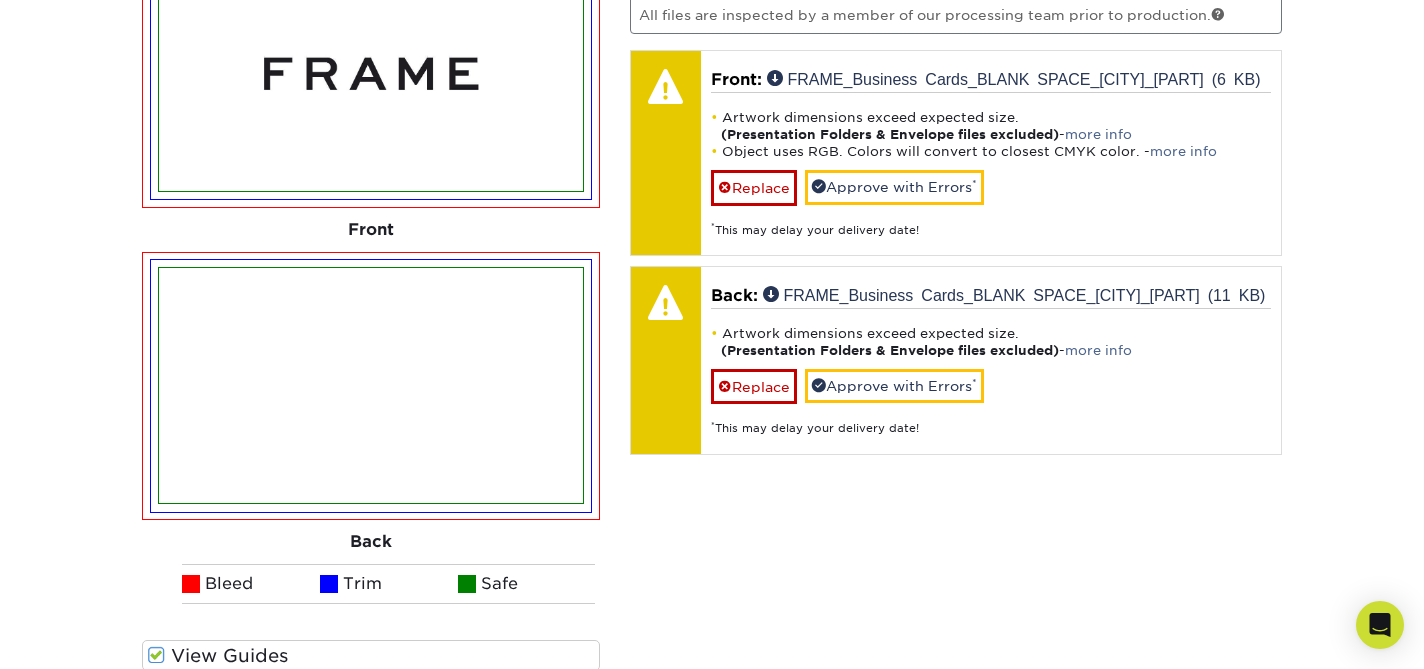 scroll, scrollTop: 1390, scrollLeft: 0, axis: vertical 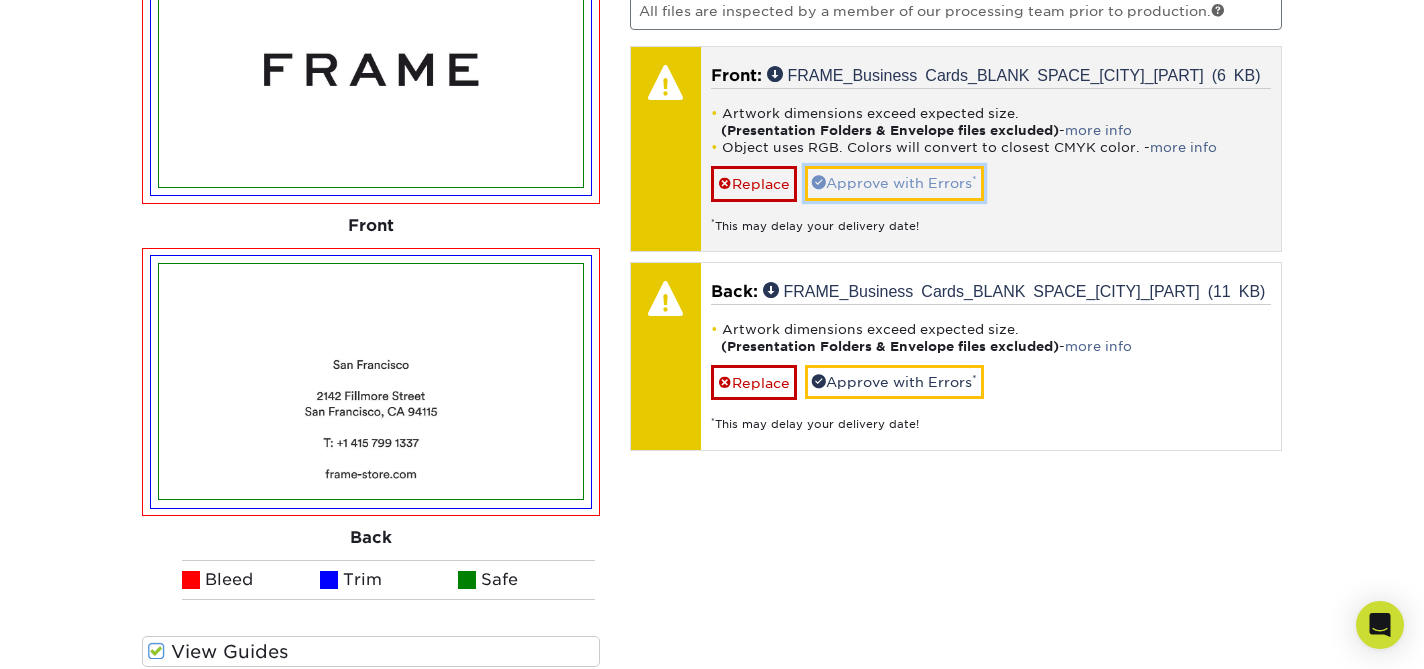 click on "Approve with Errors *" at bounding box center (894, 183) 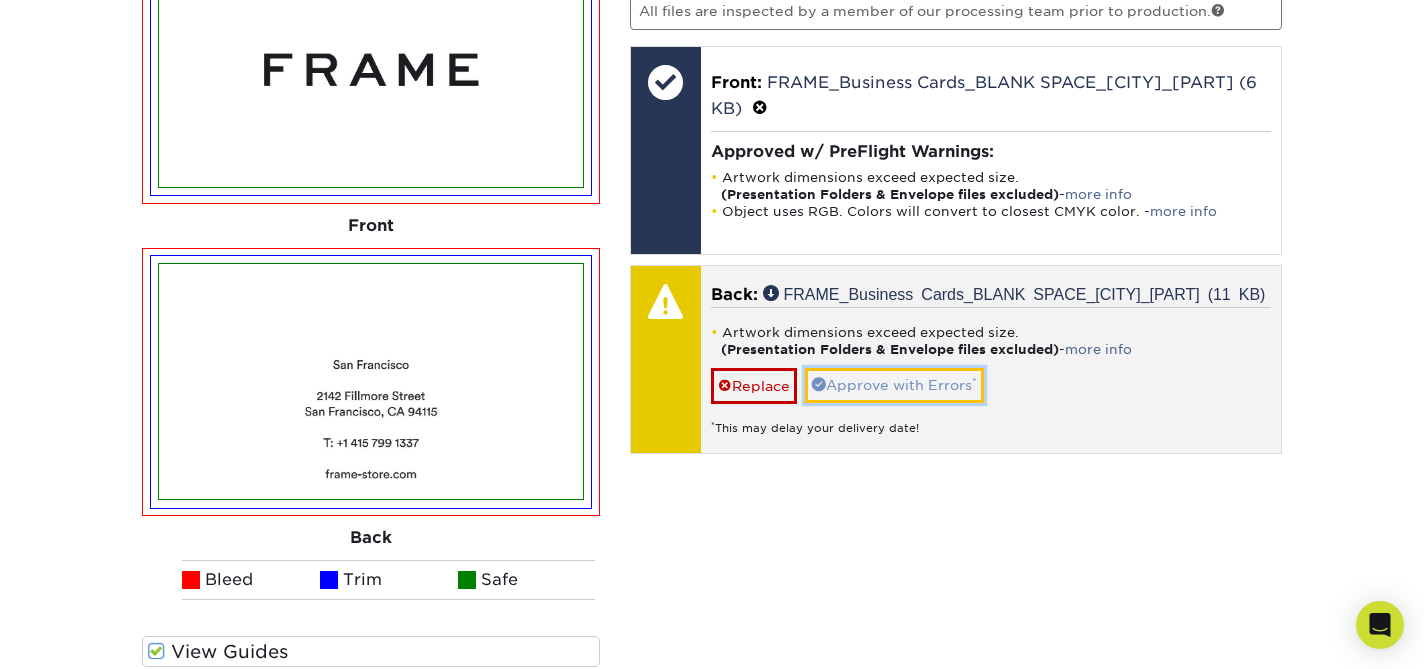 click on "Approve with Errors *" at bounding box center [894, 385] 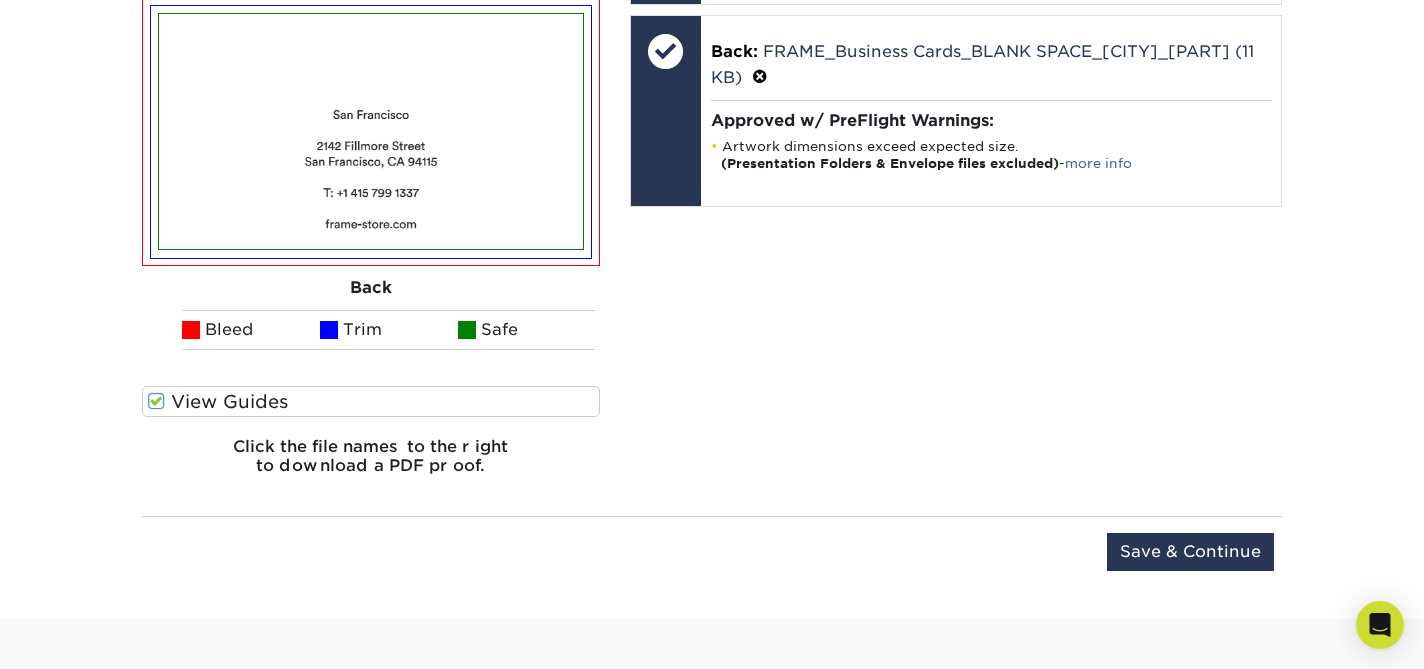 scroll, scrollTop: 1645, scrollLeft: 0, axis: vertical 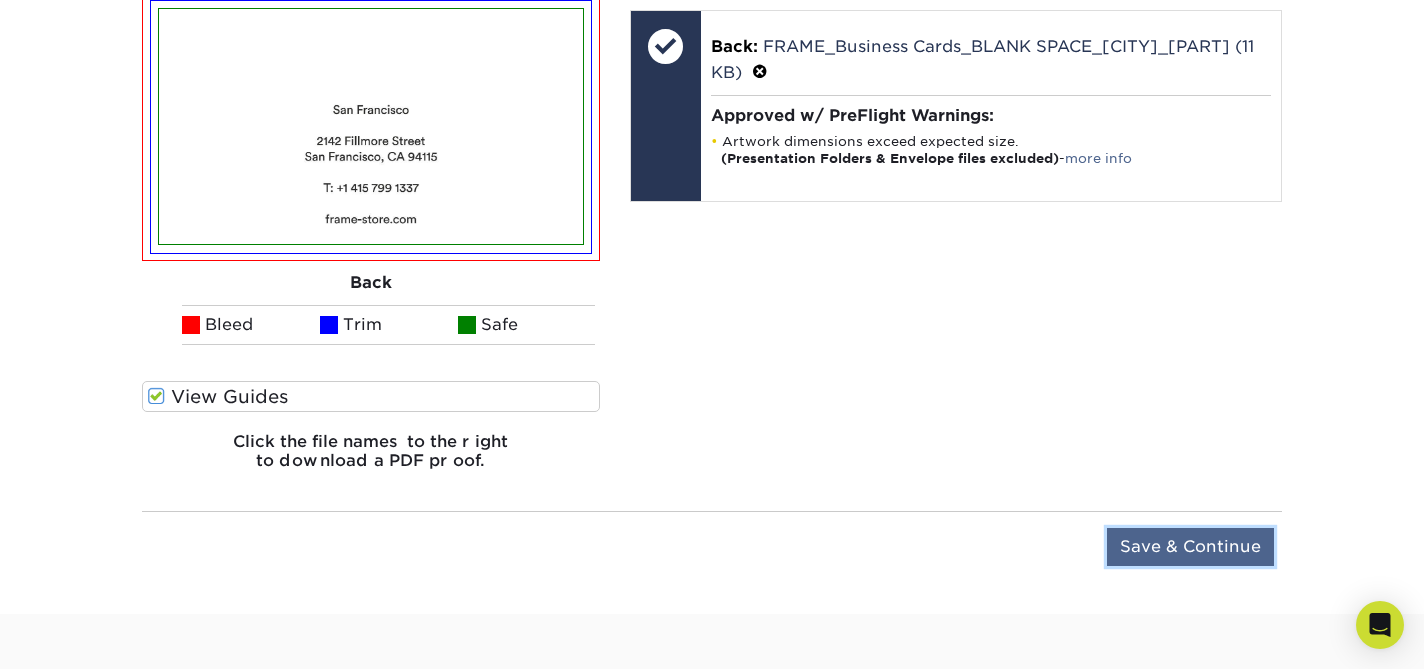 click on "Save & Continue" at bounding box center [1190, 547] 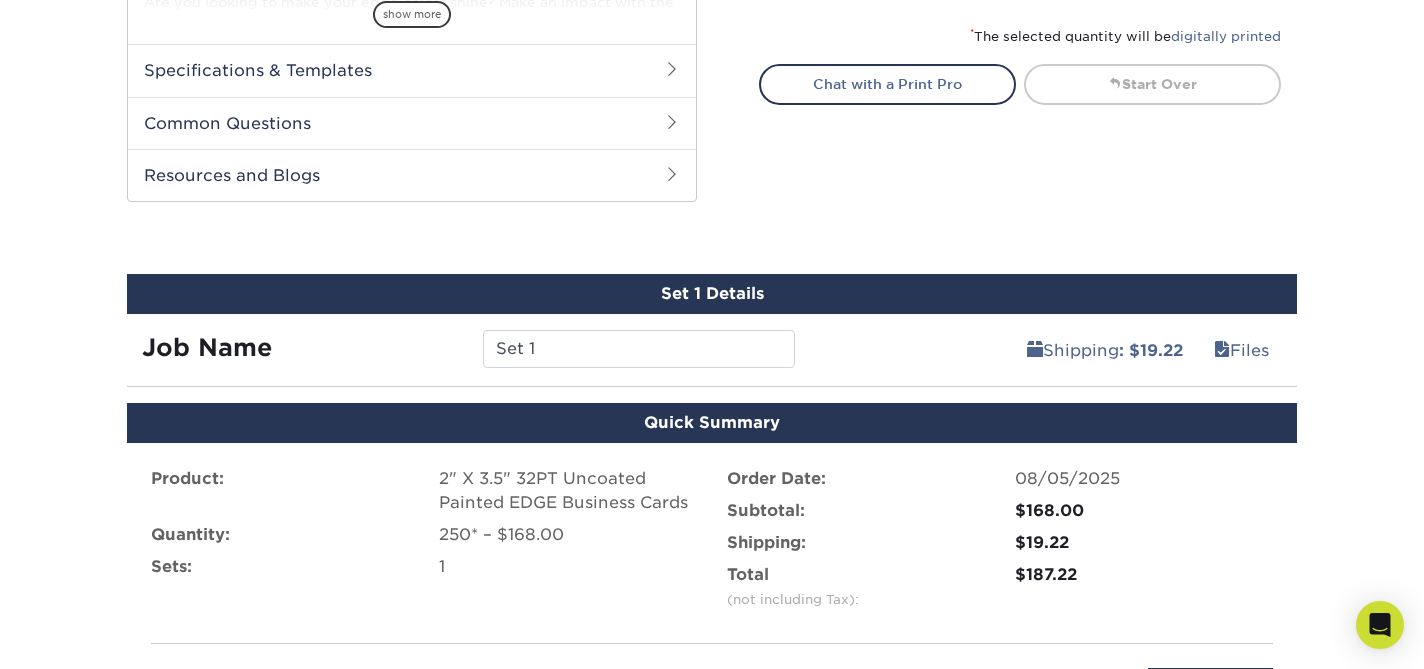 scroll, scrollTop: 909, scrollLeft: 0, axis: vertical 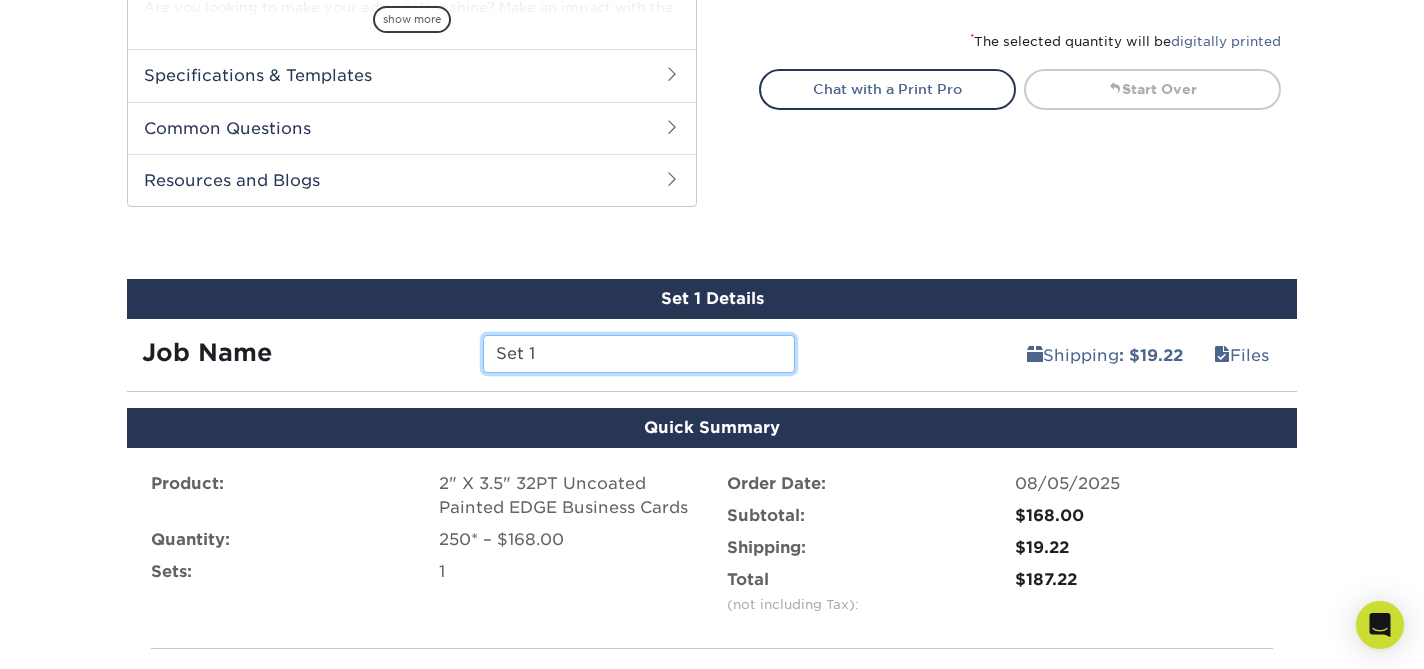 drag, startPoint x: 584, startPoint y: 351, endPoint x: 431, endPoint y: 350, distance: 153.00327 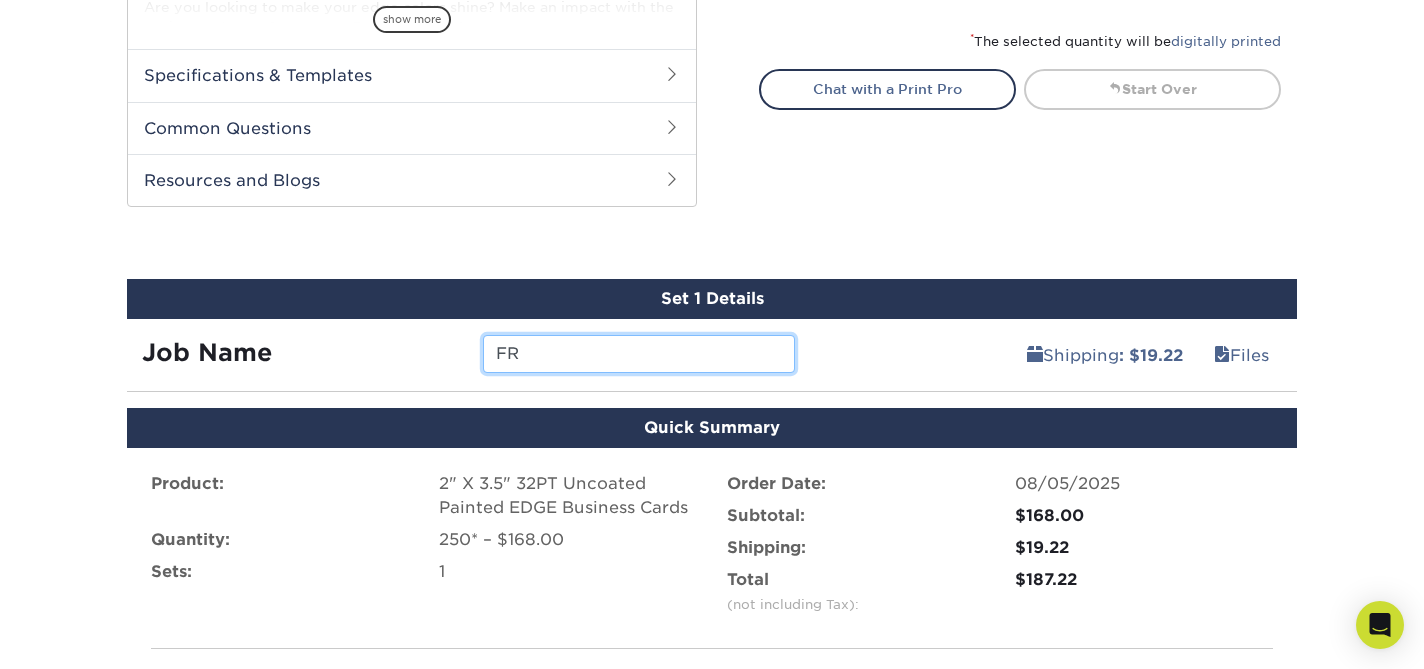 type on "F" 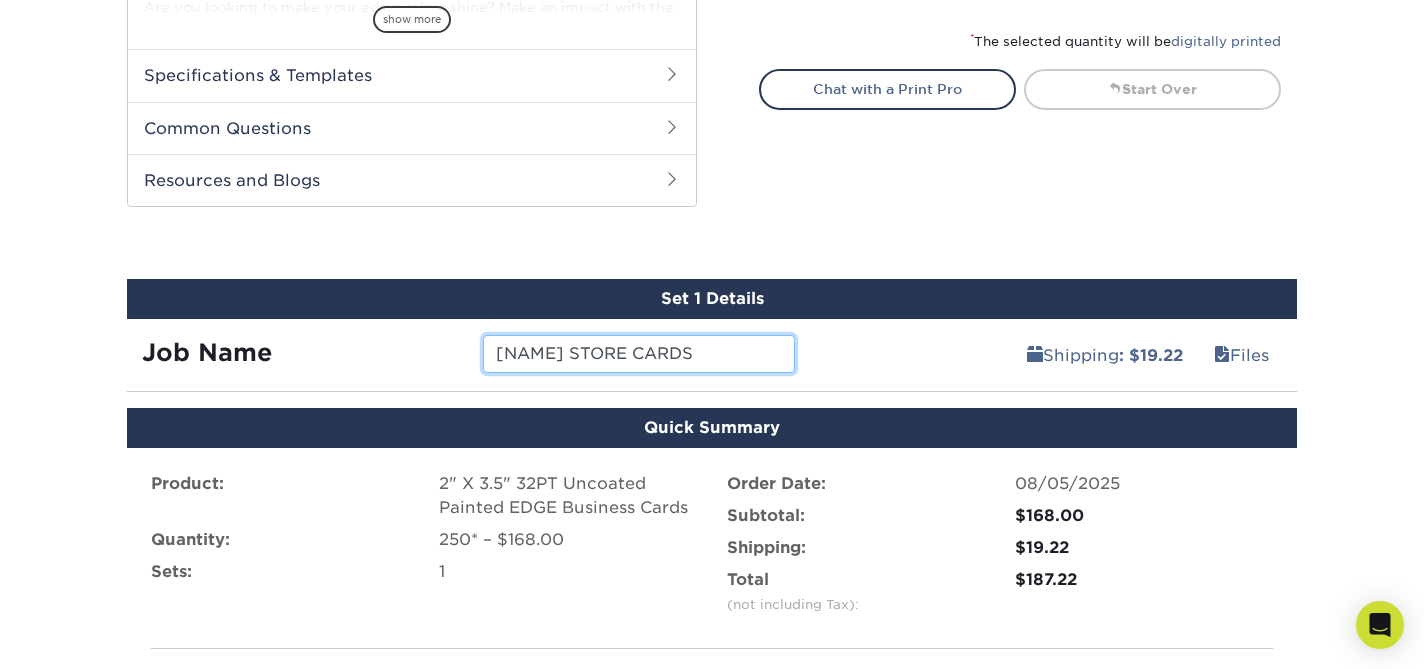 type on "FILLMORE STORE CARDS" 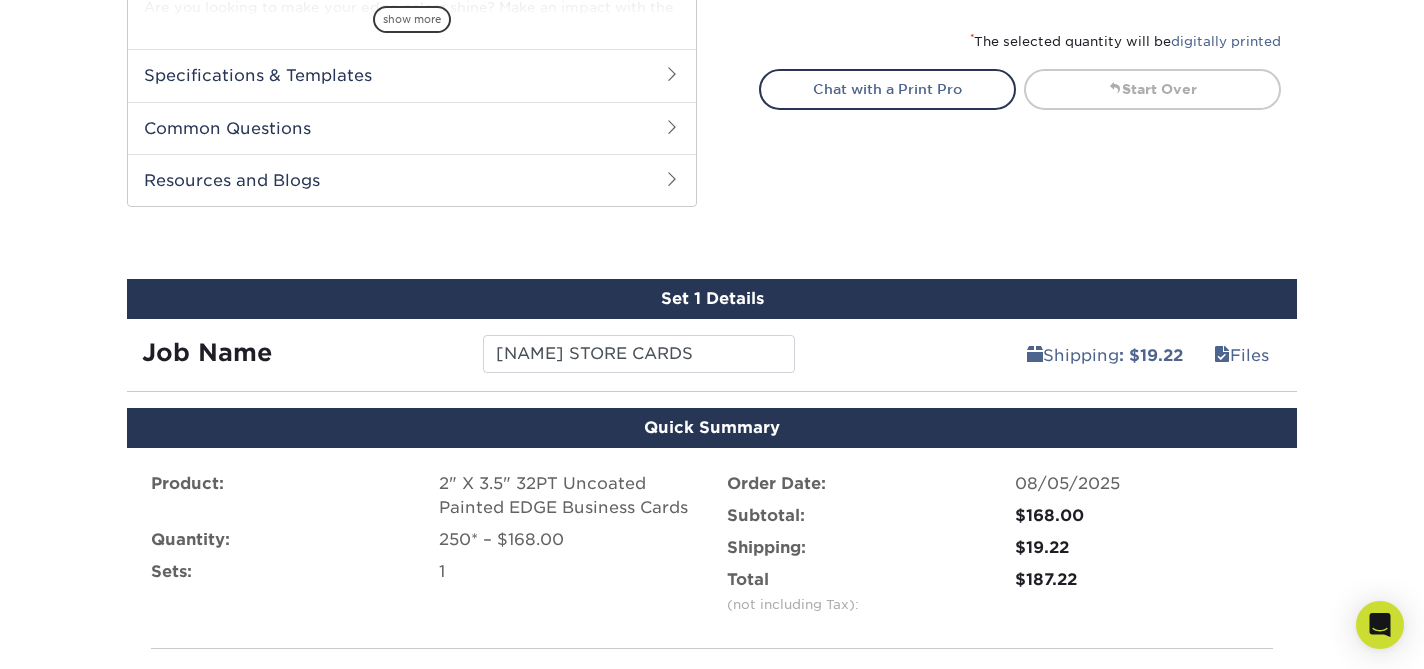click on "Shipping : $19.22
Files" at bounding box center [1054, 347] 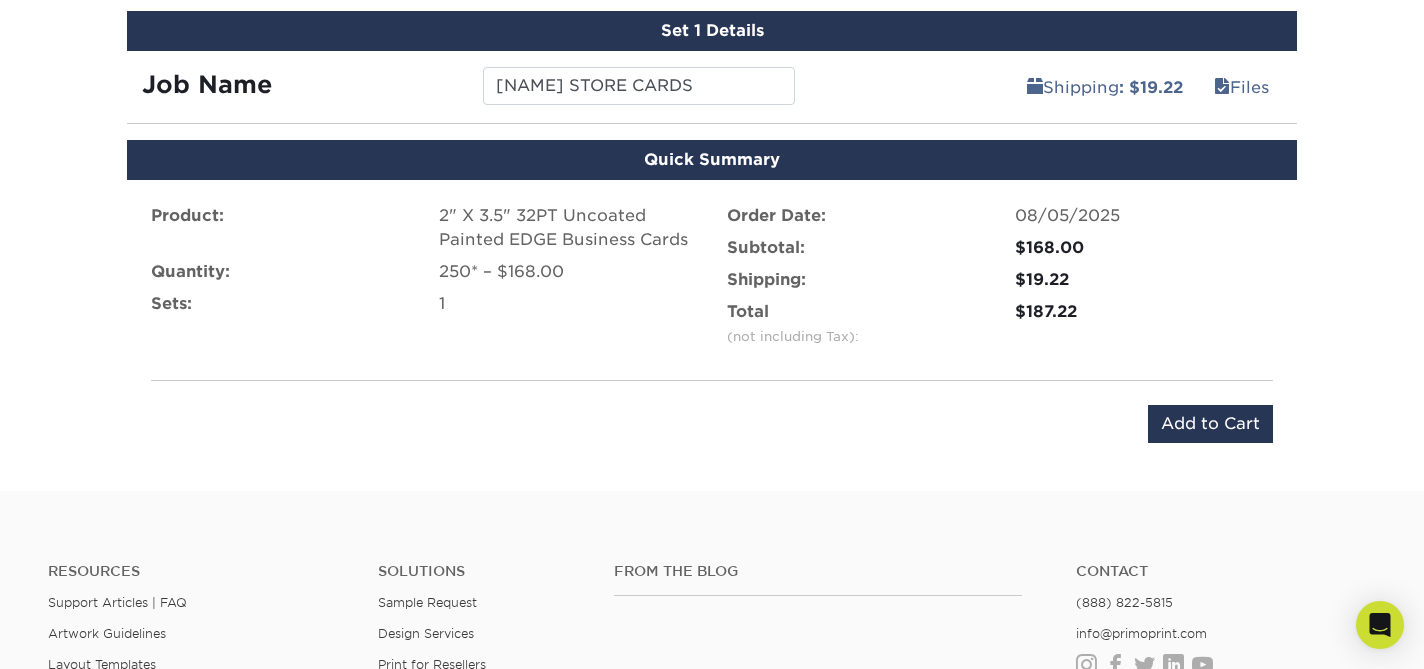 scroll, scrollTop: 1211, scrollLeft: 0, axis: vertical 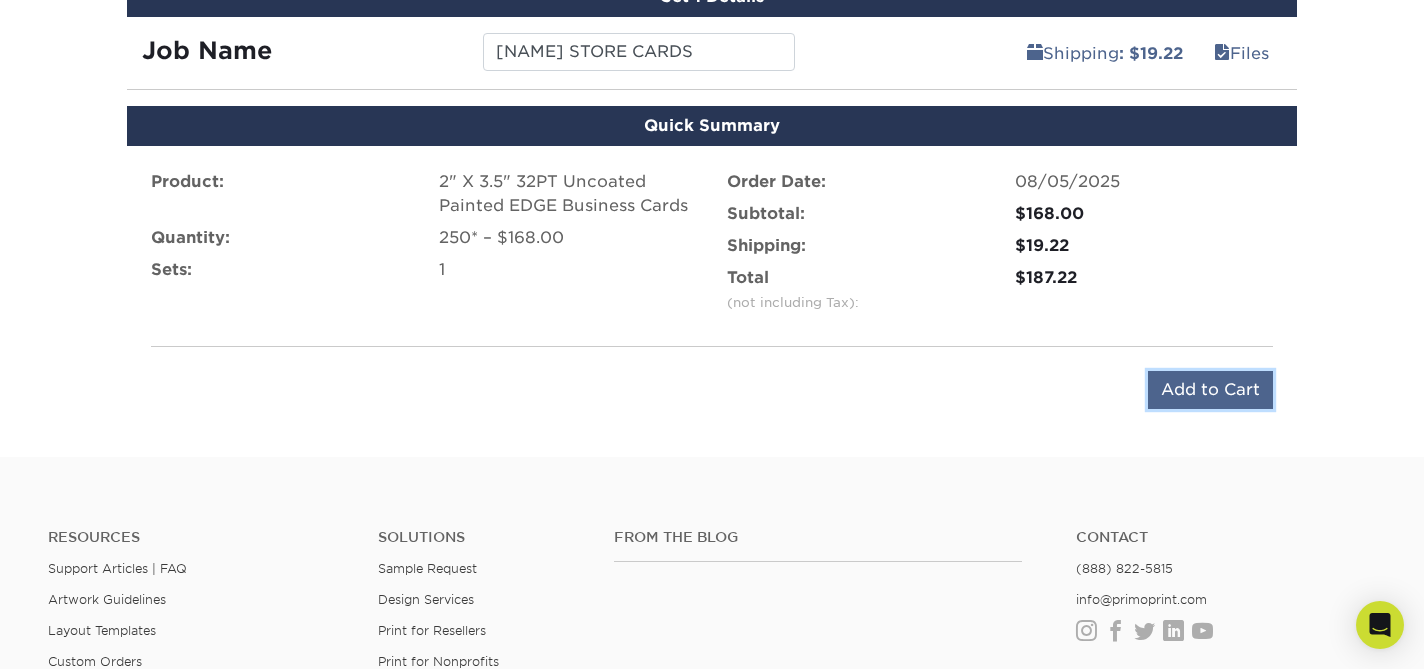 click on "Add to Cart" at bounding box center (1210, 390) 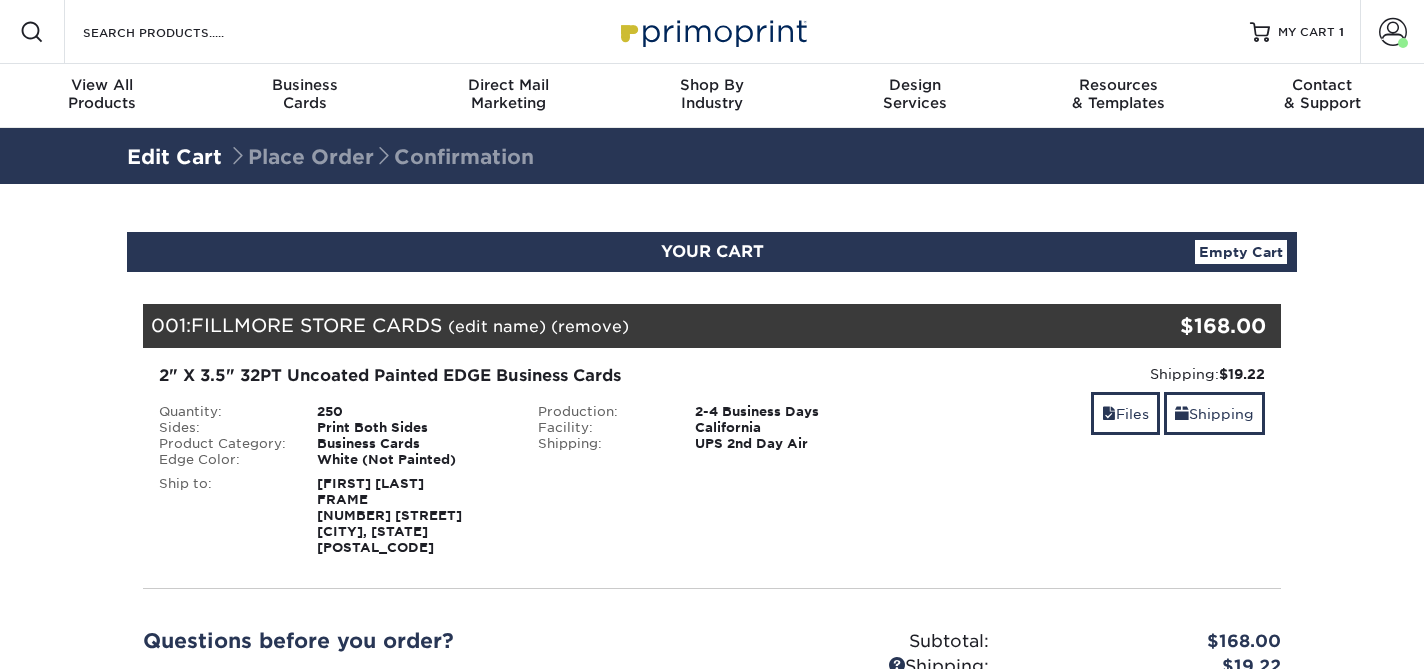 scroll, scrollTop: 0, scrollLeft: 0, axis: both 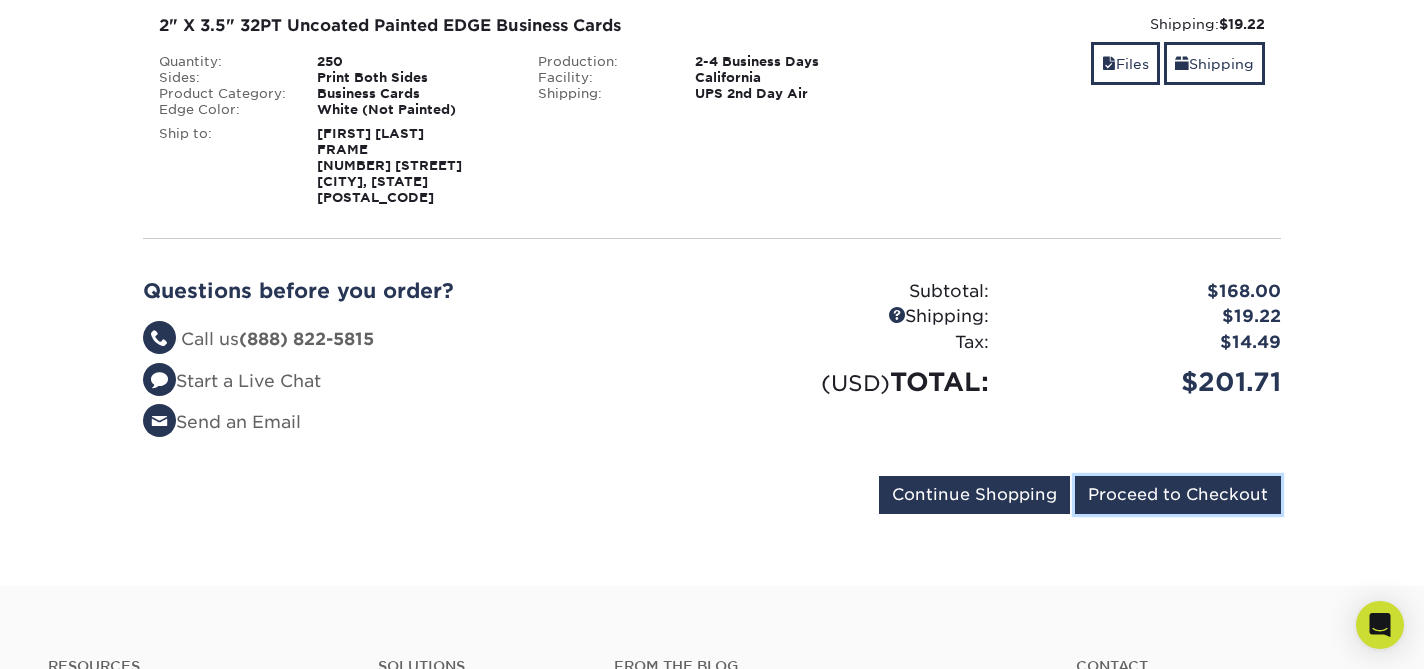 drag, startPoint x: 1153, startPoint y: 475, endPoint x: 1155, endPoint y: 447, distance: 28.071337 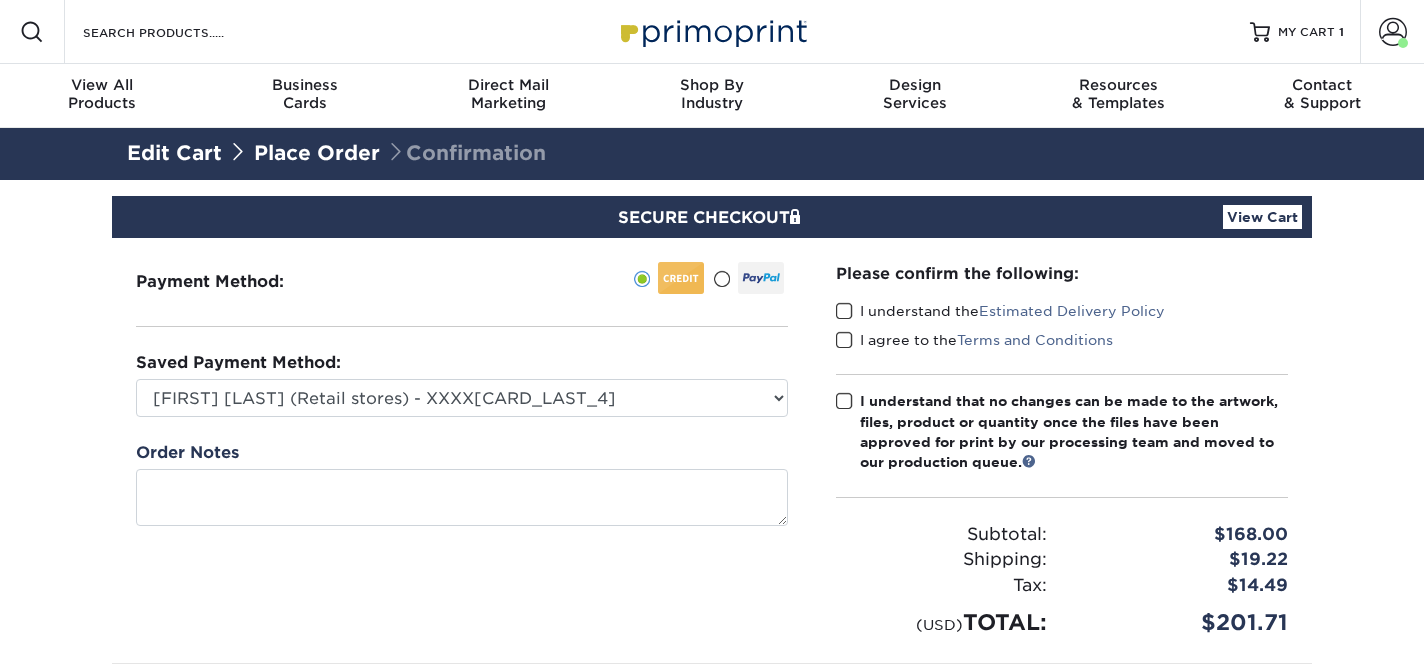 scroll, scrollTop: 0, scrollLeft: 0, axis: both 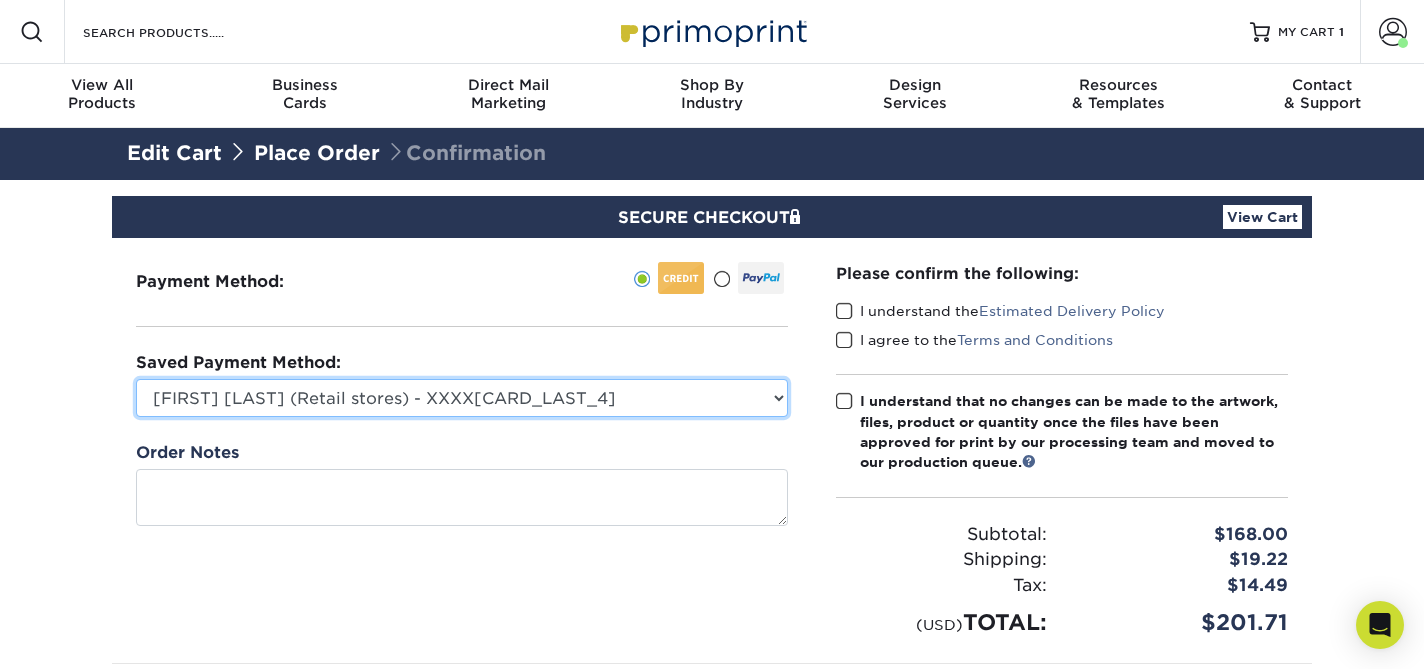 click on "[FIRST] [LAST] (Retail stores) - XXXX[CARD_LAST_4] [CARD_BRAND] - XXXX[CARD_LAST_4] [CARD_BRAND]" at bounding box center [462, 398] 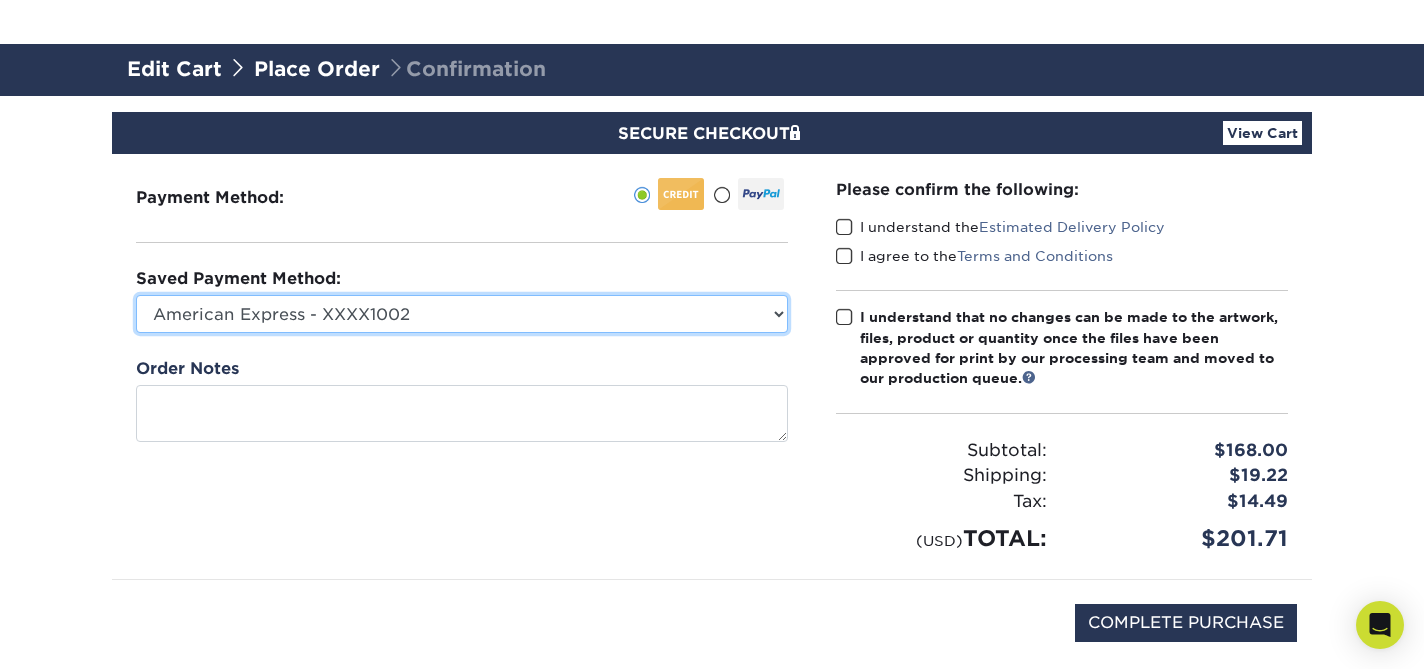 scroll, scrollTop: 117, scrollLeft: 0, axis: vertical 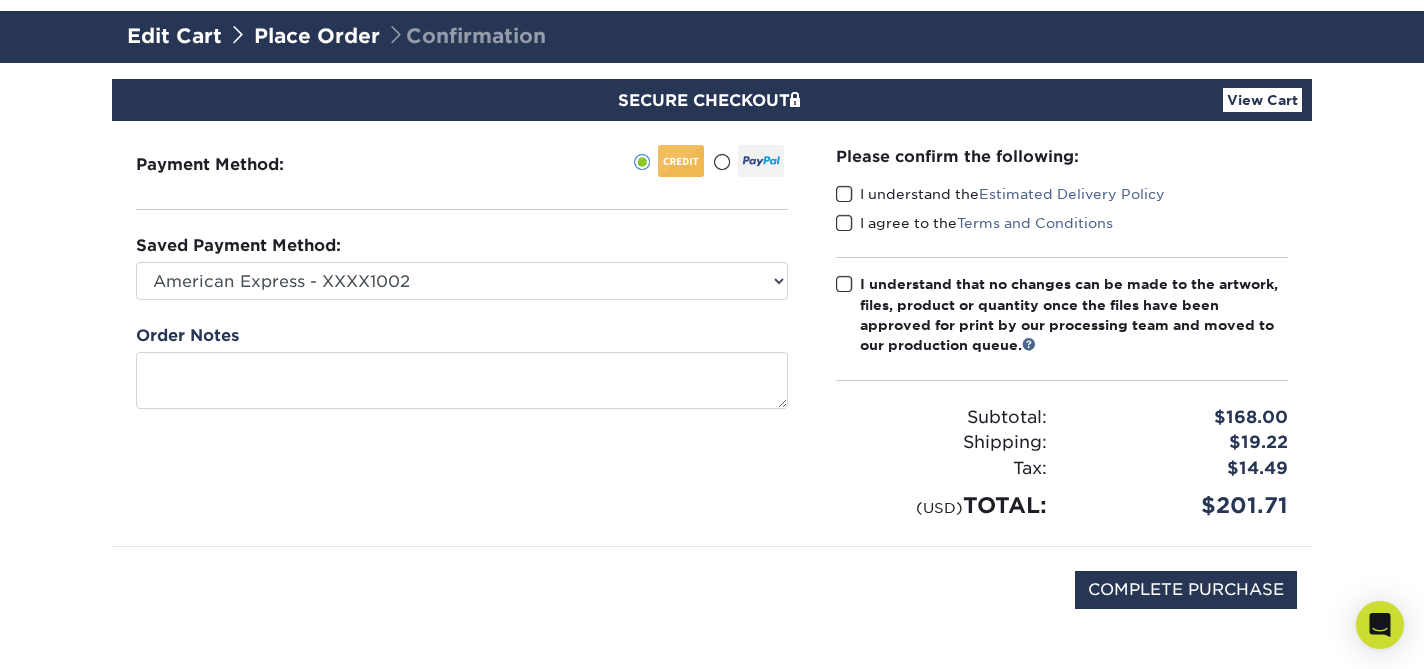 click at bounding box center (844, 194) 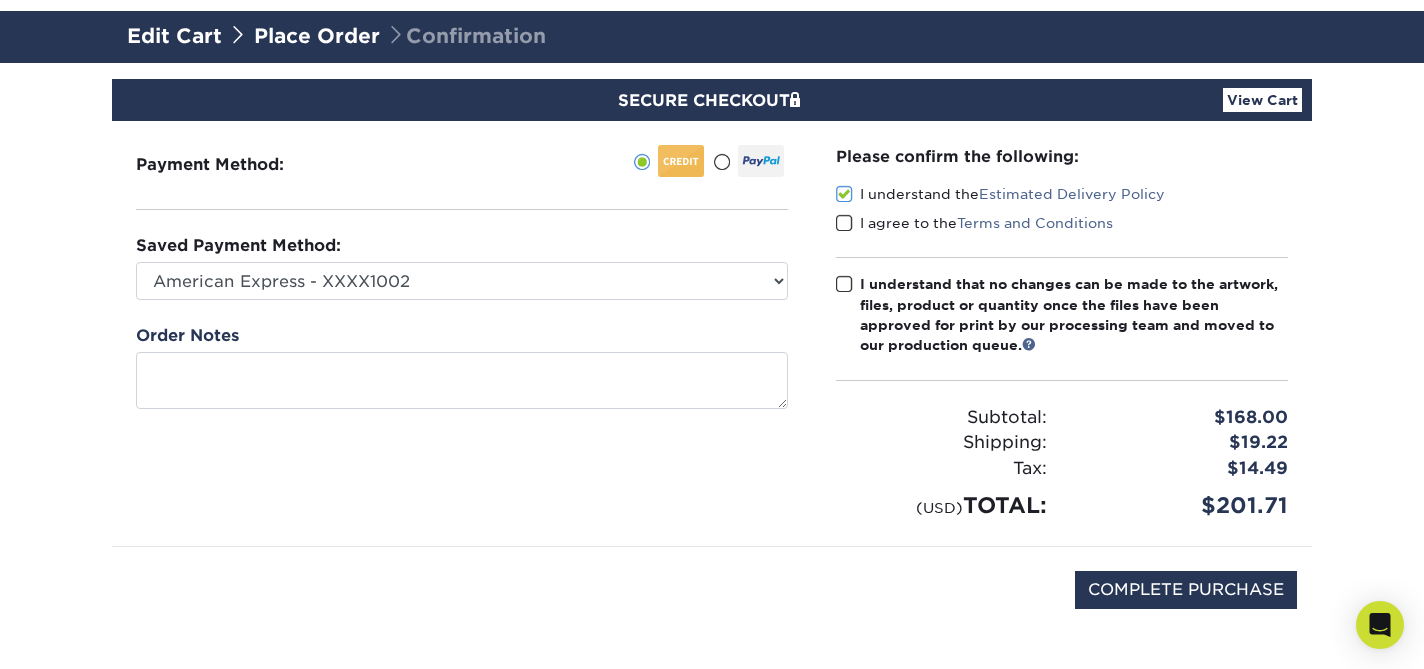 click at bounding box center [844, 223] 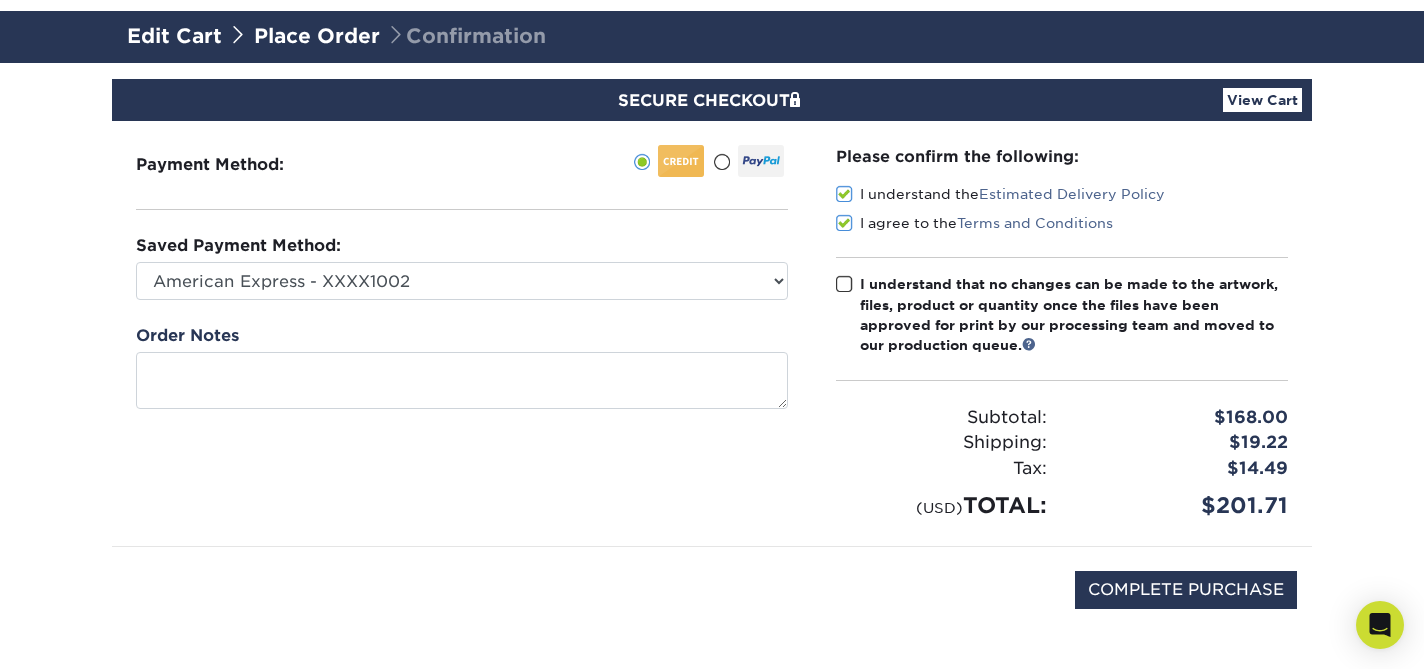 click at bounding box center (844, 284) 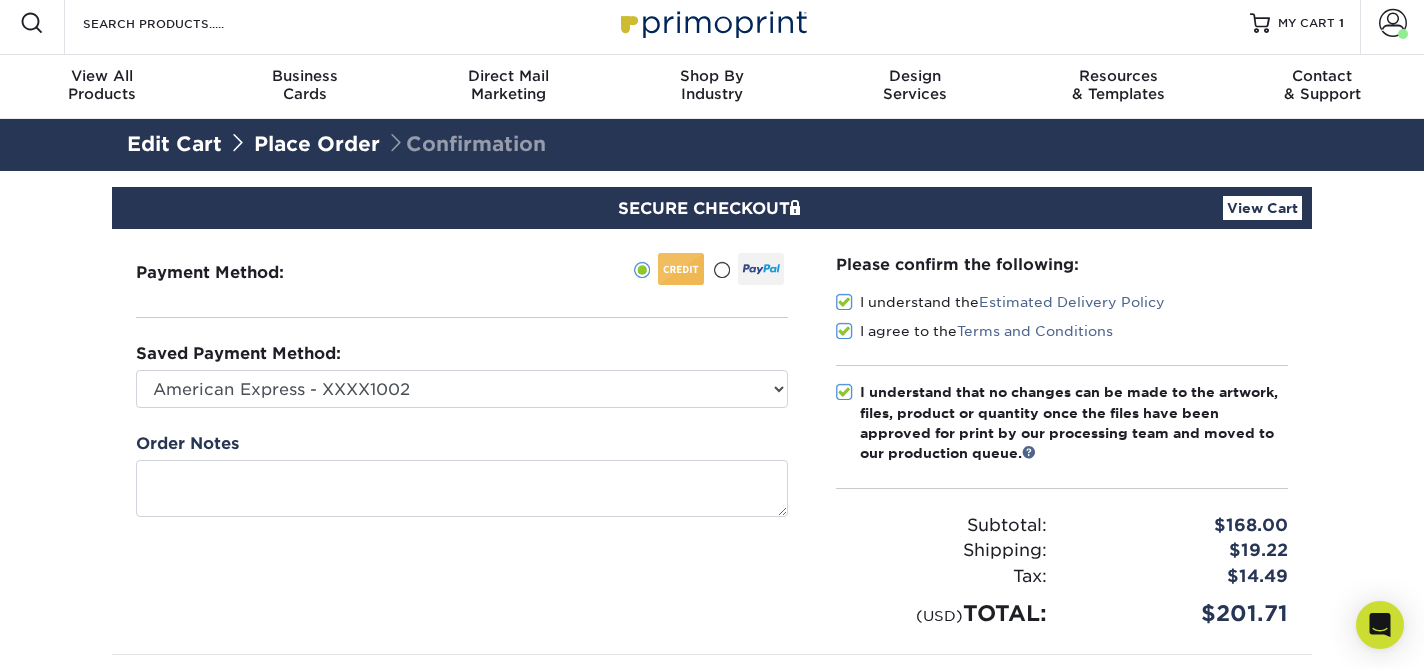 scroll, scrollTop: 0, scrollLeft: 0, axis: both 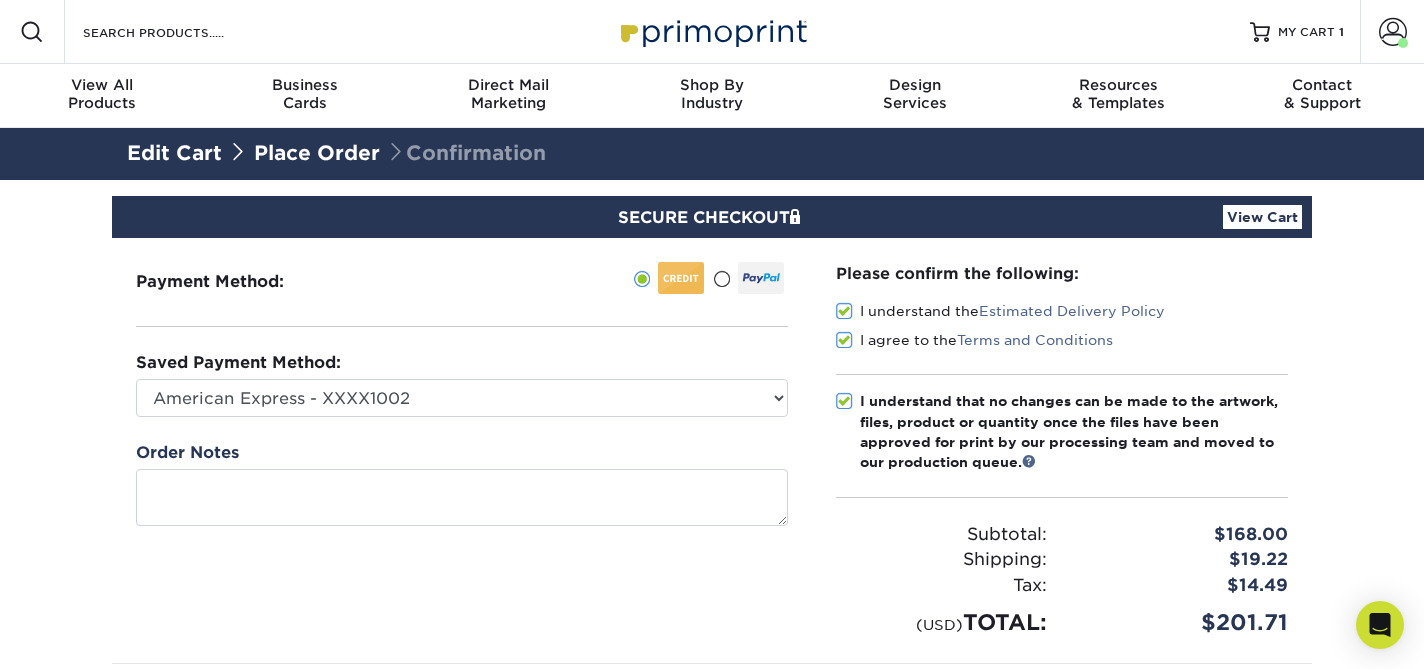 drag, startPoint x: 1280, startPoint y: 215, endPoint x: 1271, endPoint y: 220, distance: 10.29563 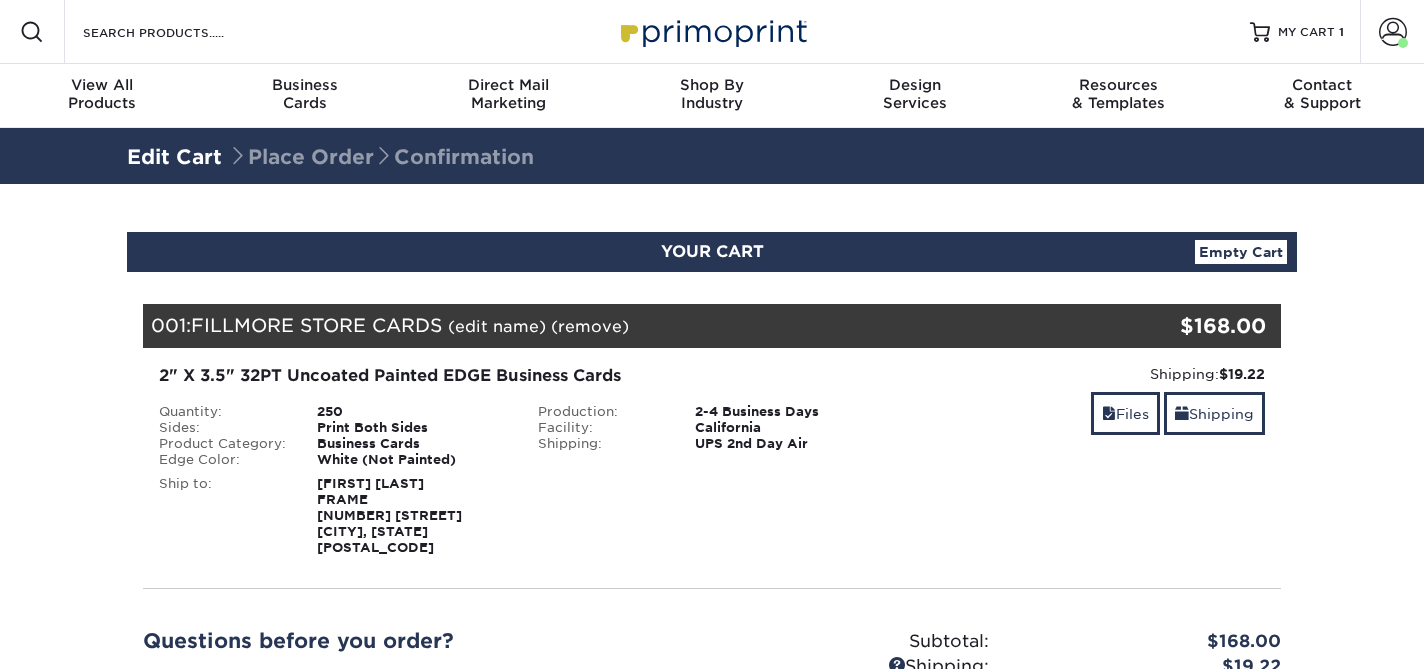 scroll, scrollTop: 0, scrollLeft: 0, axis: both 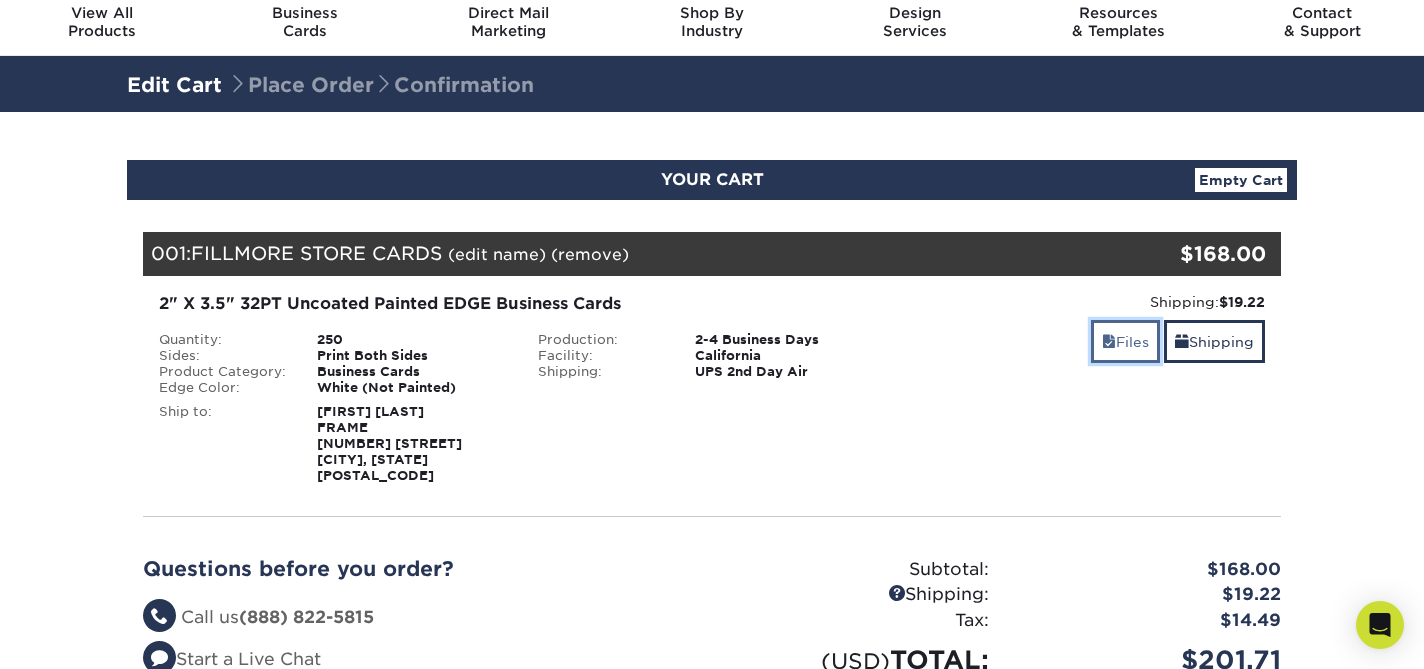 click on "Files" at bounding box center [1125, 341] 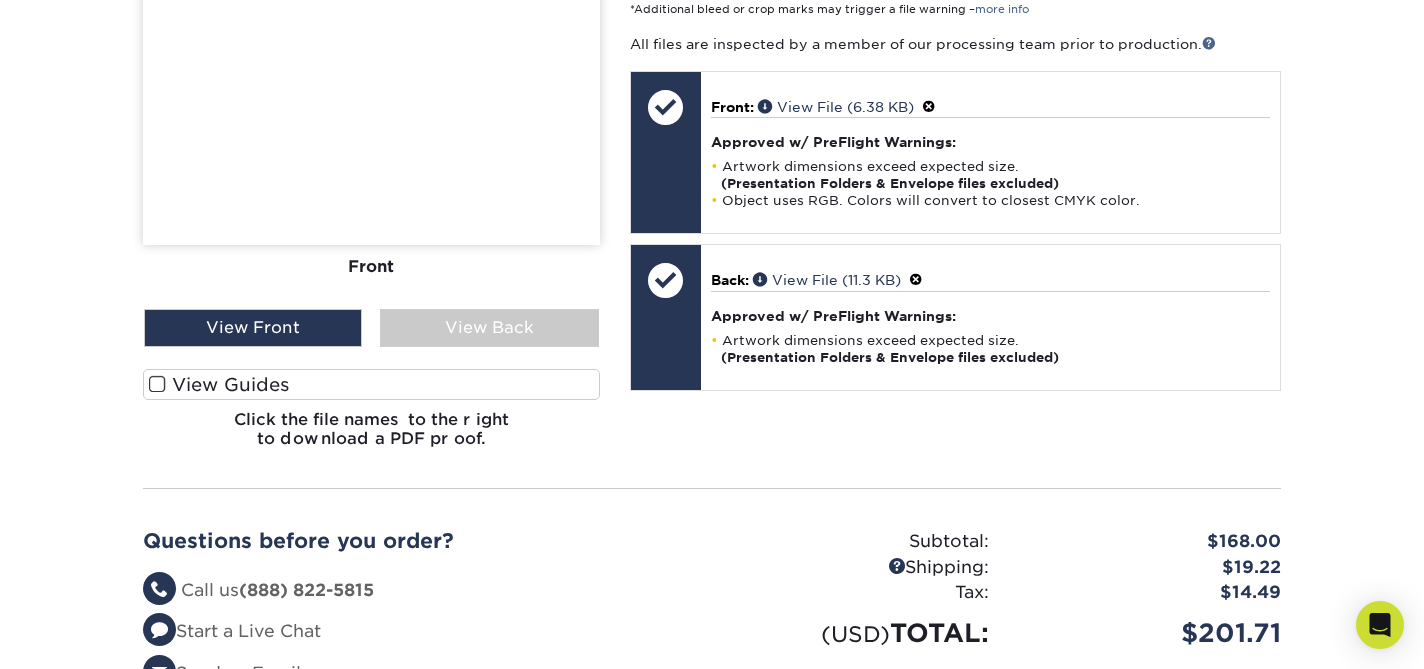 scroll, scrollTop: 679, scrollLeft: 0, axis: vertical 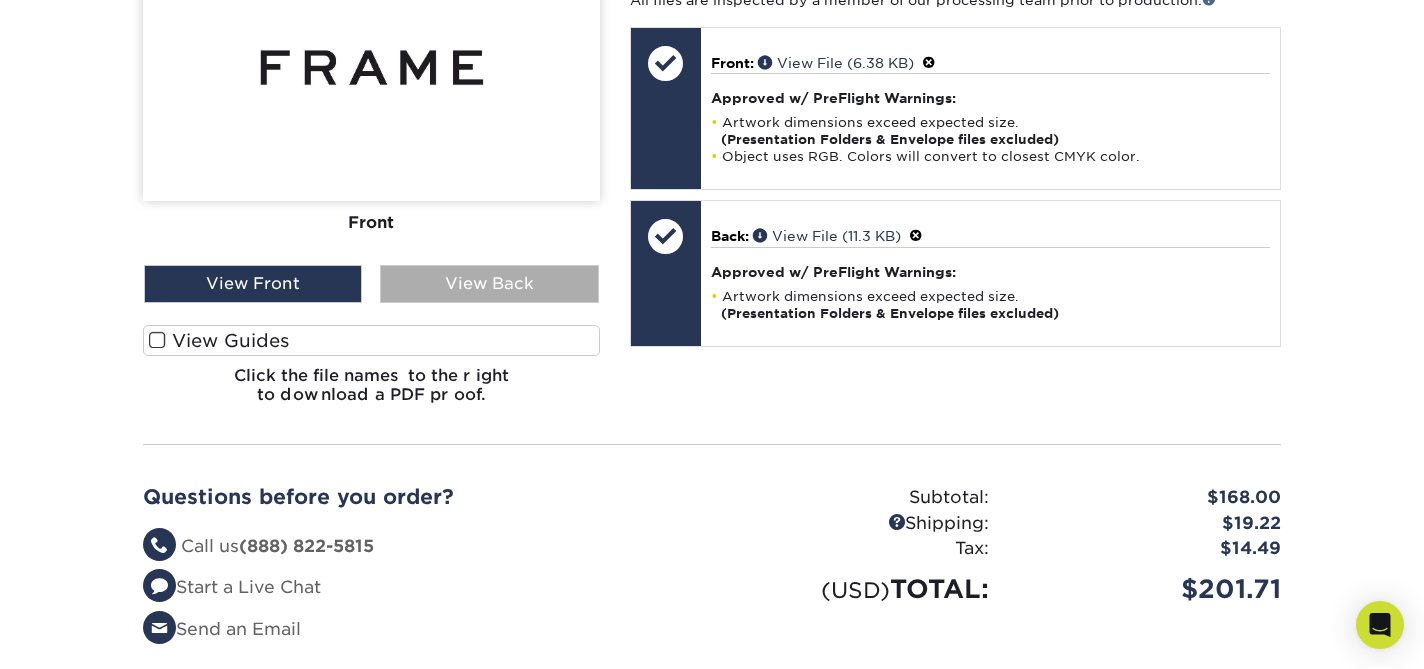 click on "View Back" at bounding box center (489, 284) 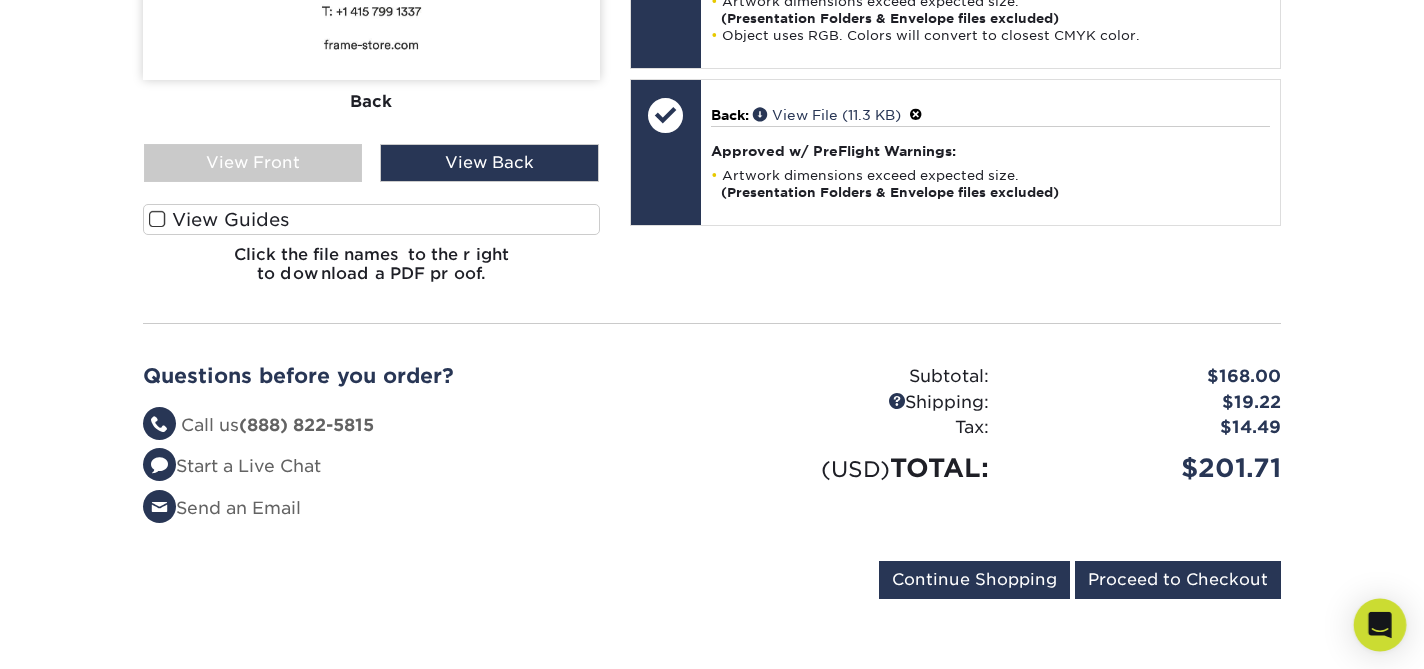 scroll, scrollTop: 801, scrollLeft: 0, axis: vertical 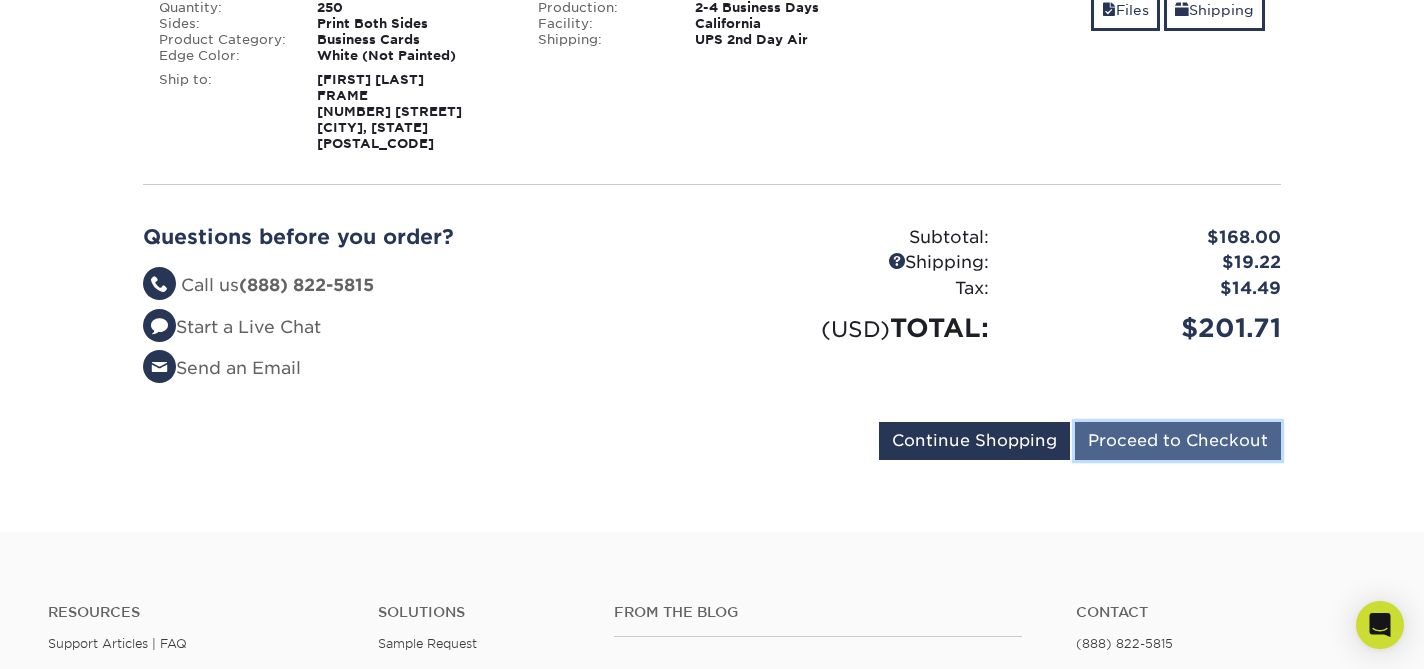 click on "Proceed to Checkout" at bounding box center (1178, 441) 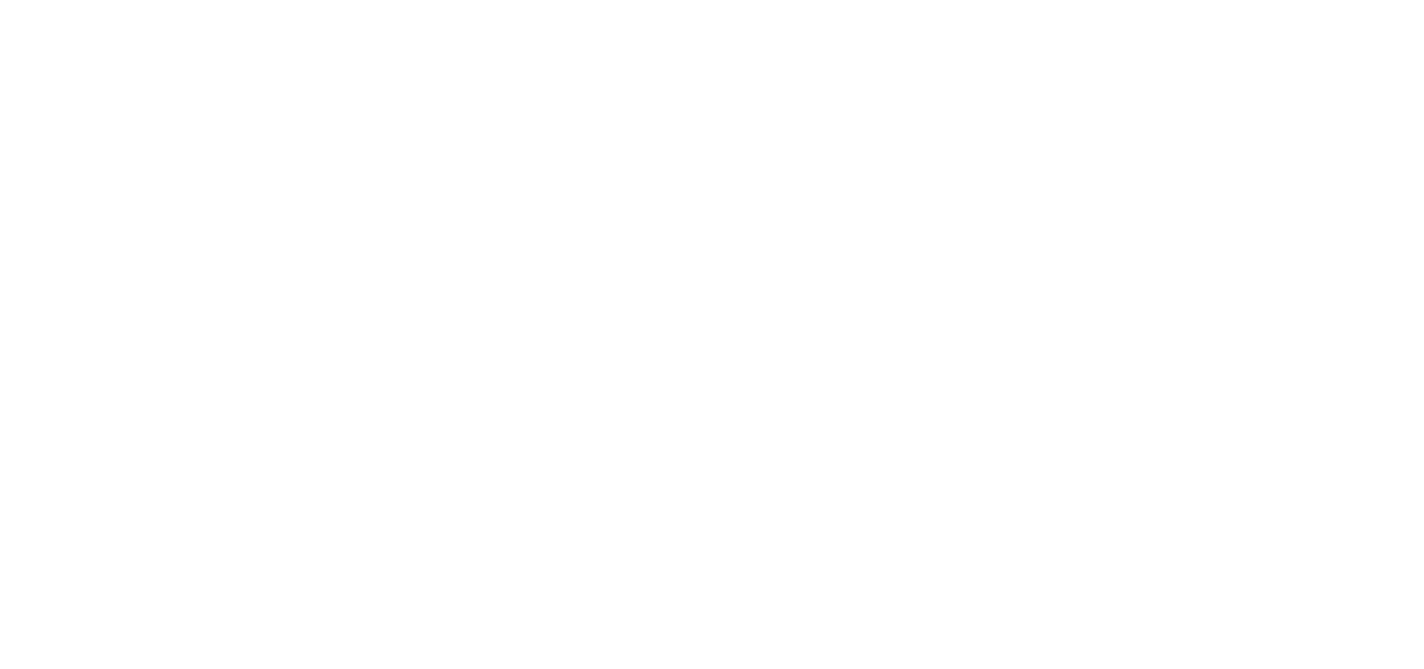 scroll, scrollTop: 0, scrollLeft: 0, axis: both 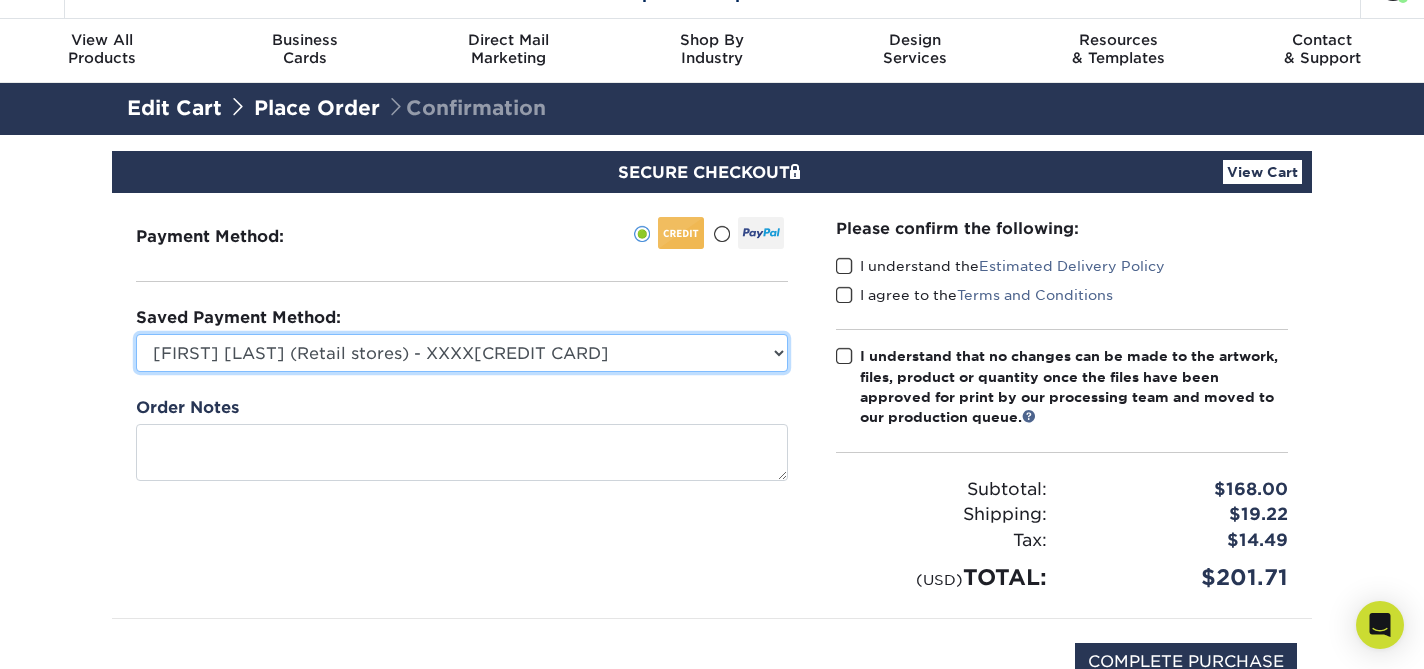 click on "[FIRST] [LAST] (Retail stores) - XXXX[CREDIT CARD] [BRAND] - XXXX[CREDIT CARD] [BRAND]" at bounding box center (462, 353) 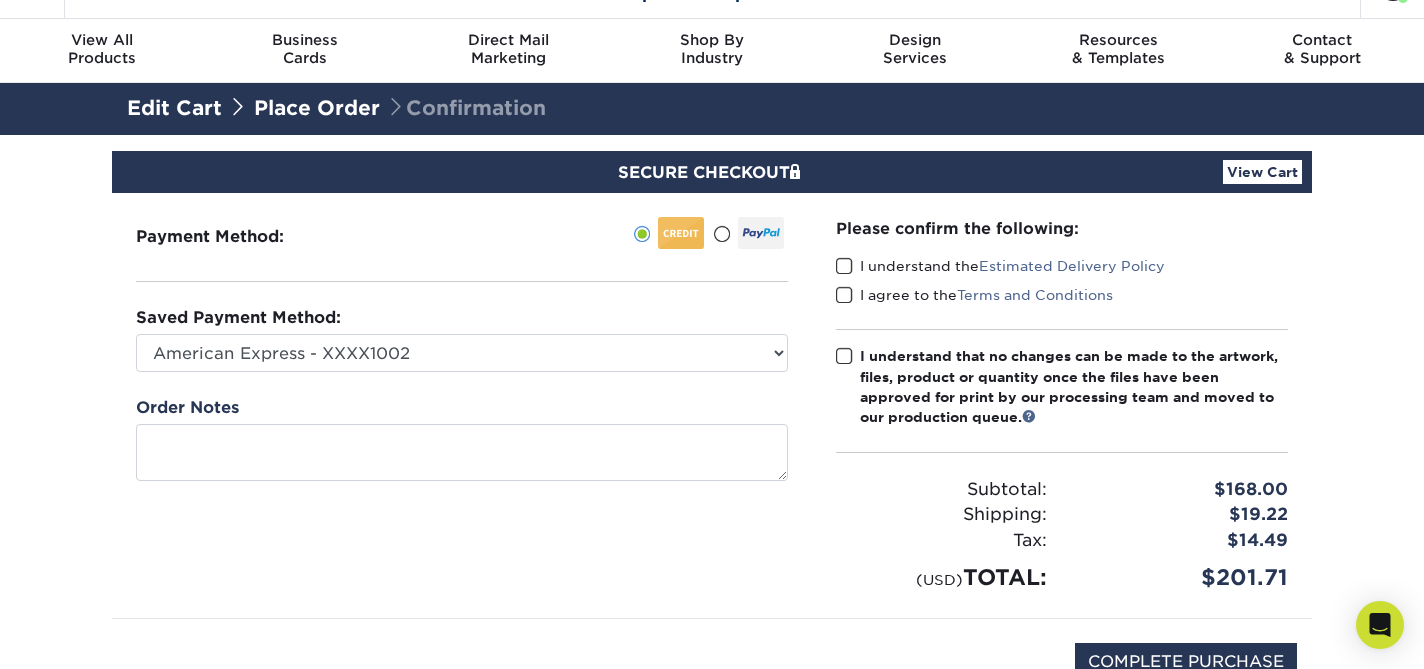 drag, startPoint x: 848, startPoint y: 267, endPoint x: 848, endPoint y: 285, distance: 18 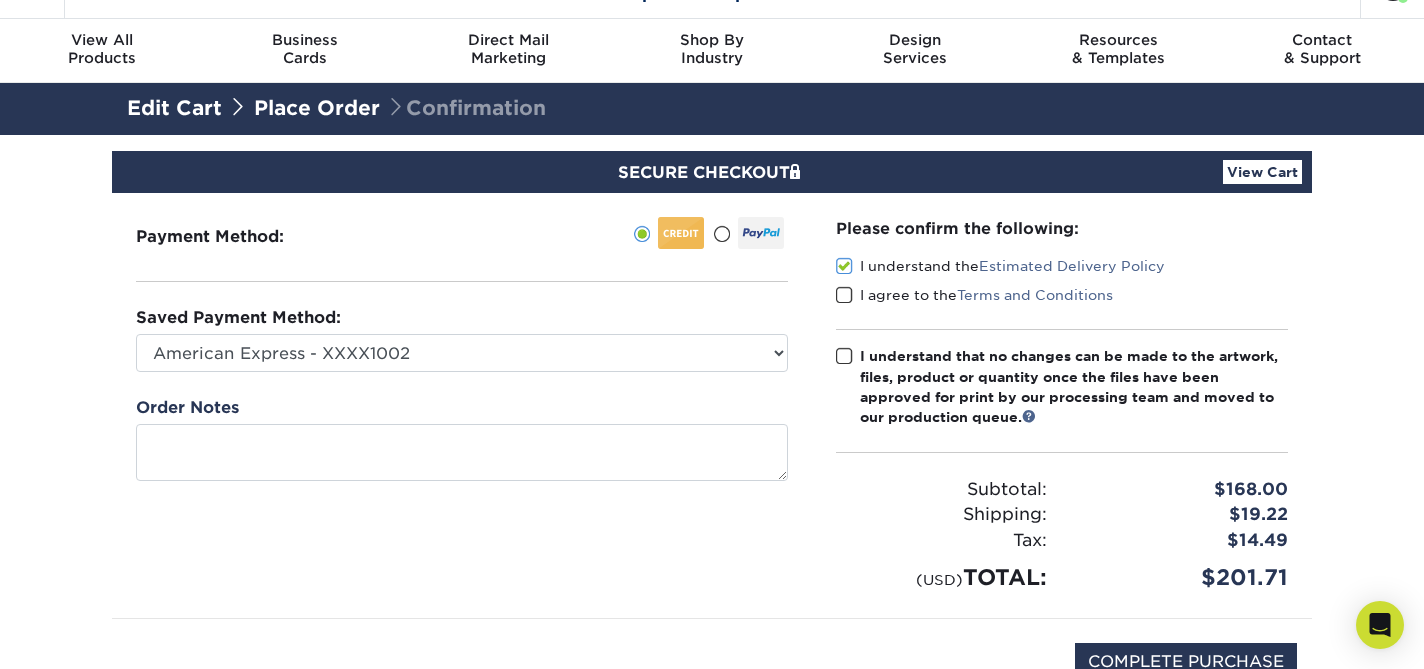 click at bounding box center [844, 295] 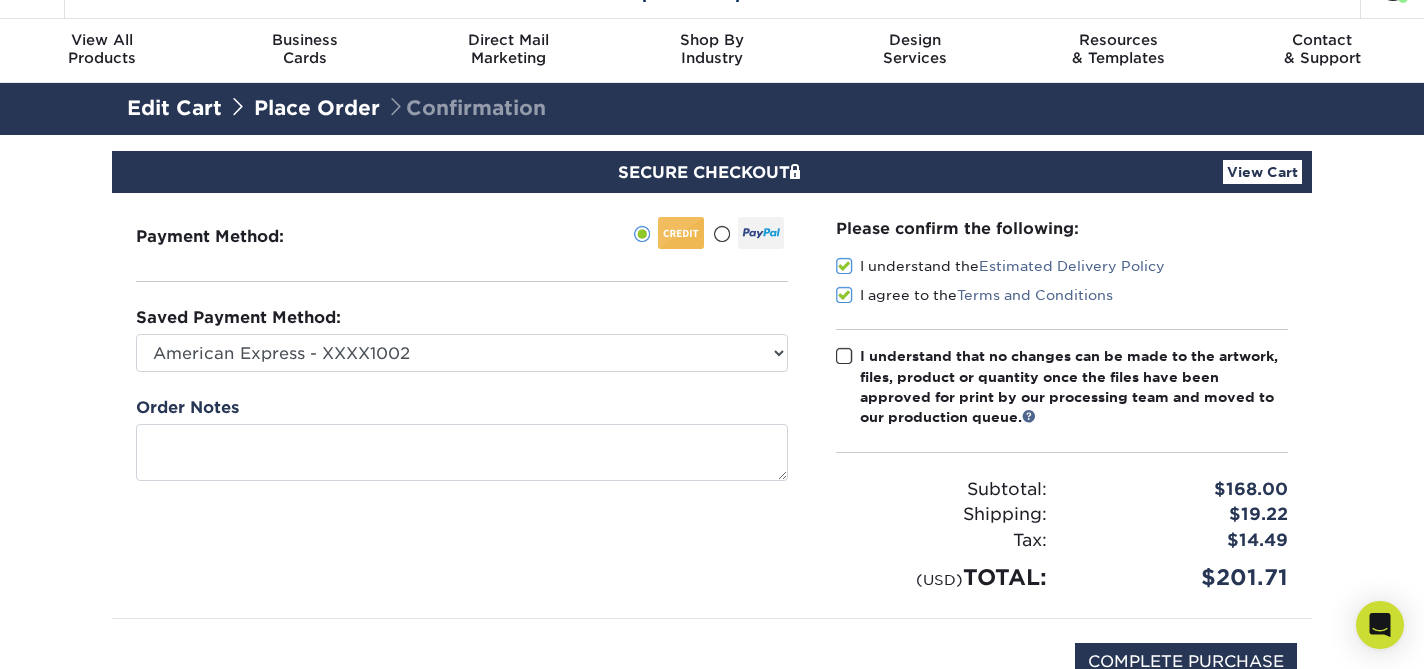 click at bounding box center (844, 356) 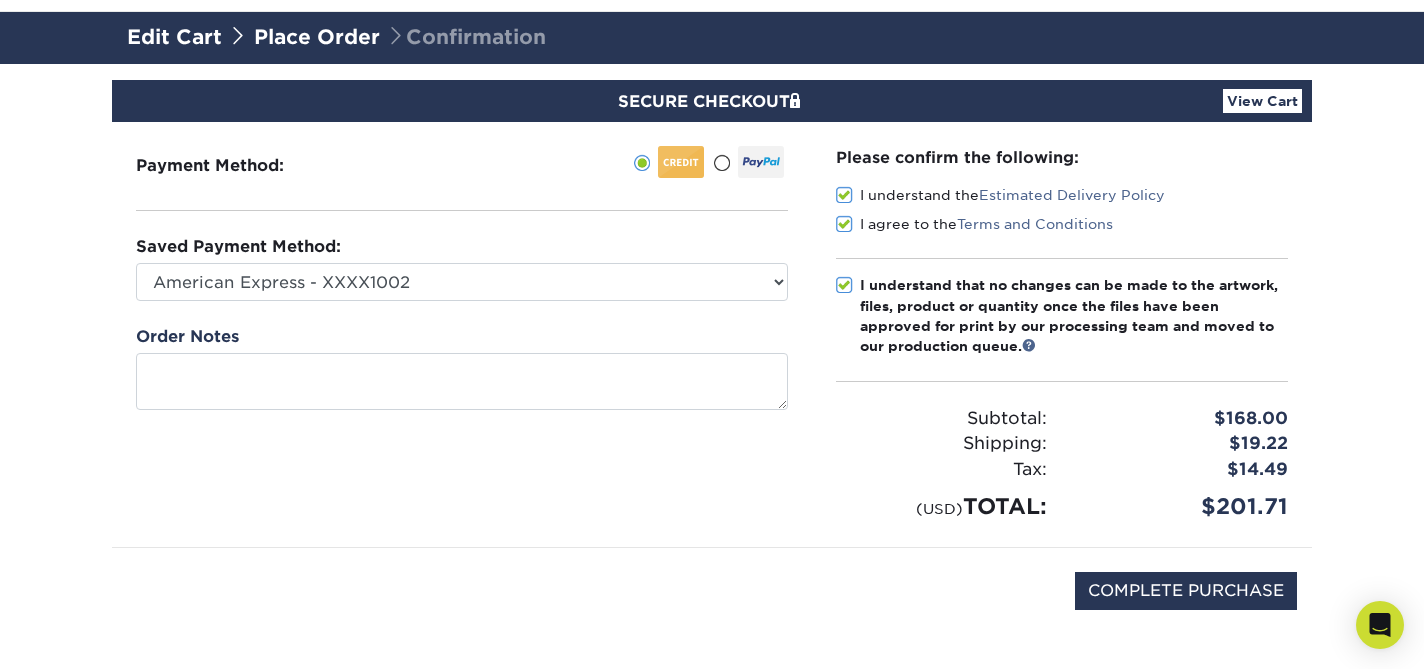 scroll, scrollTop: 123, scrollLeft: 0, axis: vertical 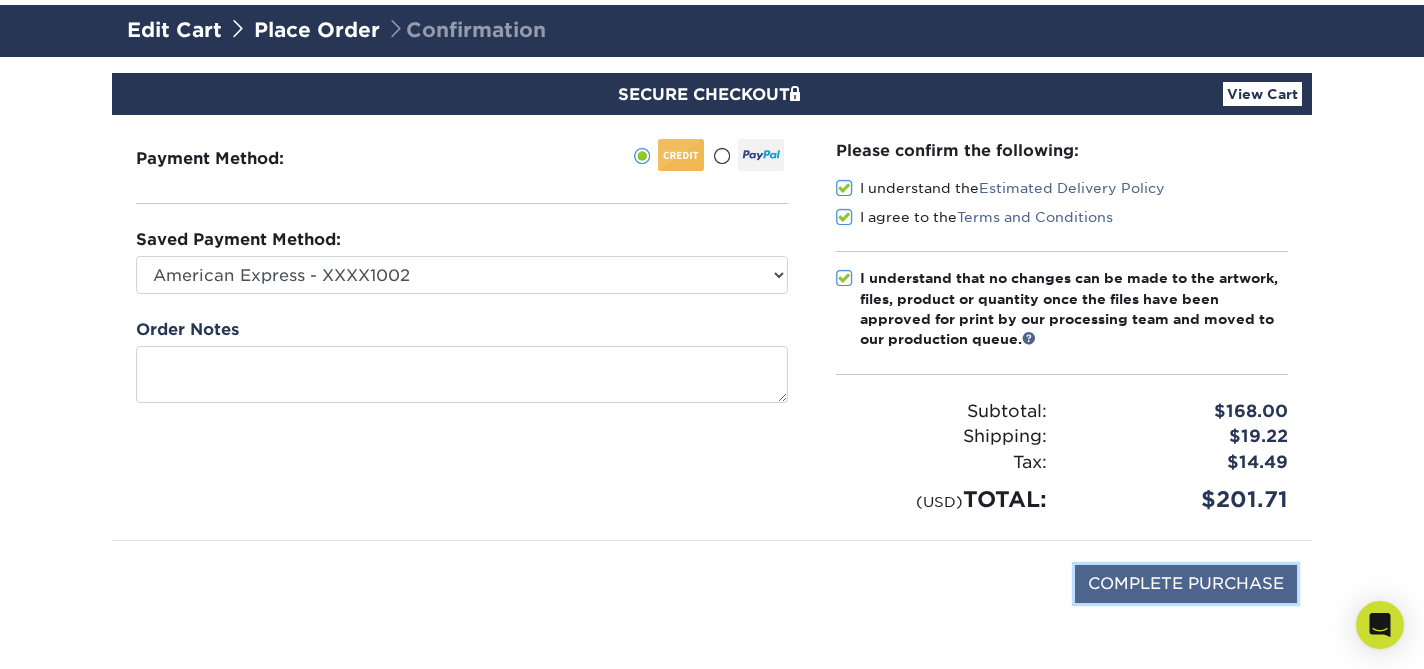 click on "COMPLETE PURCHASE" at bounding box center (1186, 584) 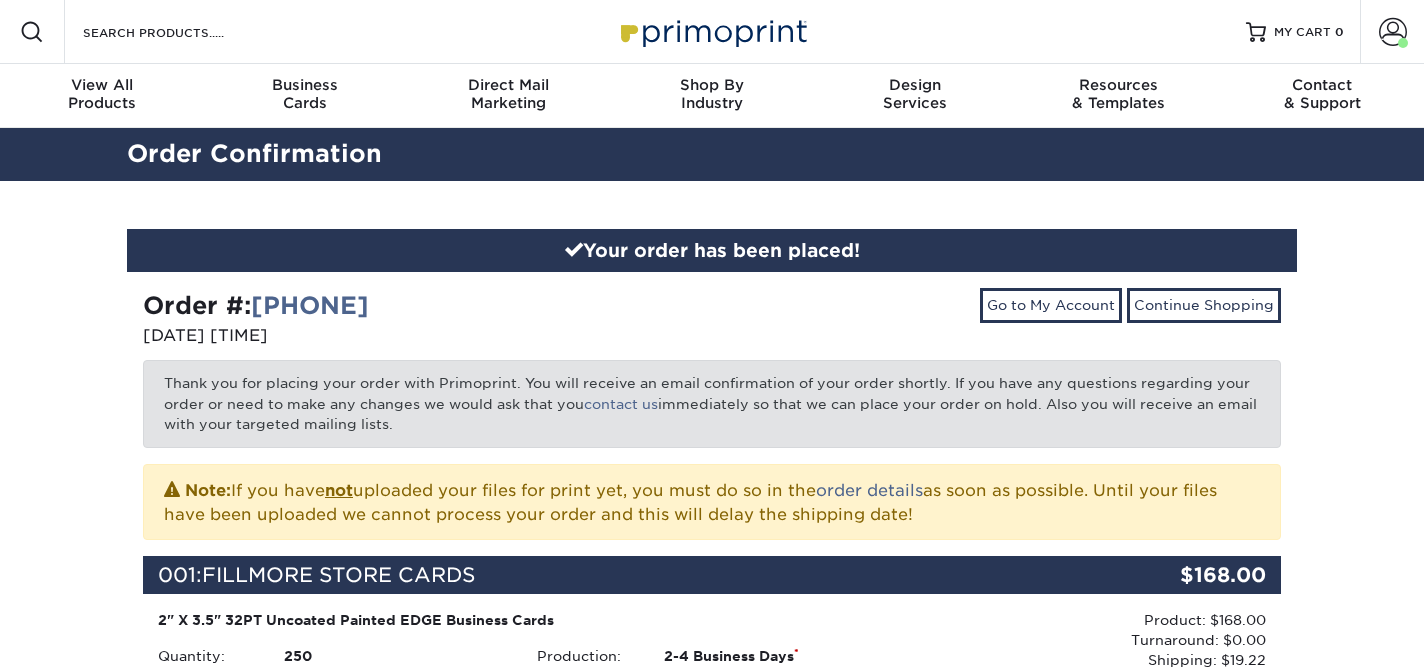 scroll, scrollTop: 0, scrollLeft: 0, axis: both 